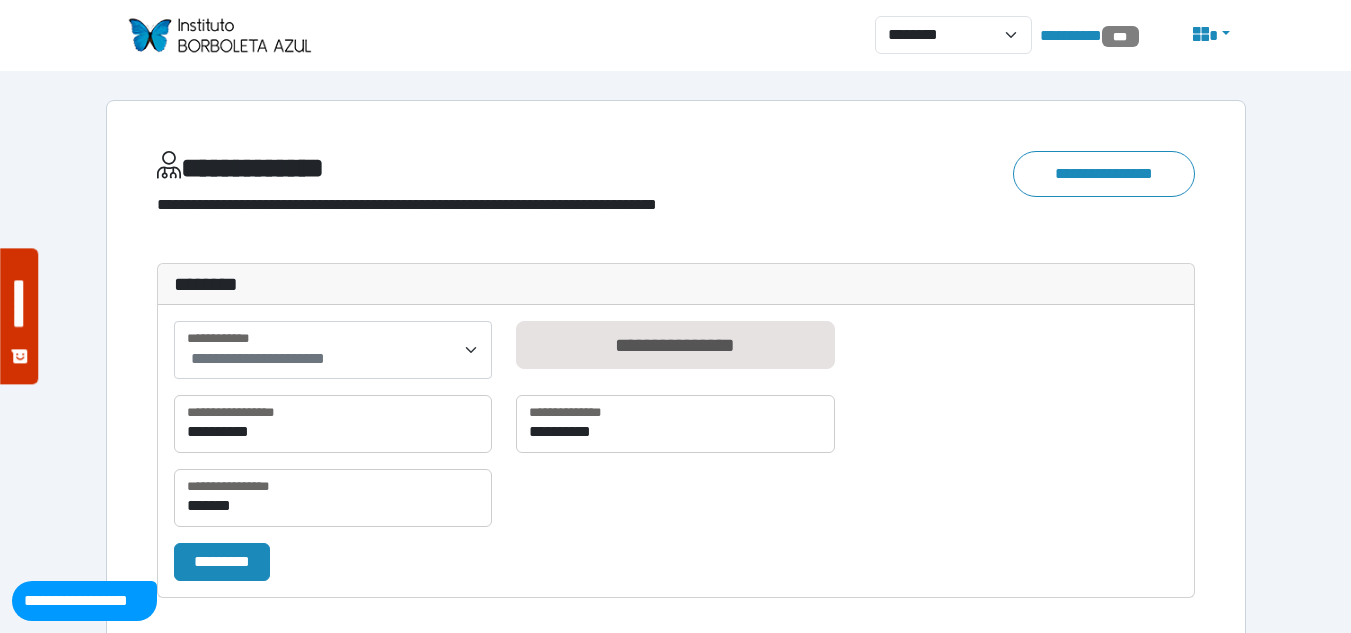 scroll, scrollTop: 554, scrollLeft: 0, axis: vertical 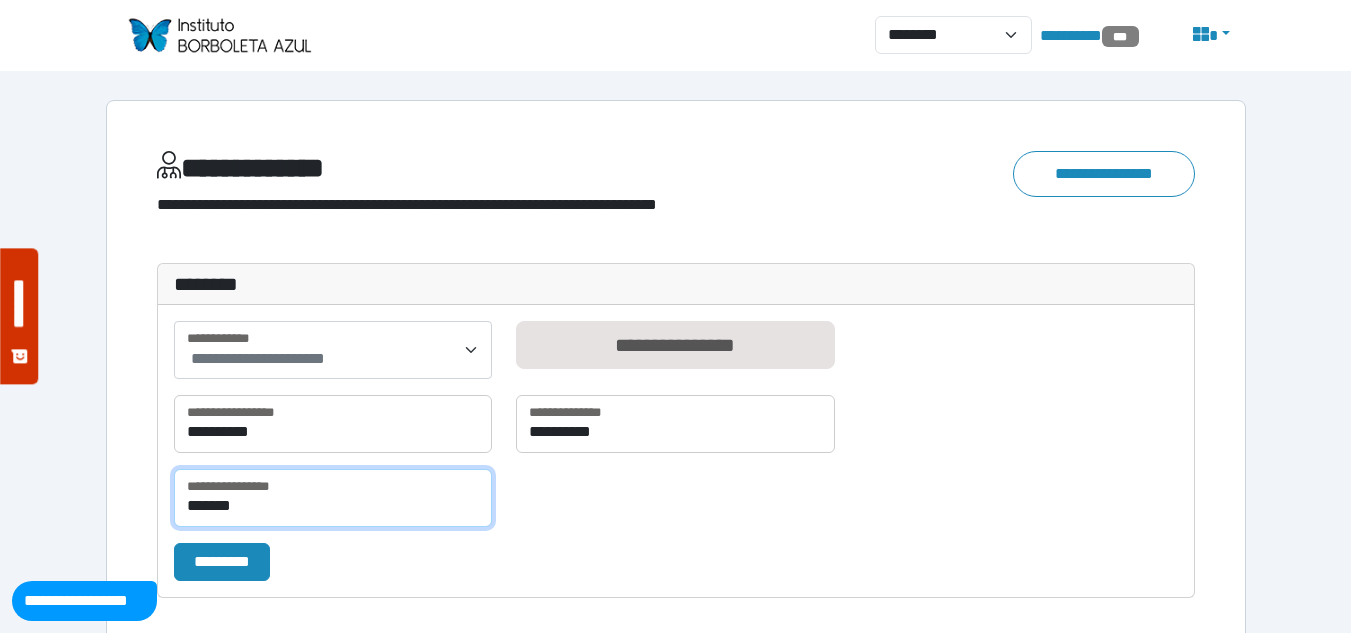 drag, startPoint x: 276, startPoint y: 514, endPoint x: 136, endPoint y: 489, distance: 142.21463 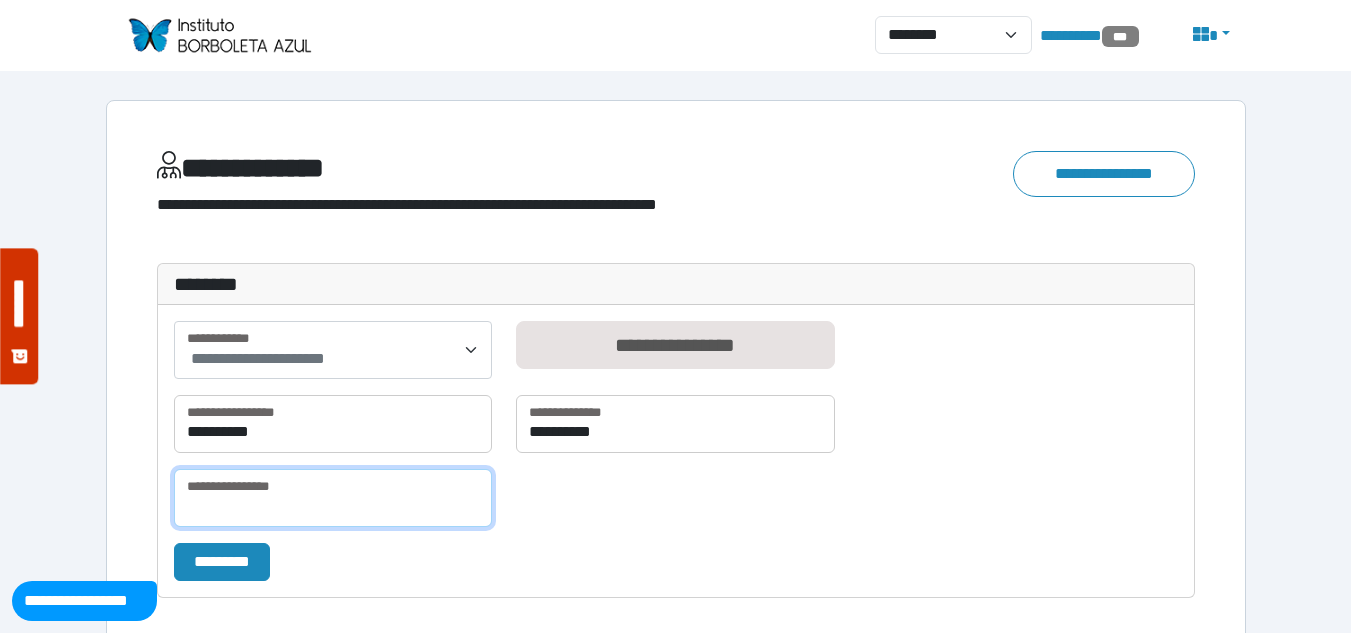 type 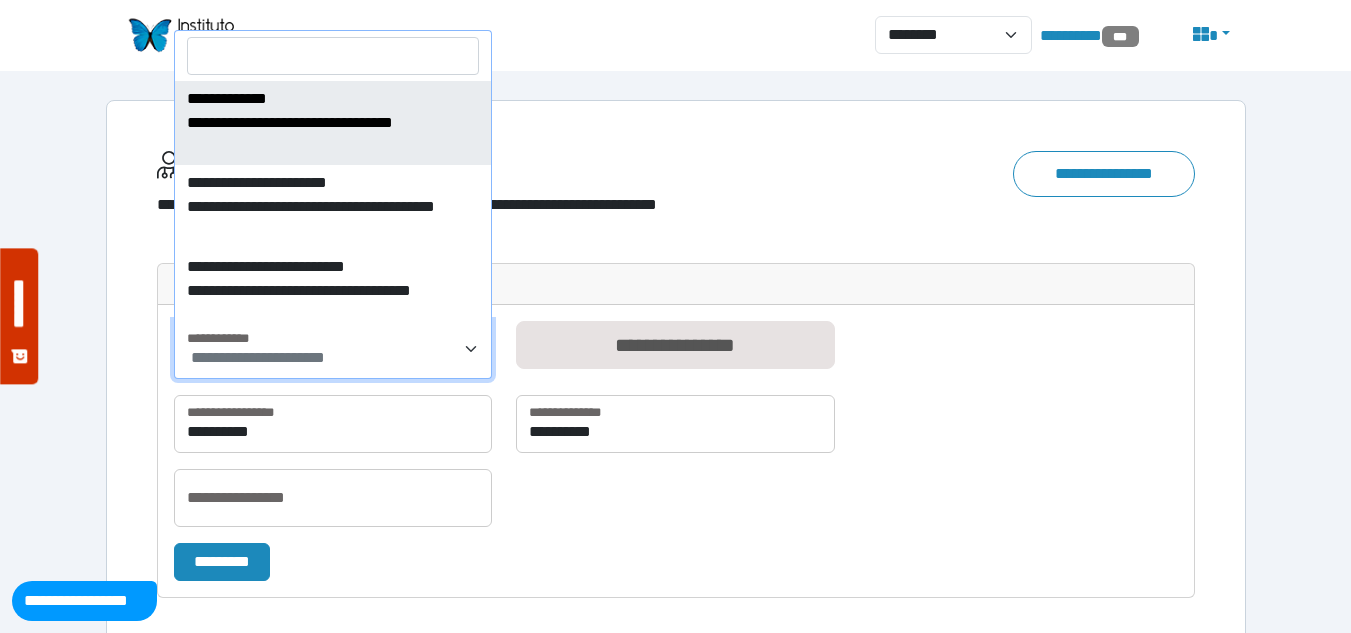 click on "**********" at bounding box center [258, 357] 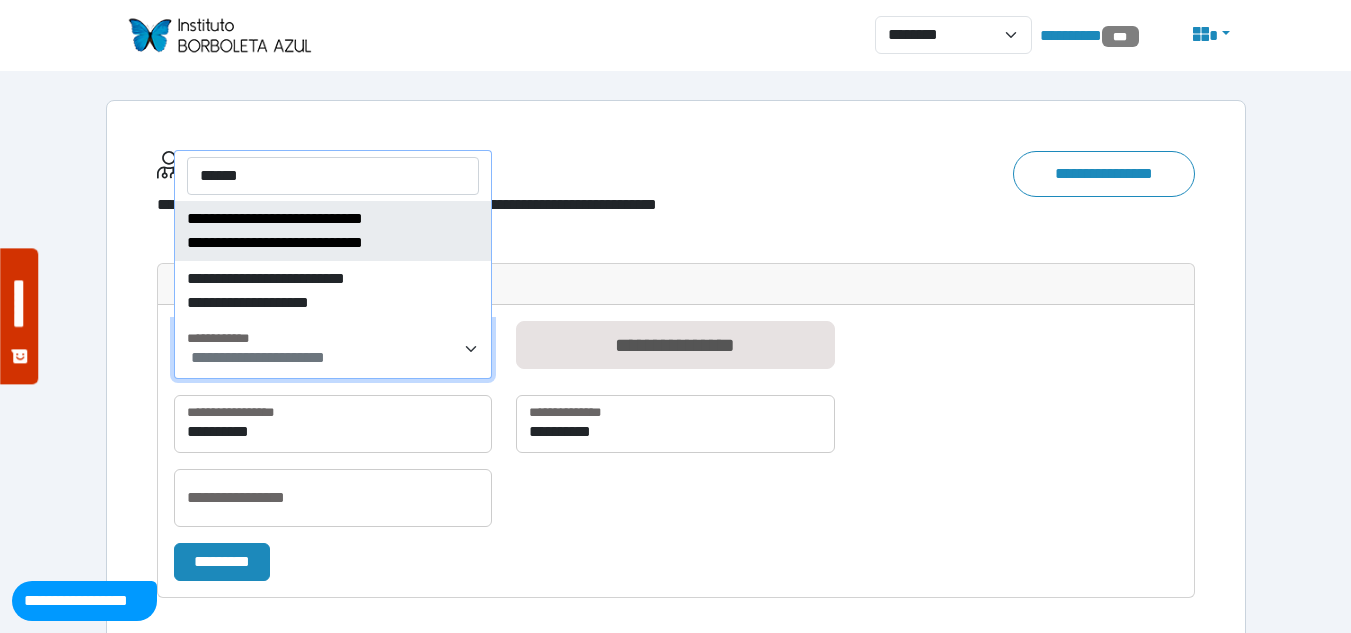 type on "******" 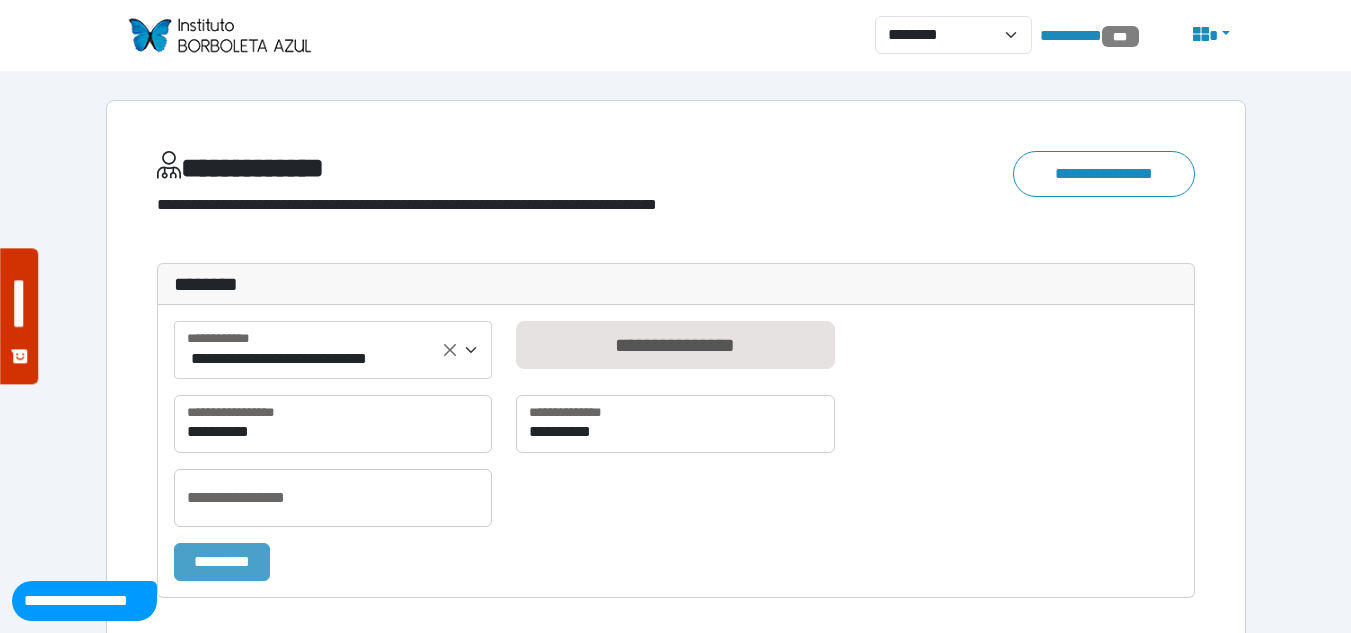click on "*********" at bounding box center [222, 562] 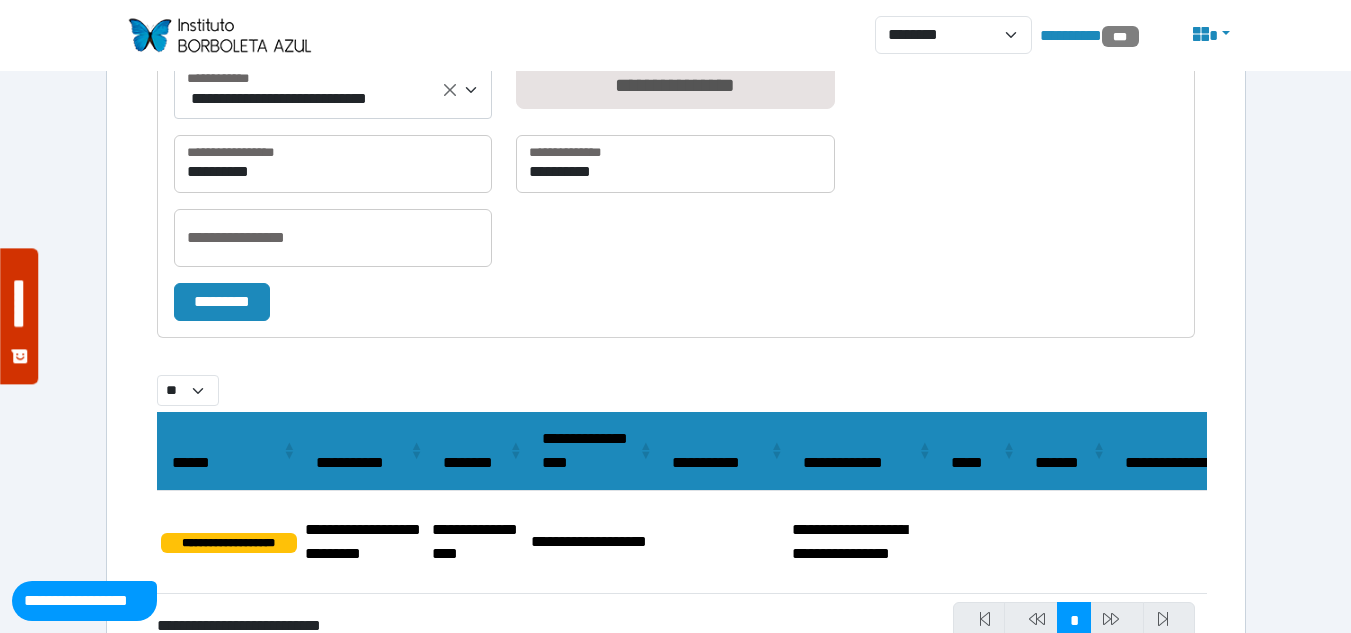 scroll, scrollTop: 348, scrollLeft: 0, axis: vertical 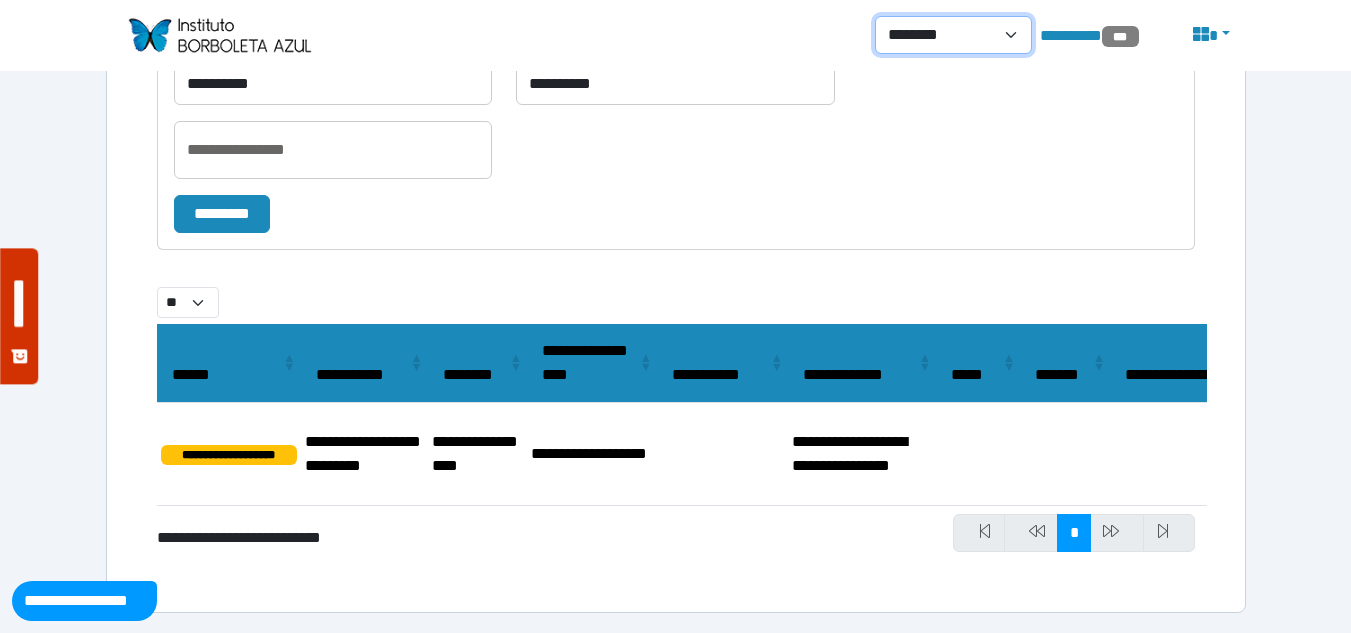 click on "**********" at bounding box center [953, 35] 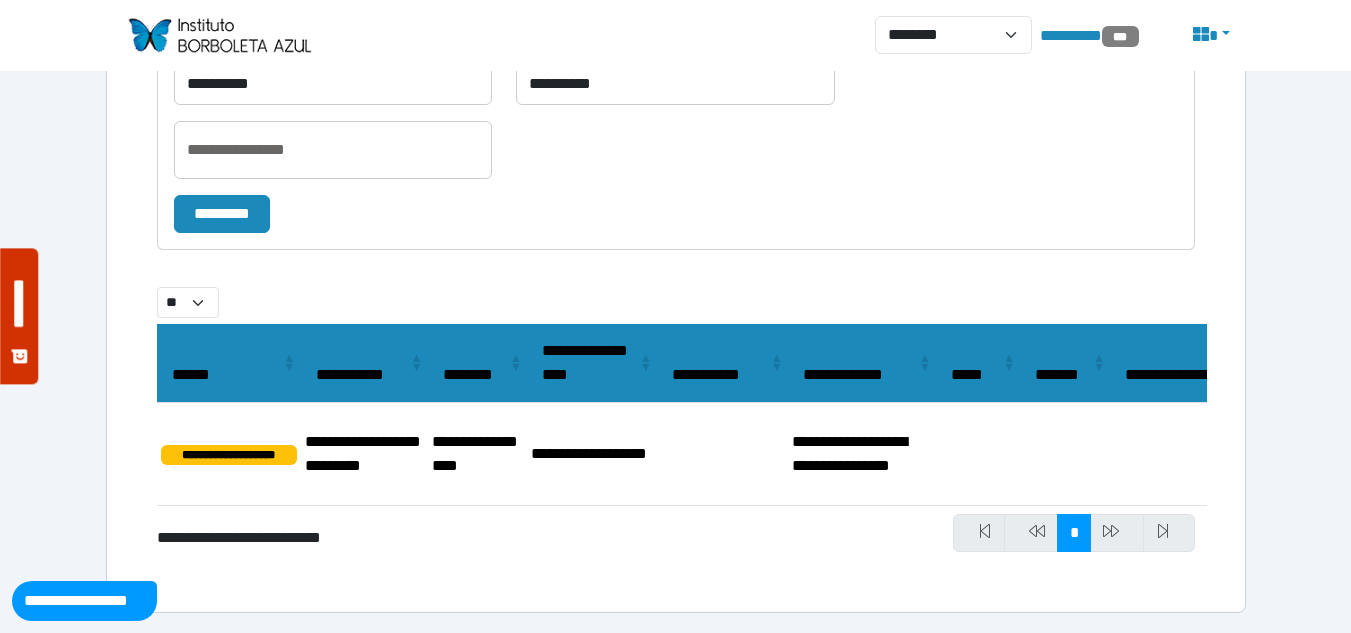 click on "**********" at bounding box center (676, 158) 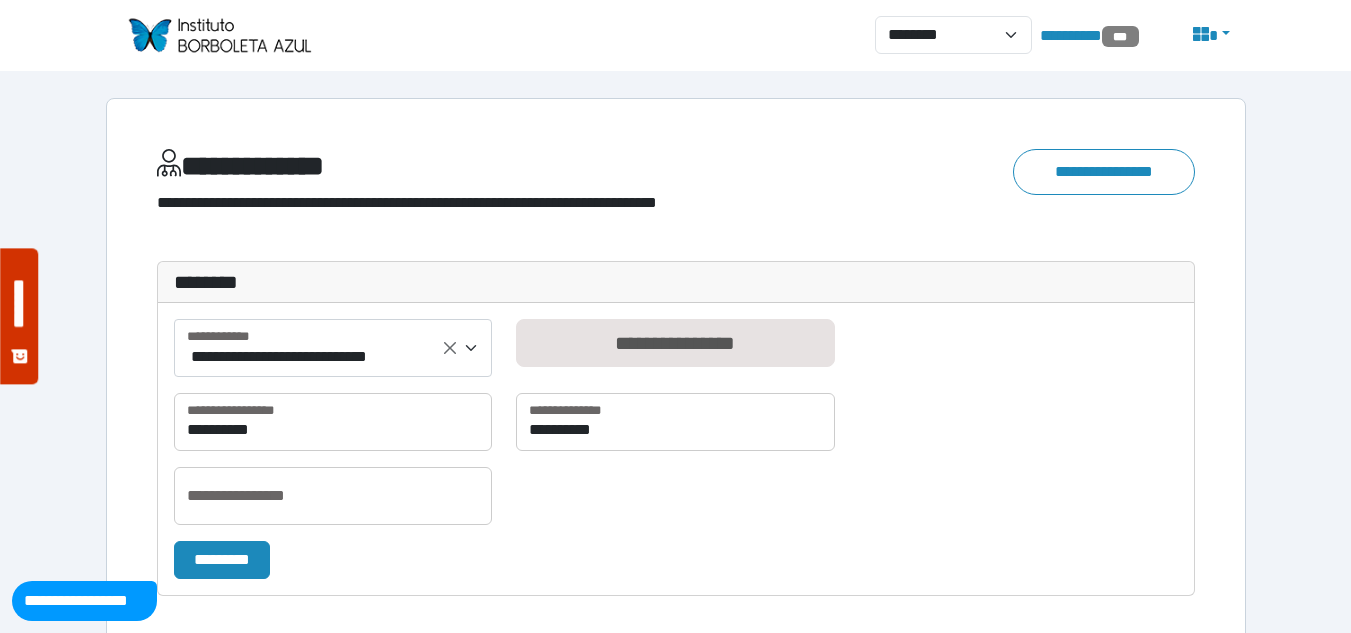 scroll, scrollTop: 0, scrollLeft: 0, axis: both 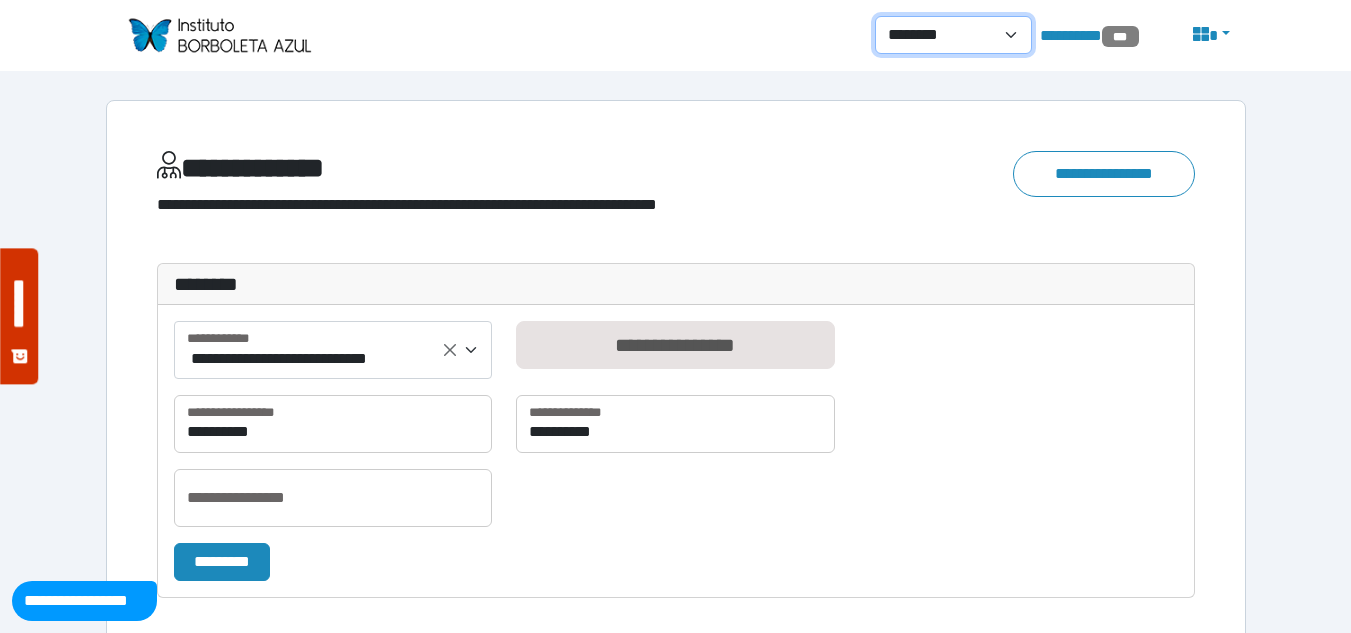 click on "**********" at bounding box center (953, 35) 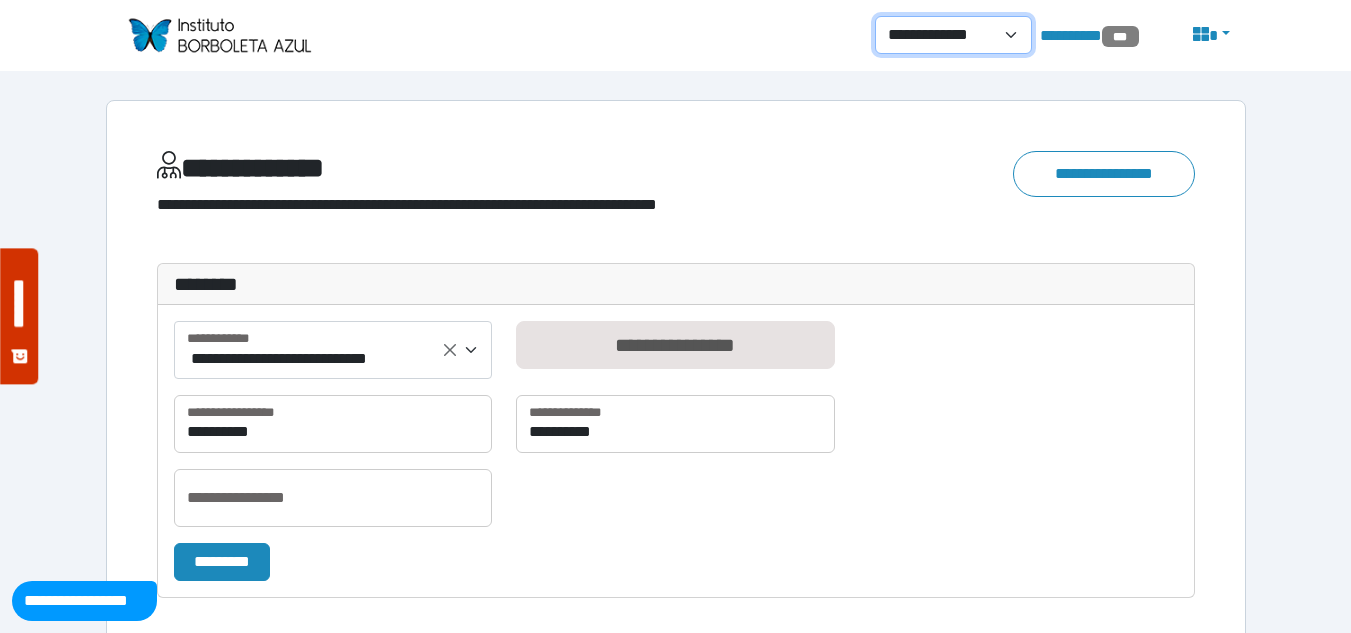 click on "**********" at bounding box center (953, 35) 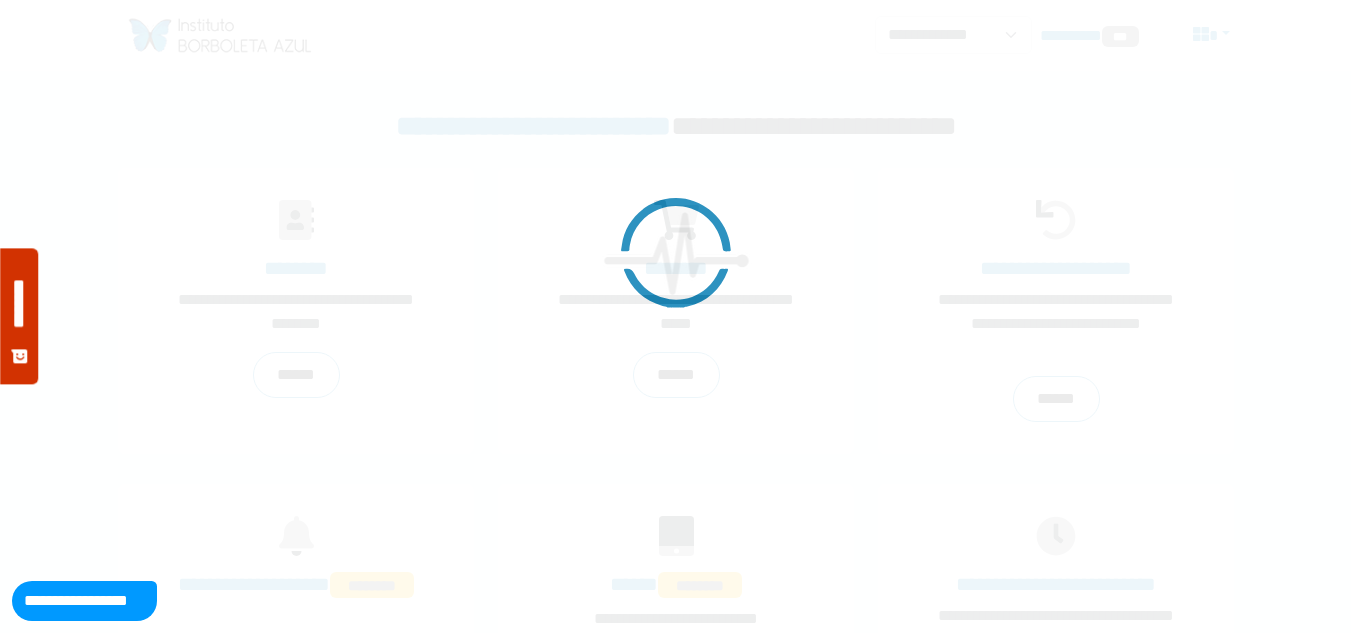 scroll, scrollTop: 0, scrollLeft: 0, axis: both 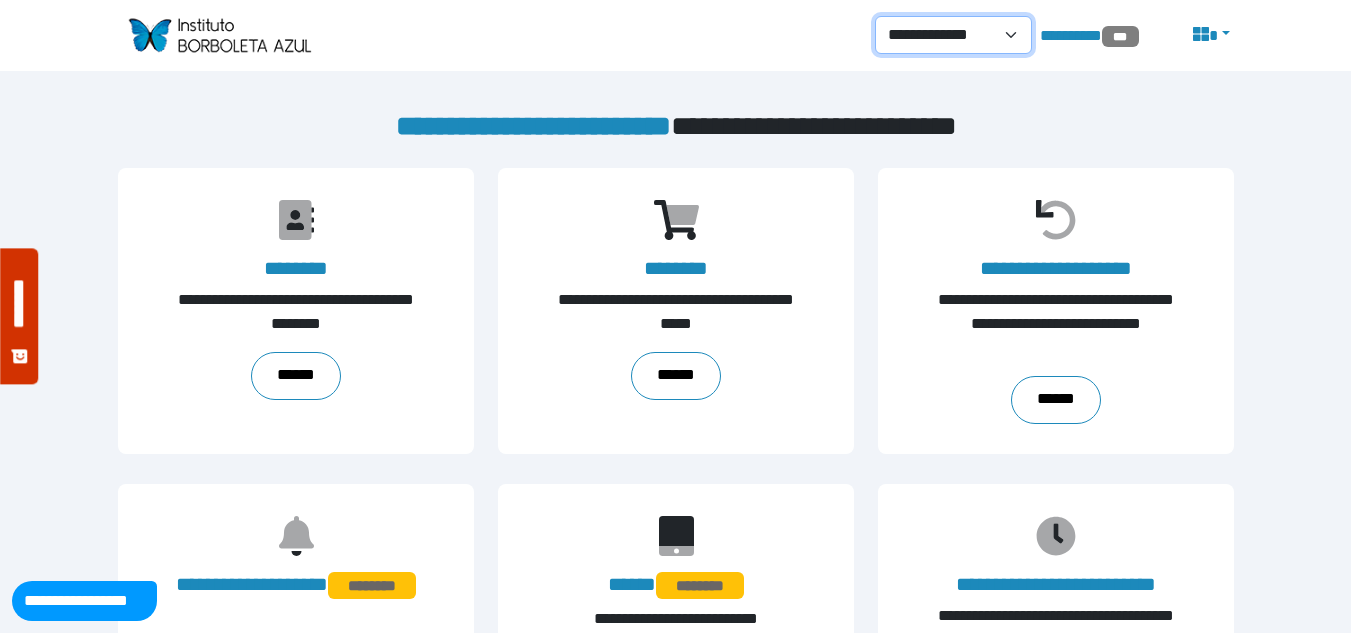 click on "**********" at bounding box center (953, 35) 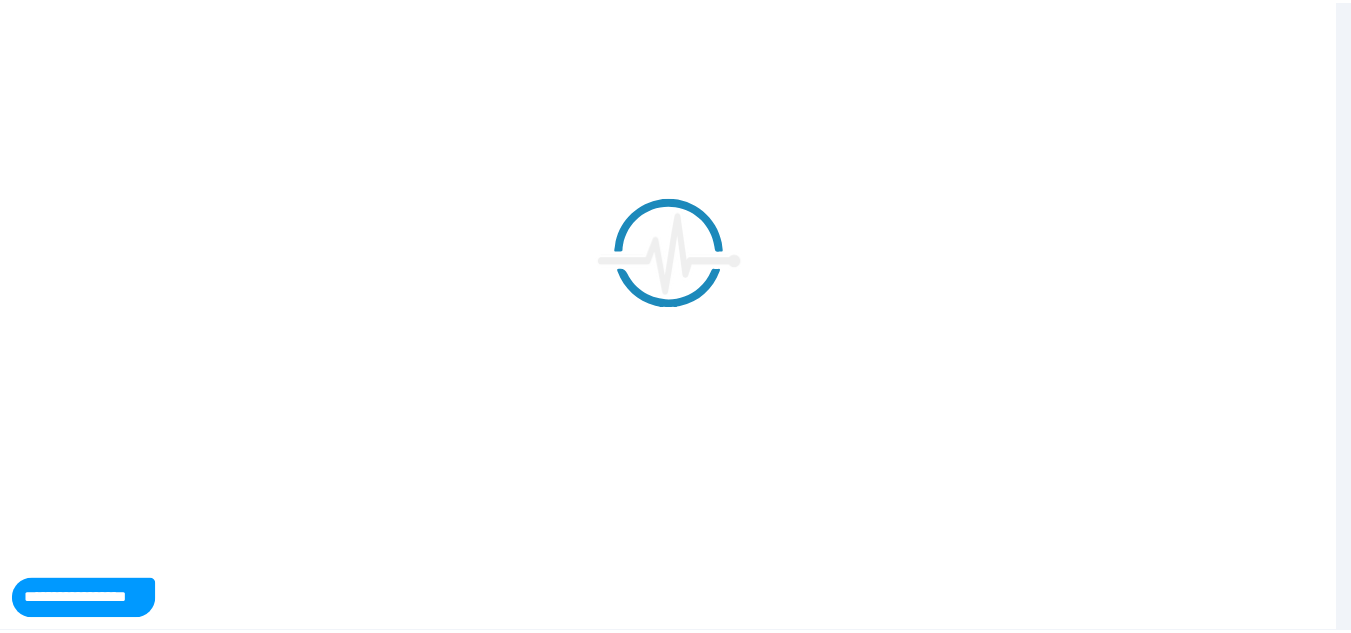 scroll, scrollTop: 0, scrollLeft: 0, axis: both 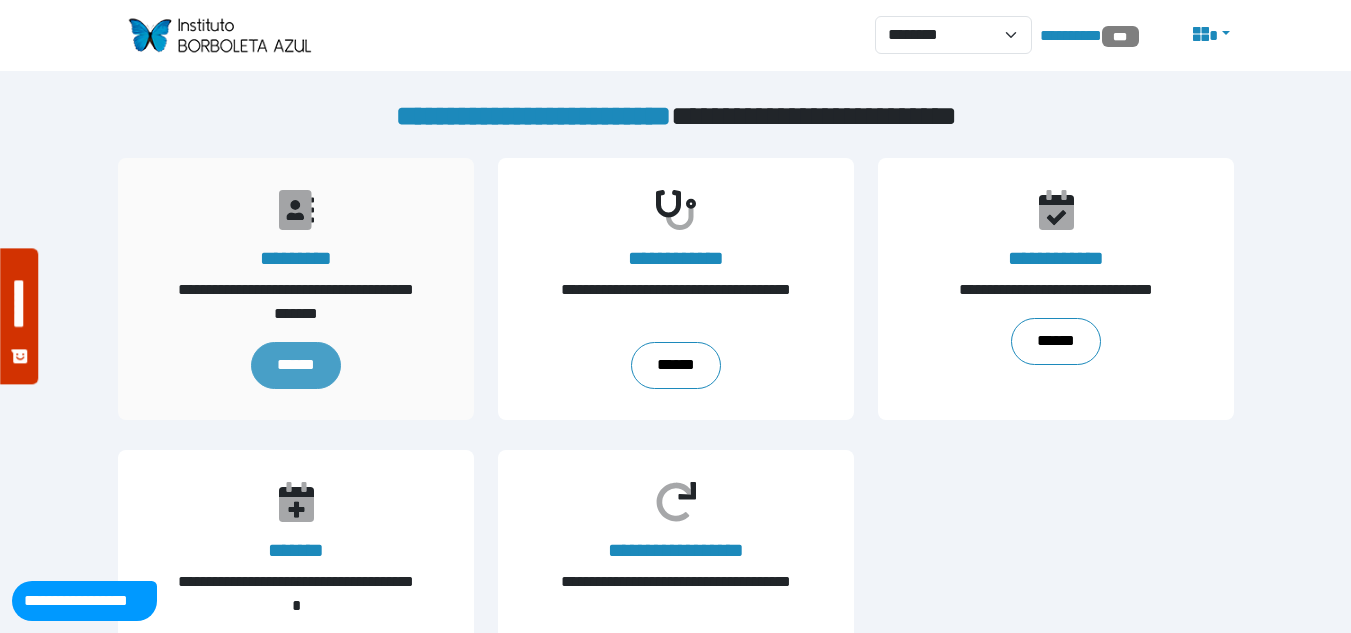 click on "******" at bounding box center (296, 365) 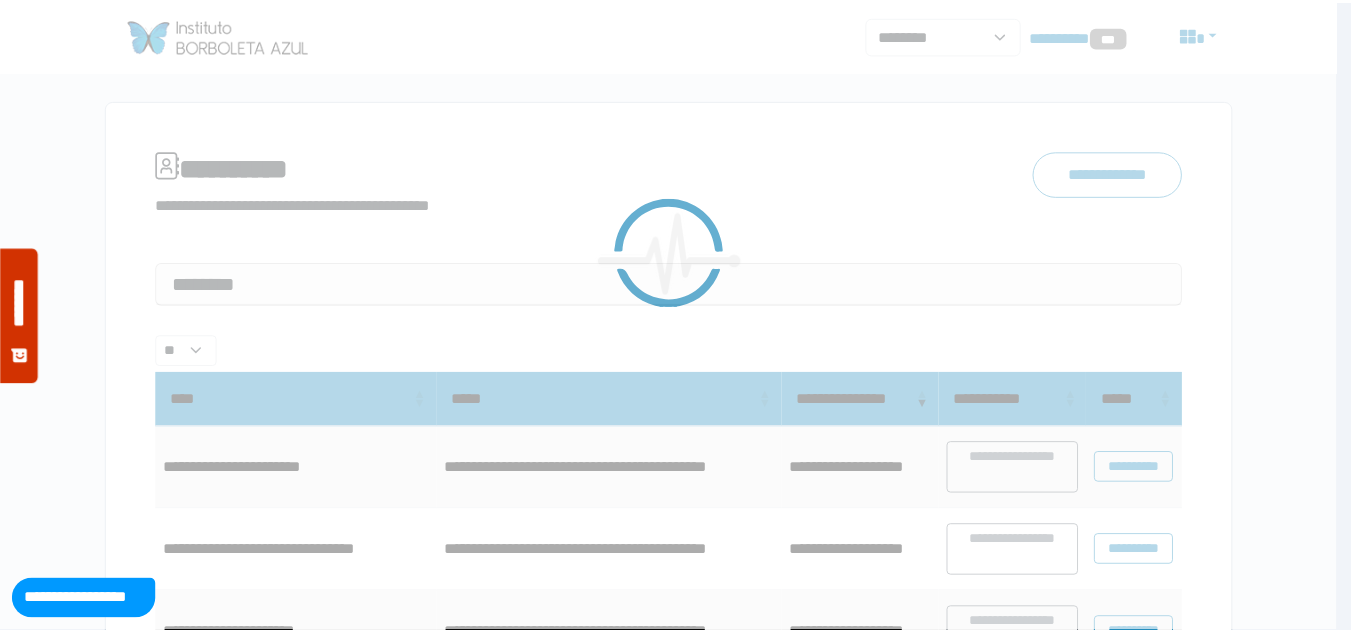 scroll, scrollTop: 0, scrollLeft: 0, axis: both 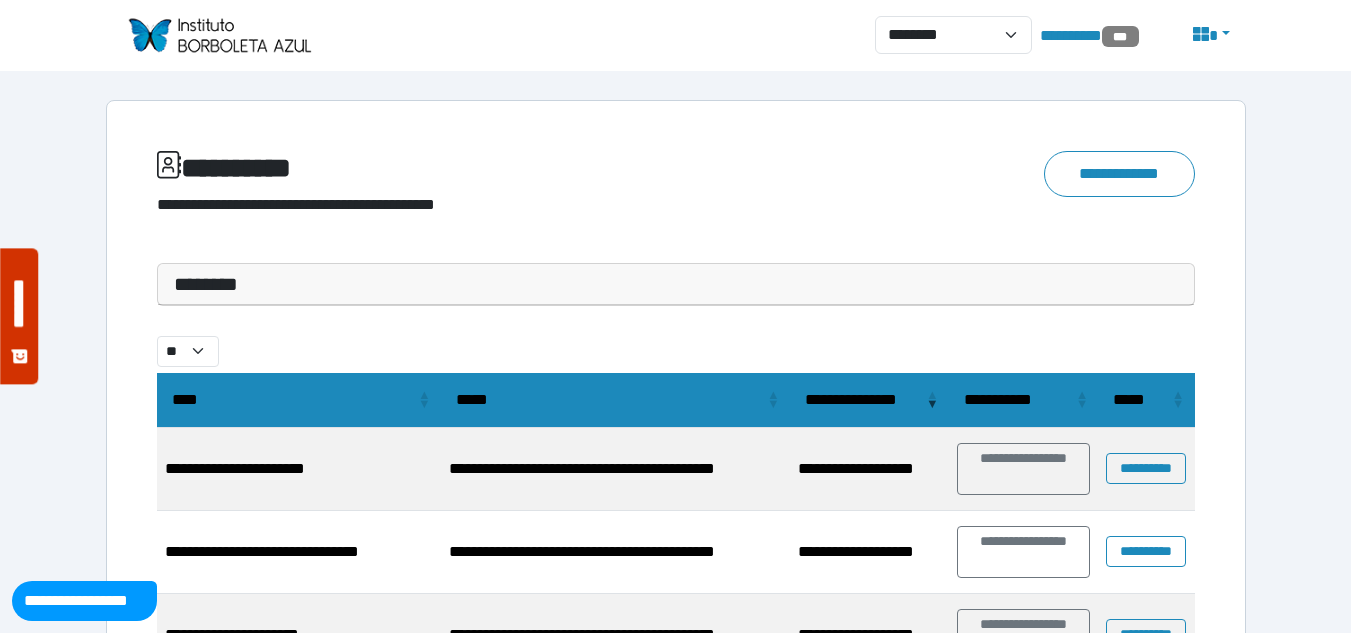 click on "********" at bounding box center [676, 284] 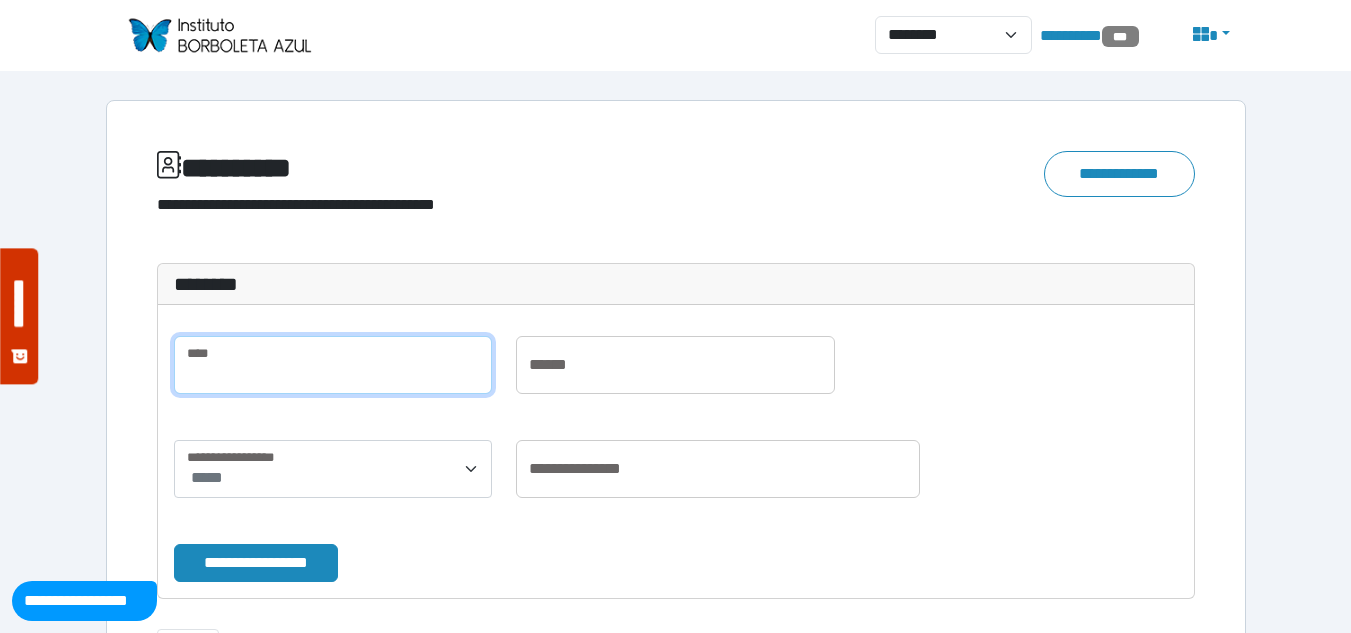 click at bounding box center [333, 365] 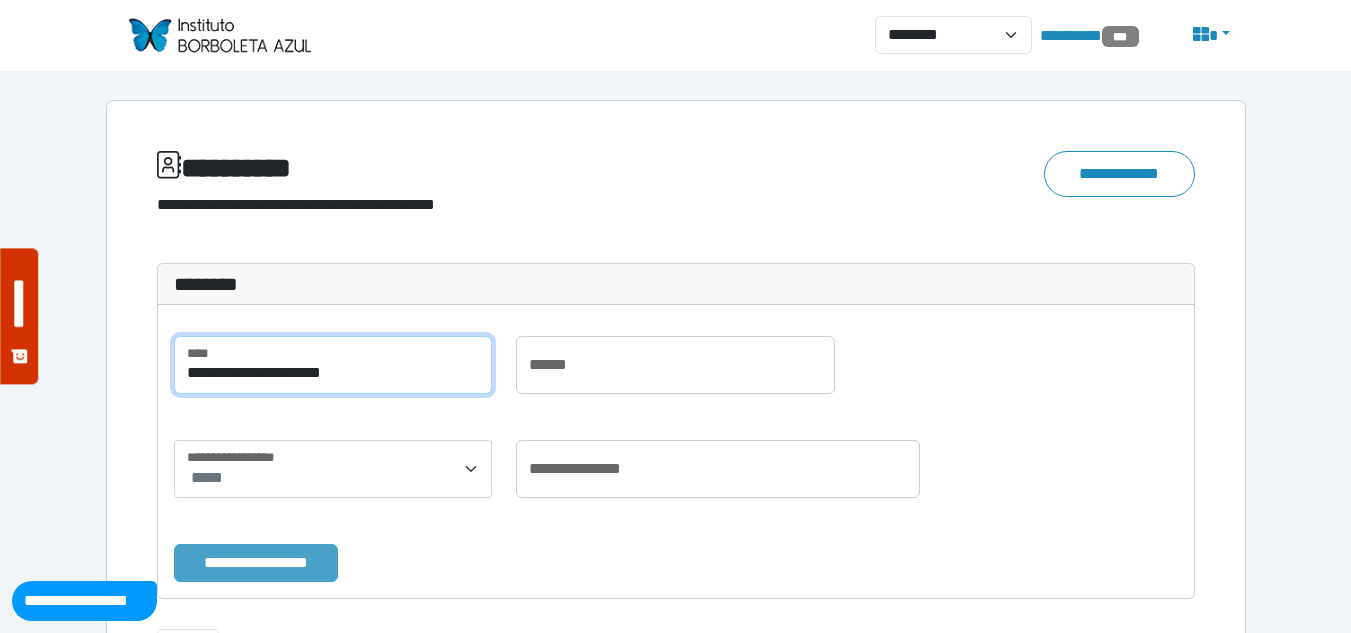 type on "**********" 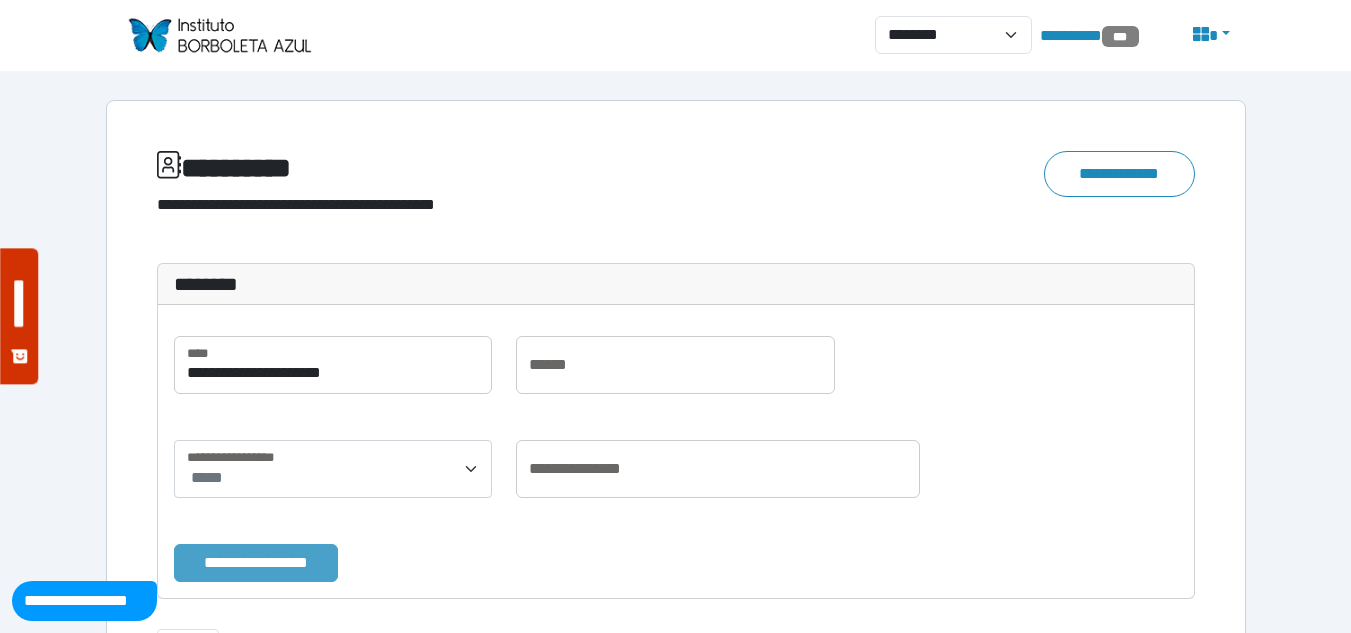click on "**********" at bounding box center (256, 563) 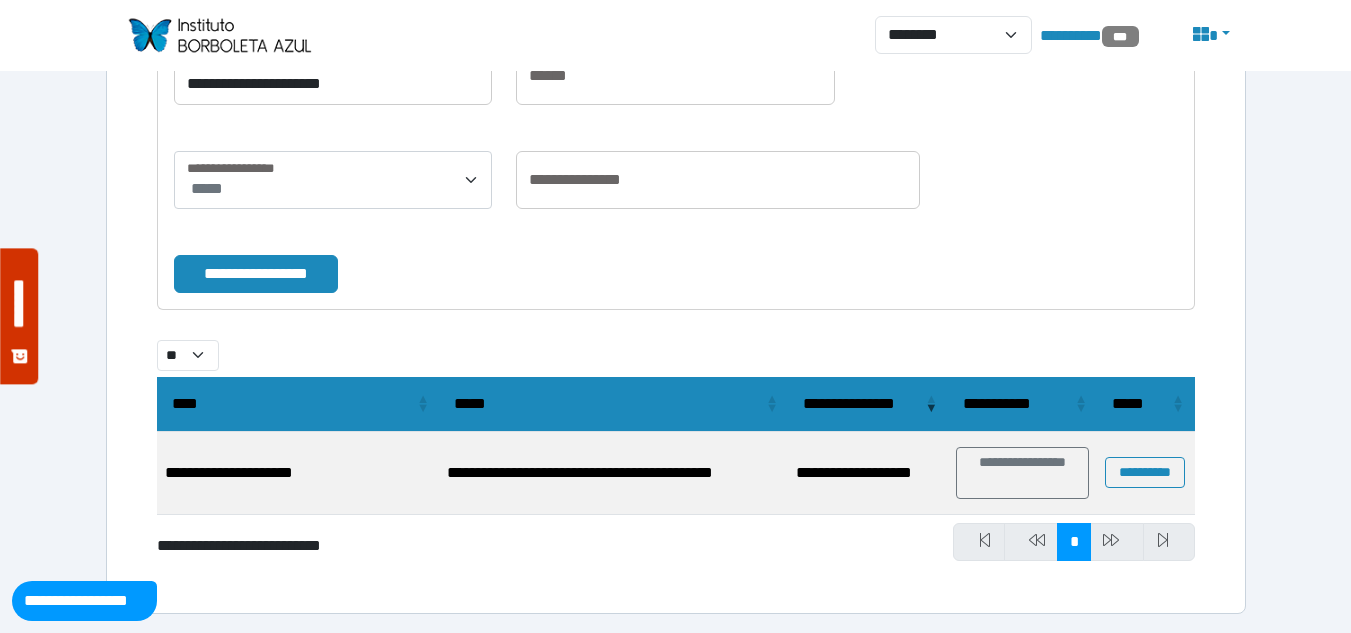 scroll, scrollTop: 290, scrollLeft: 0, axis: vertical 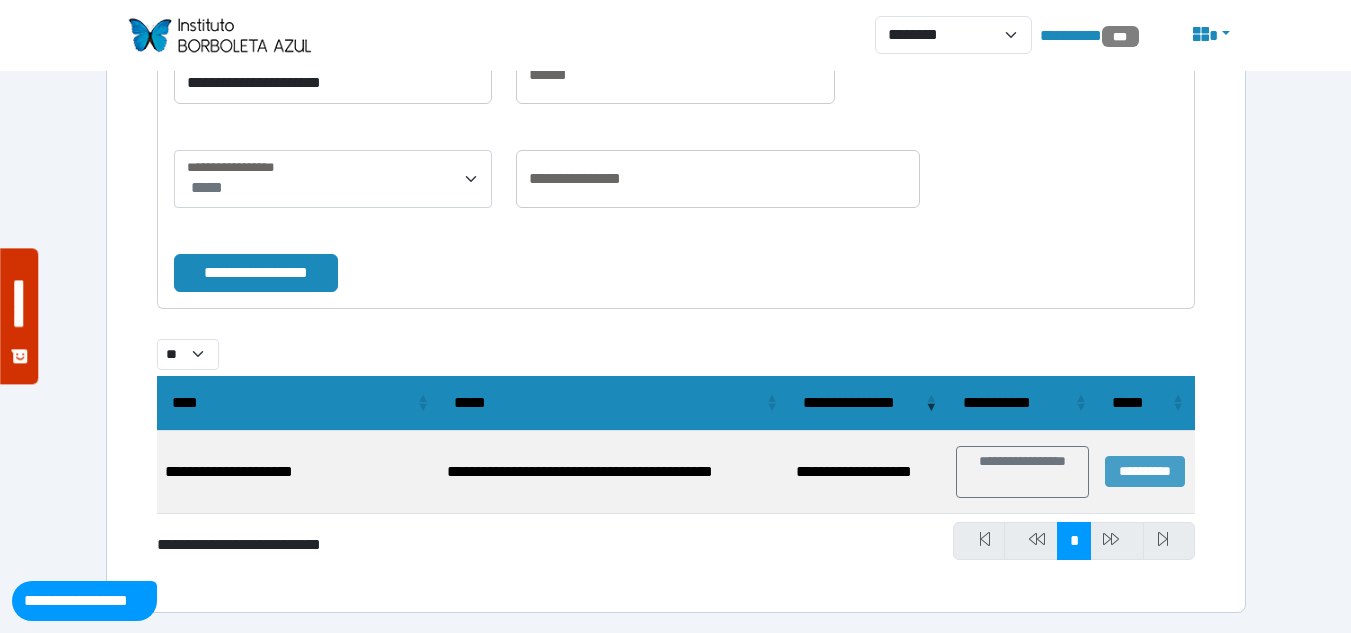 click on "**********" at bounding box center [1144, 471] 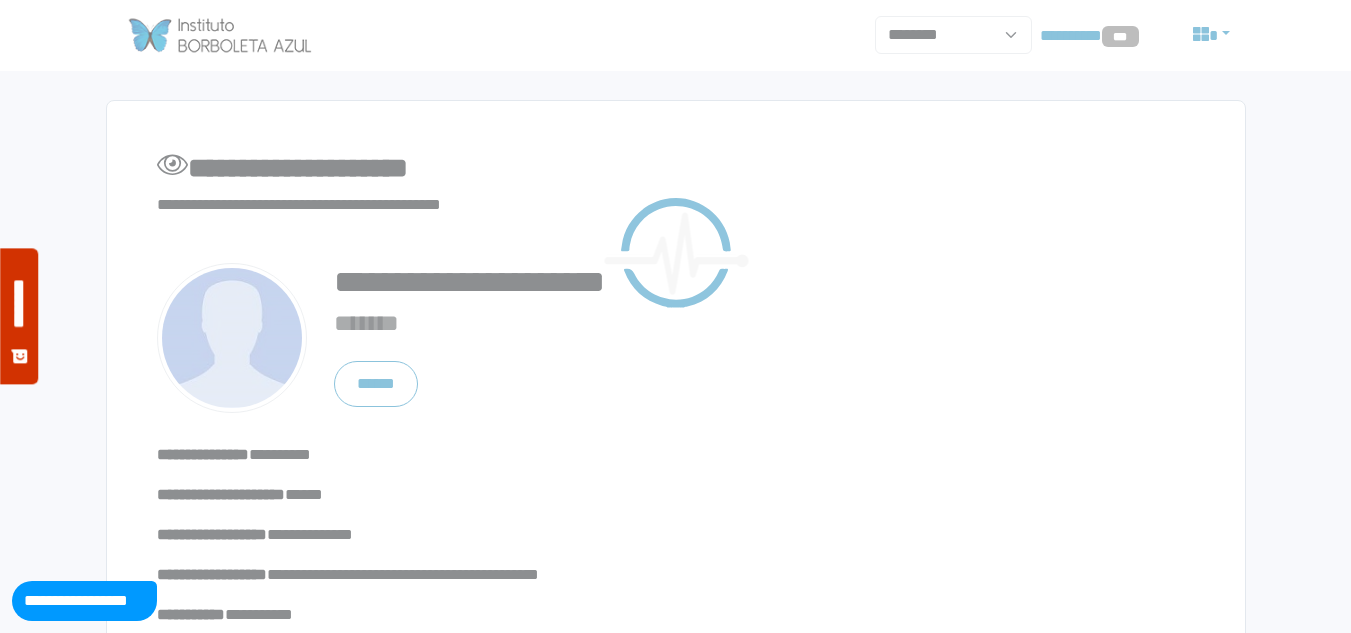 scroll, scrollTop: 0, scrollLeft: 0, axis: both 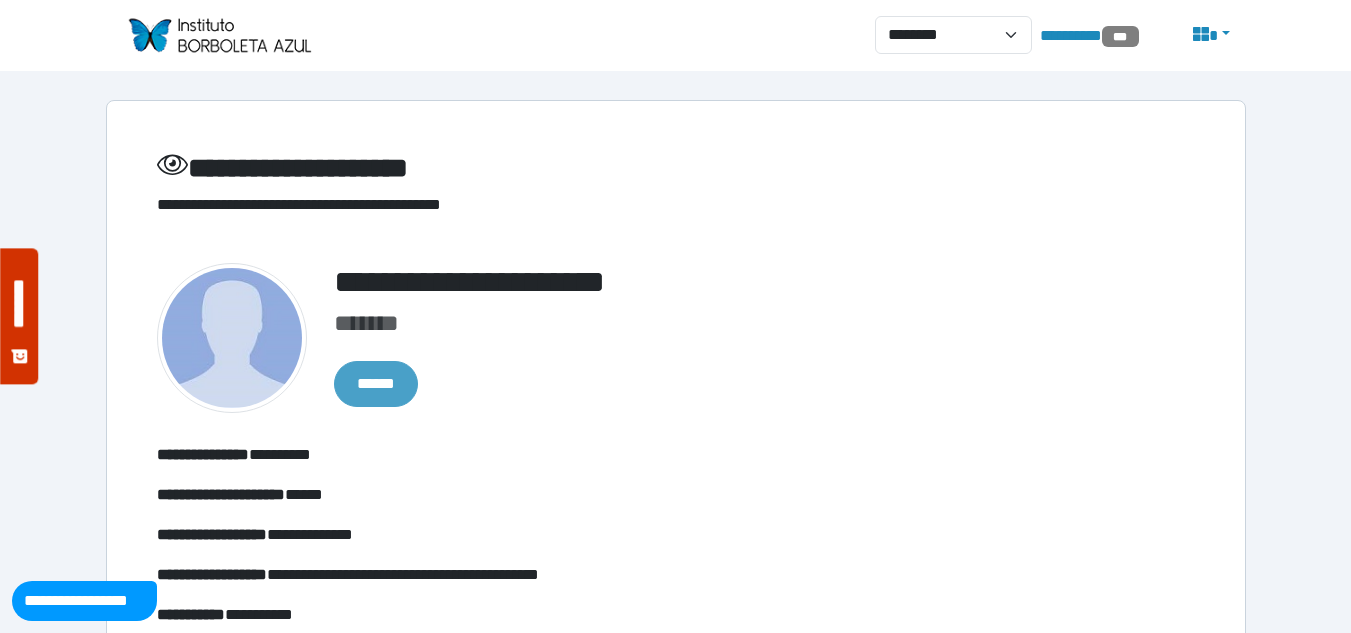 click on "******" at bounding box center (376, 384) 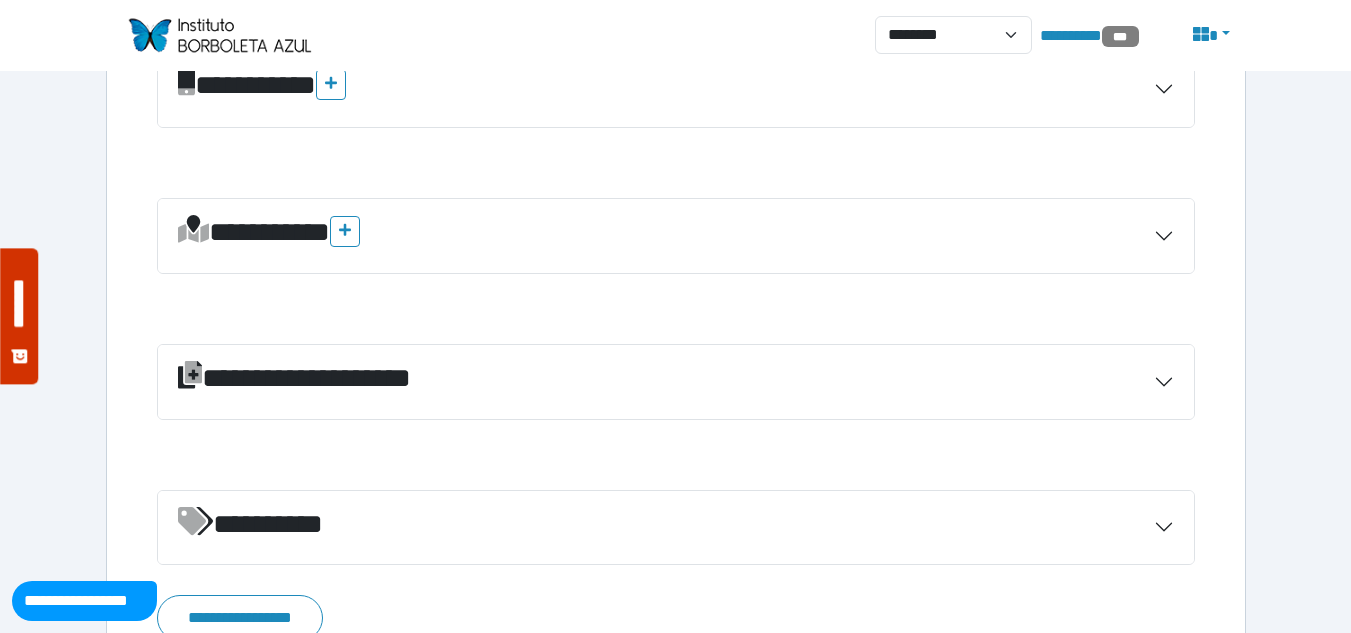 scroll, scrollTop: 819, scrollLeft: 0, axis: vertical 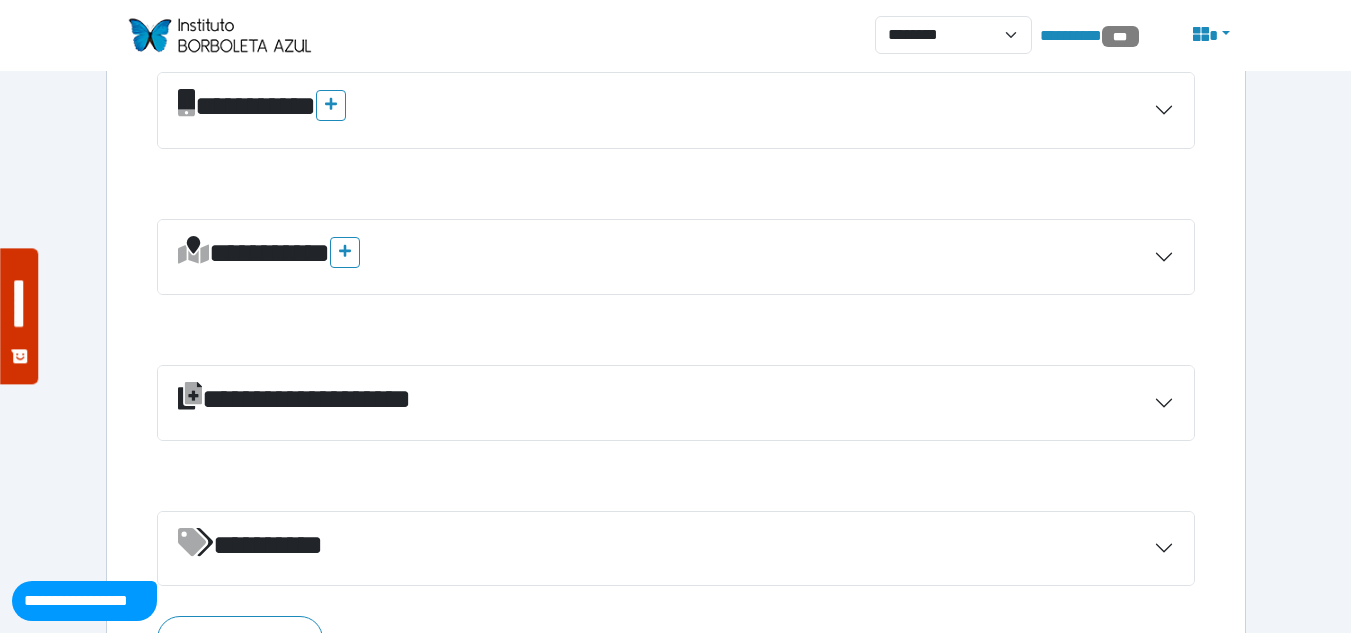 click on "*********" at bounding box center [676, 549] 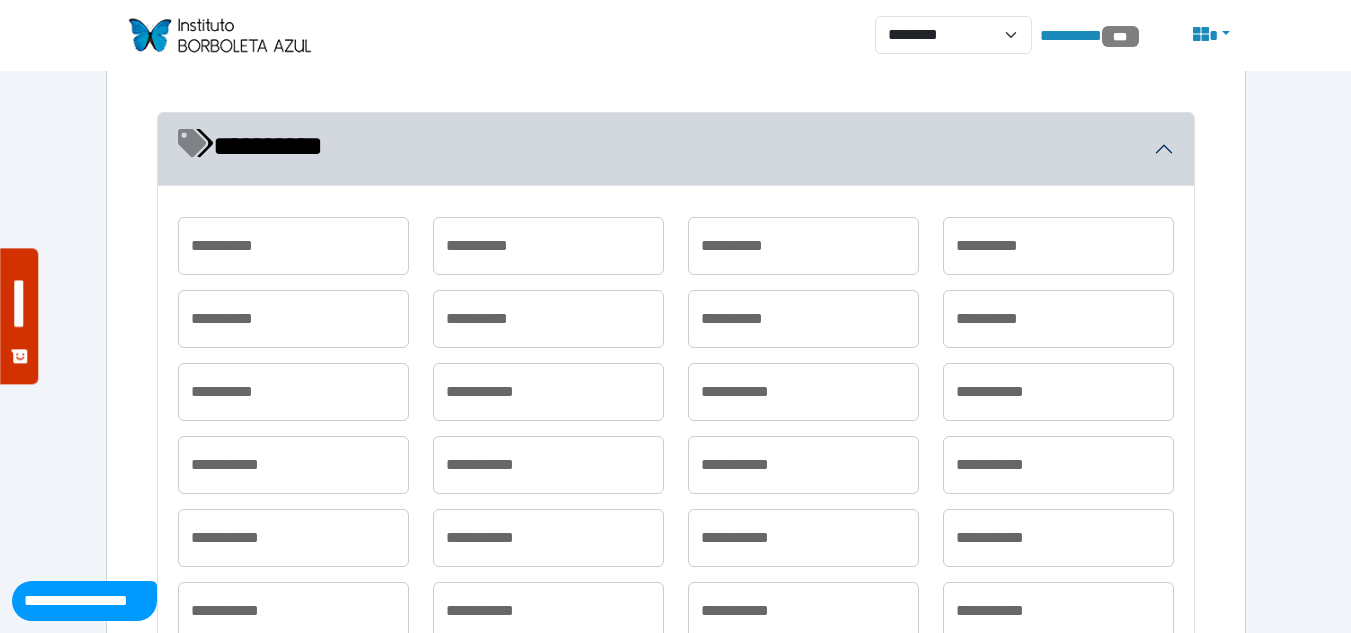 scroll, scrollTop: 1219, scrollLeft: 0, axis: vertical 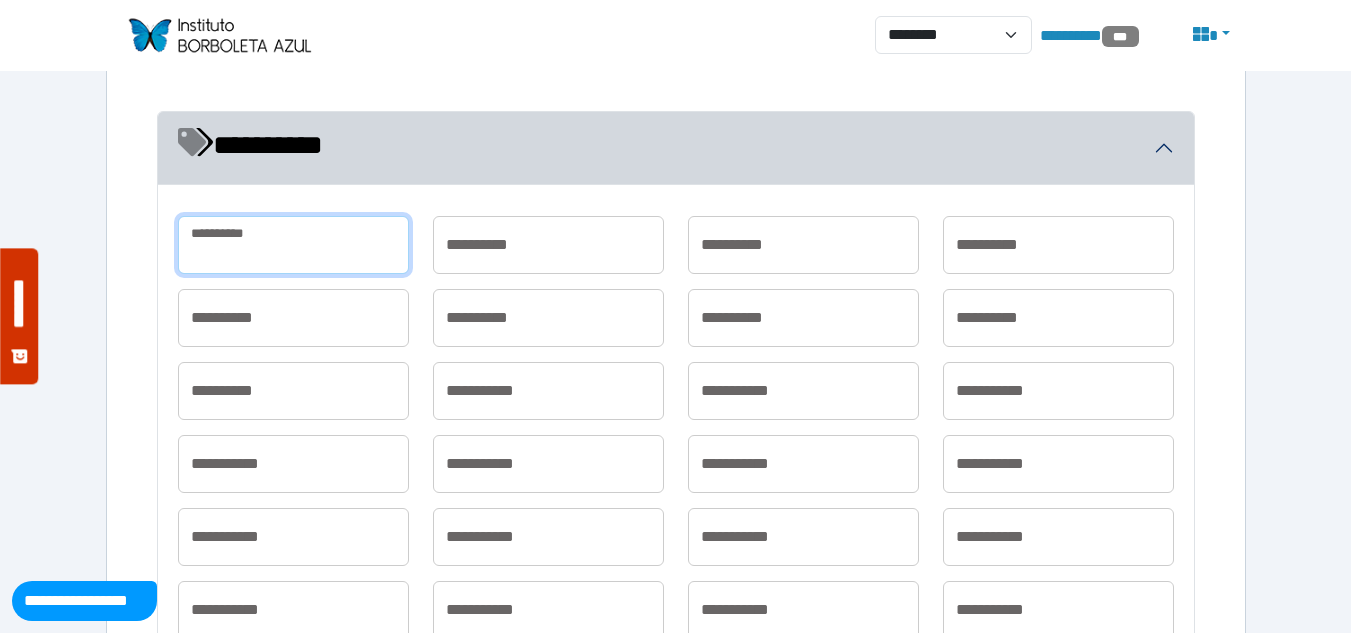 click at bounding box center (293, 245) 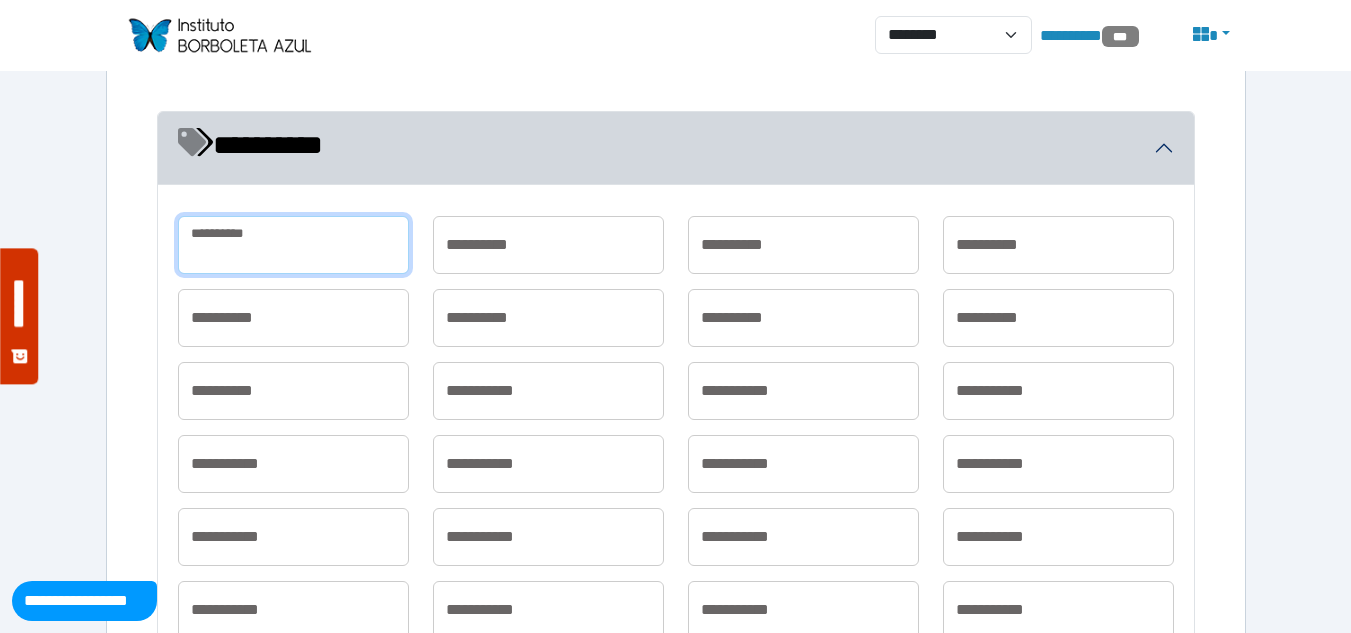 type on "**********" 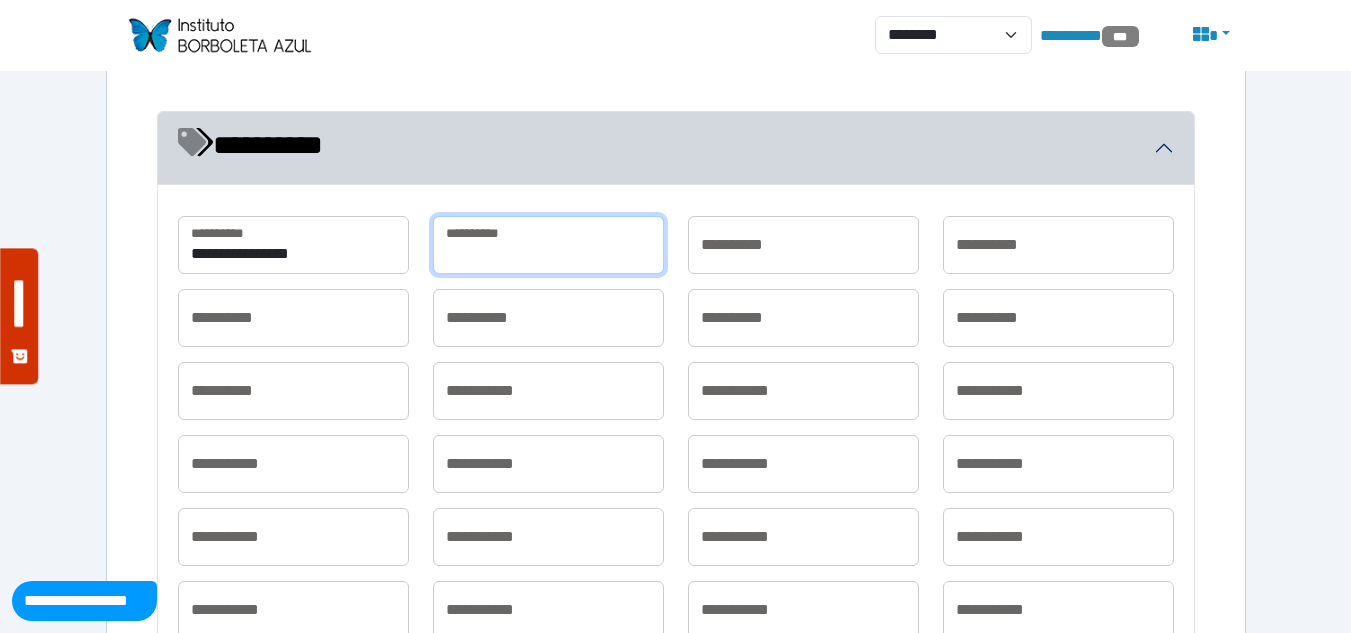 click at bounding box center [548, 245] 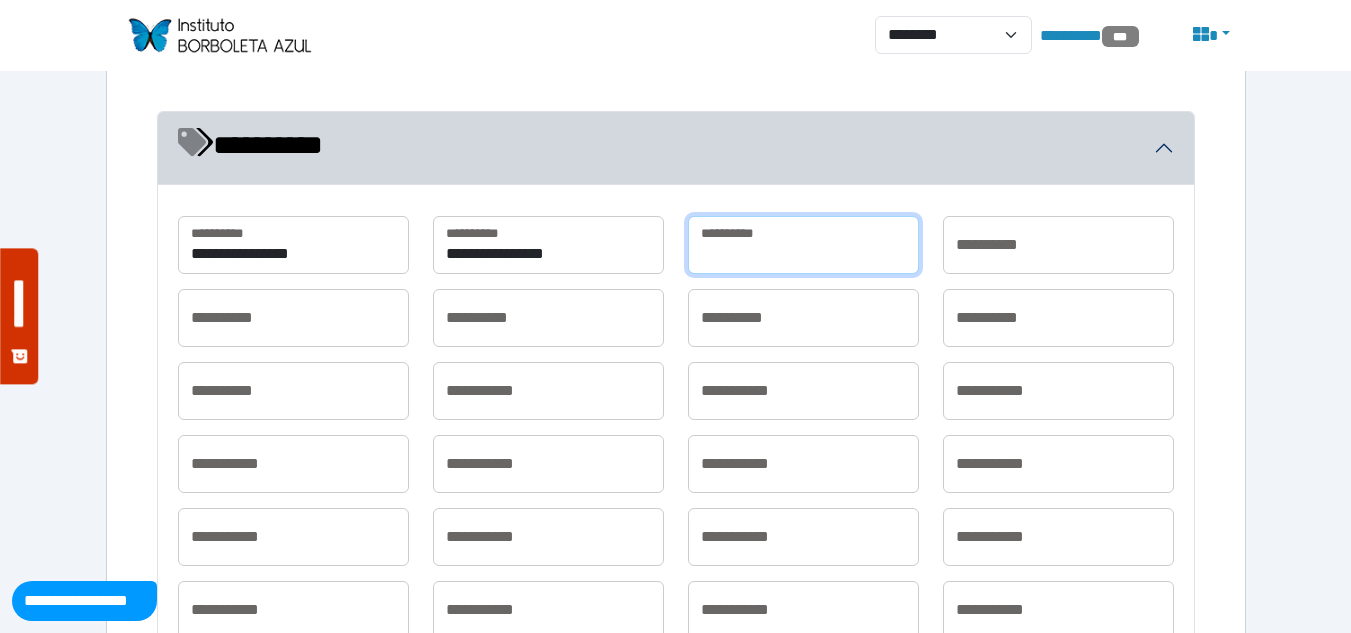 click at bounding box center (803, 245) 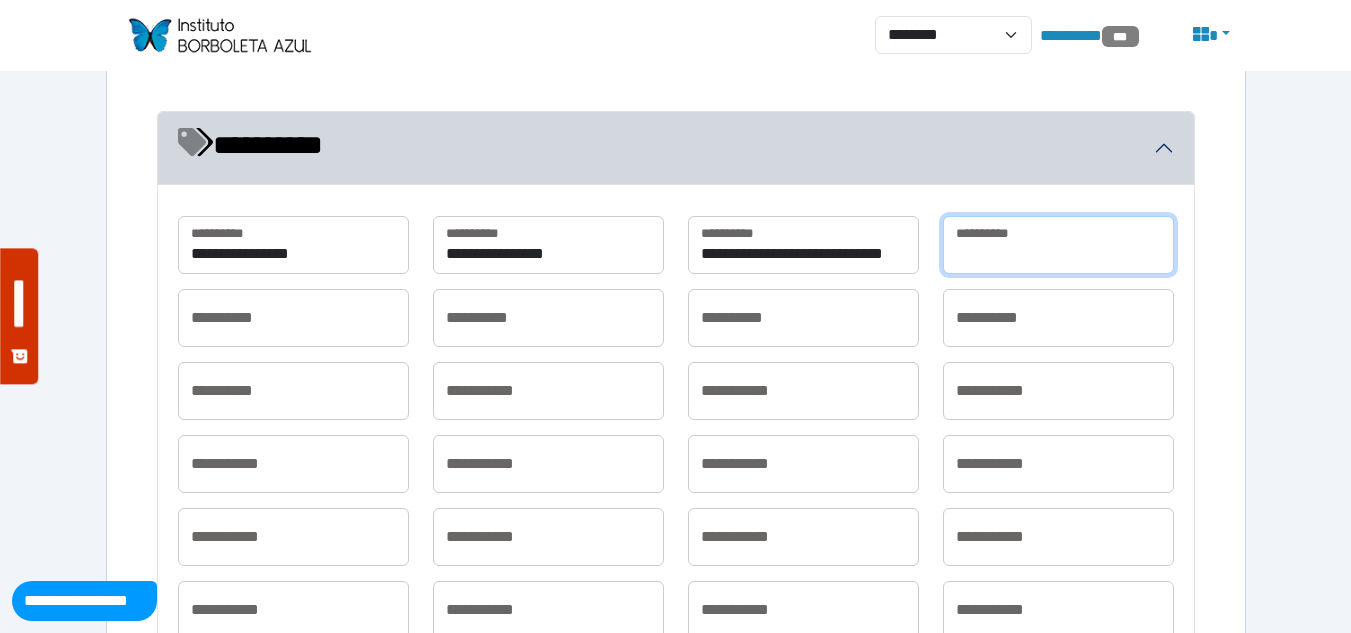 click at bounding box center [1058, 245] 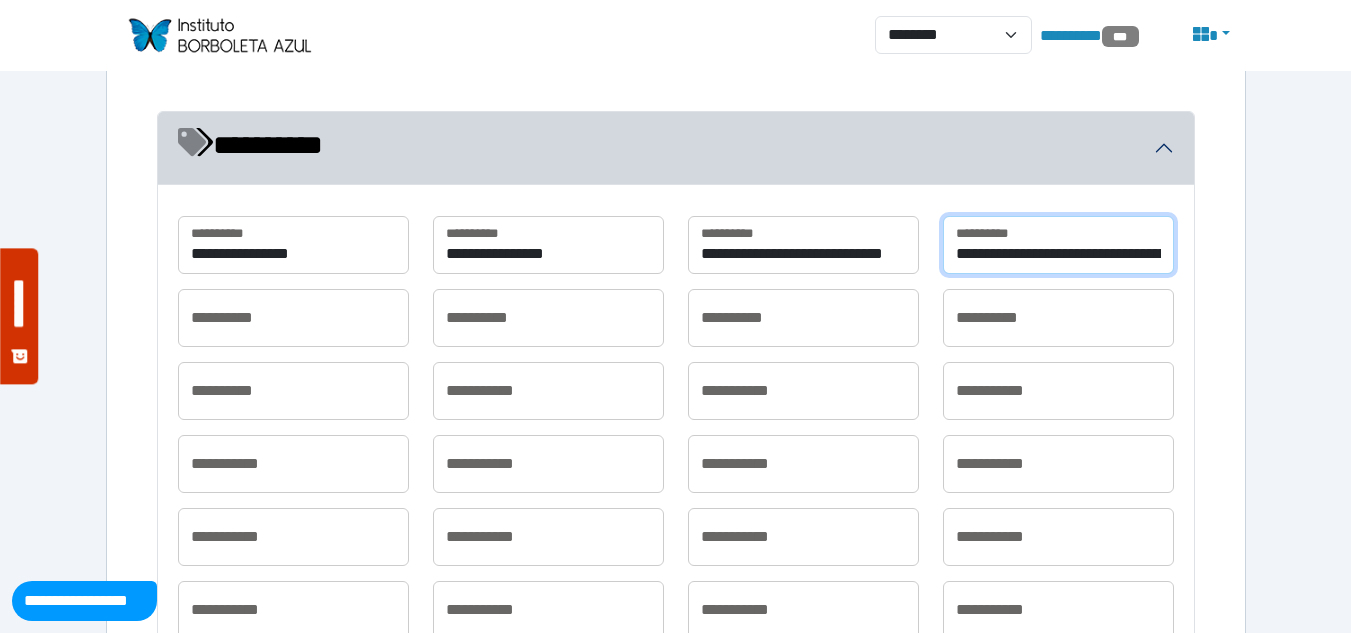 scroll, scrollTop: 0, scrollLeft: 7644, axis: horizontal 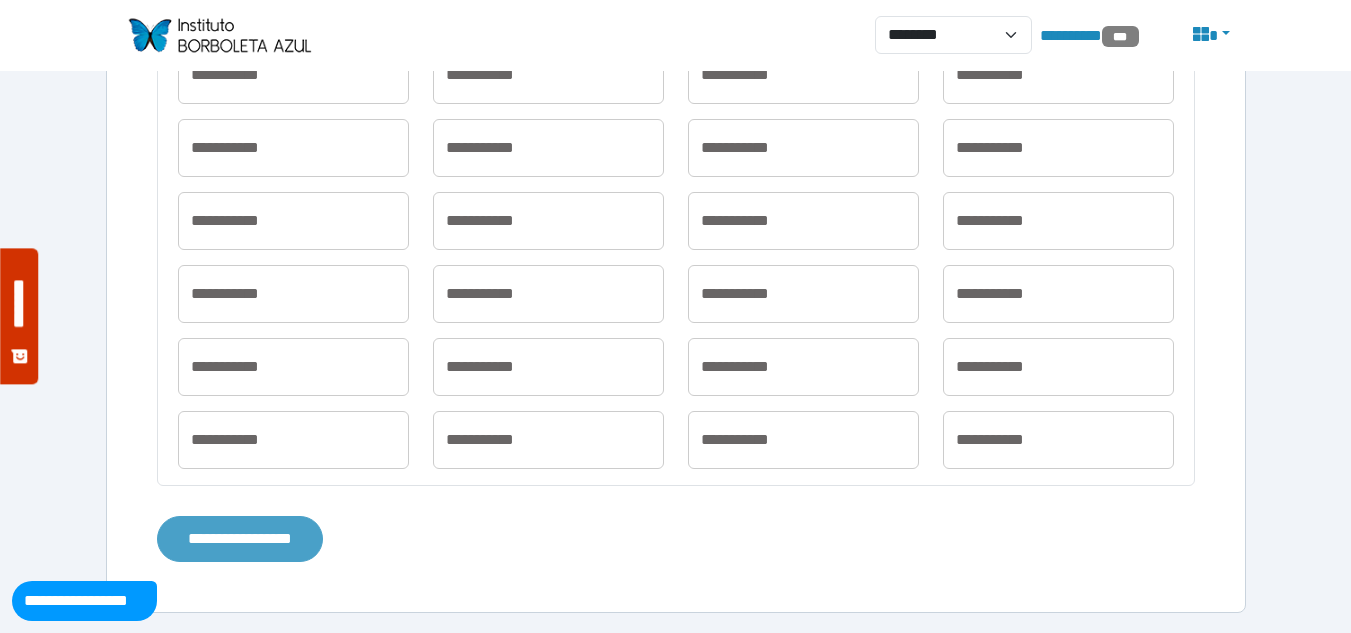 type on "**********" 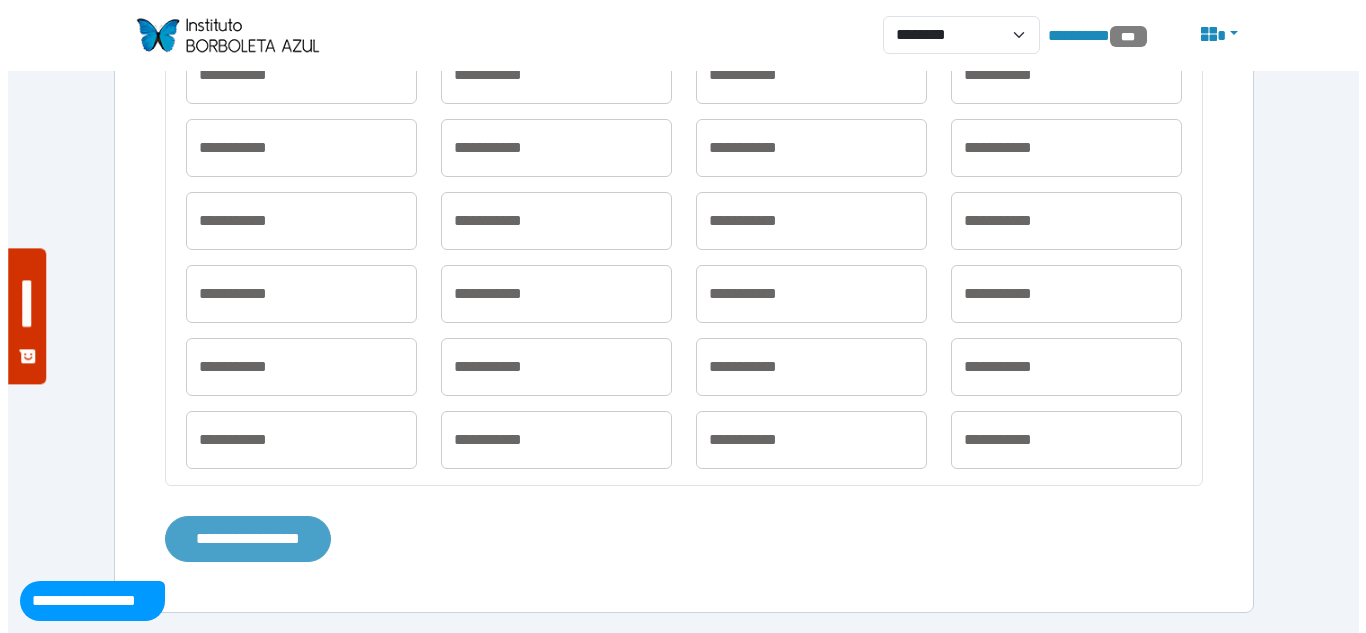 scroll, scrollTop: 0, scrollLeft: 0, axis: both 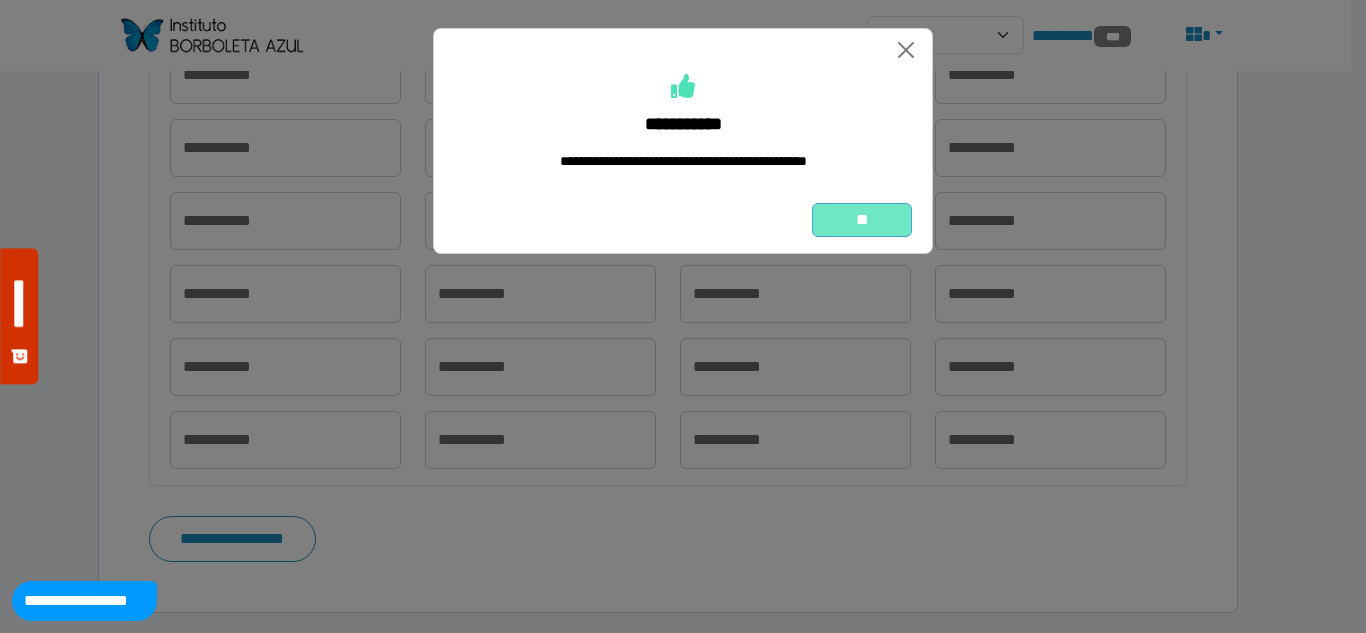 click on "**" at bounding box center (862, 220) 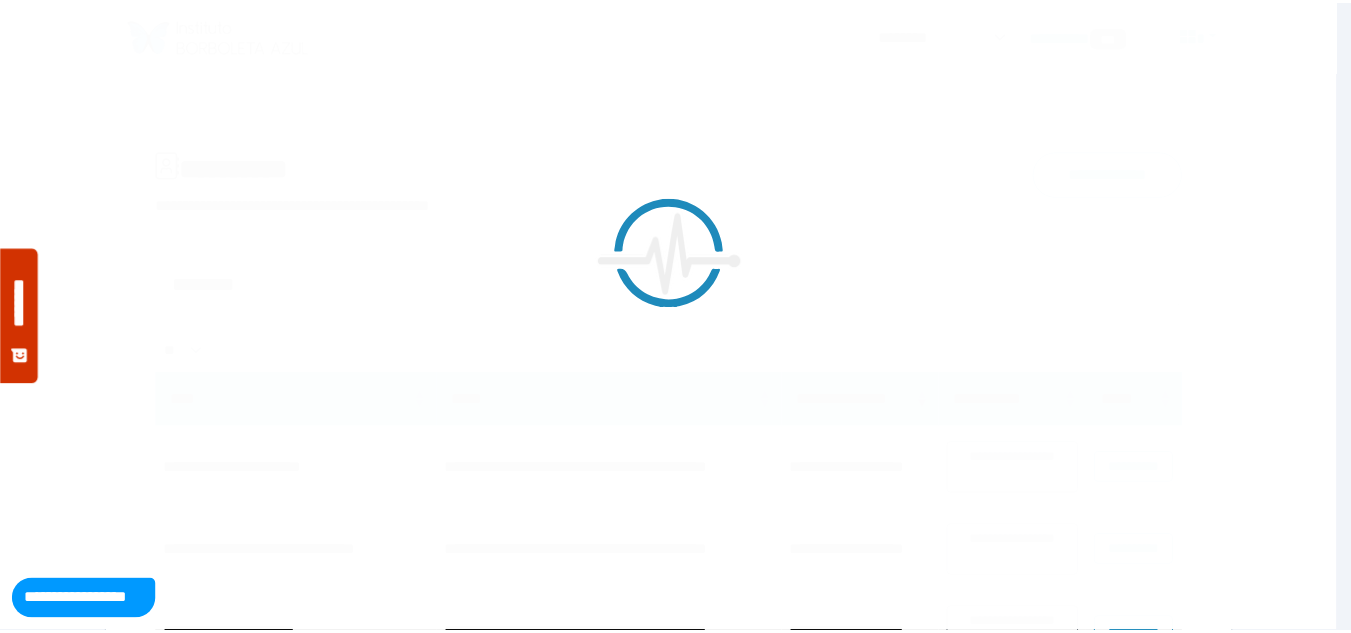 scroll, scrollTop: 0, scrollLeft: 0, axis: both 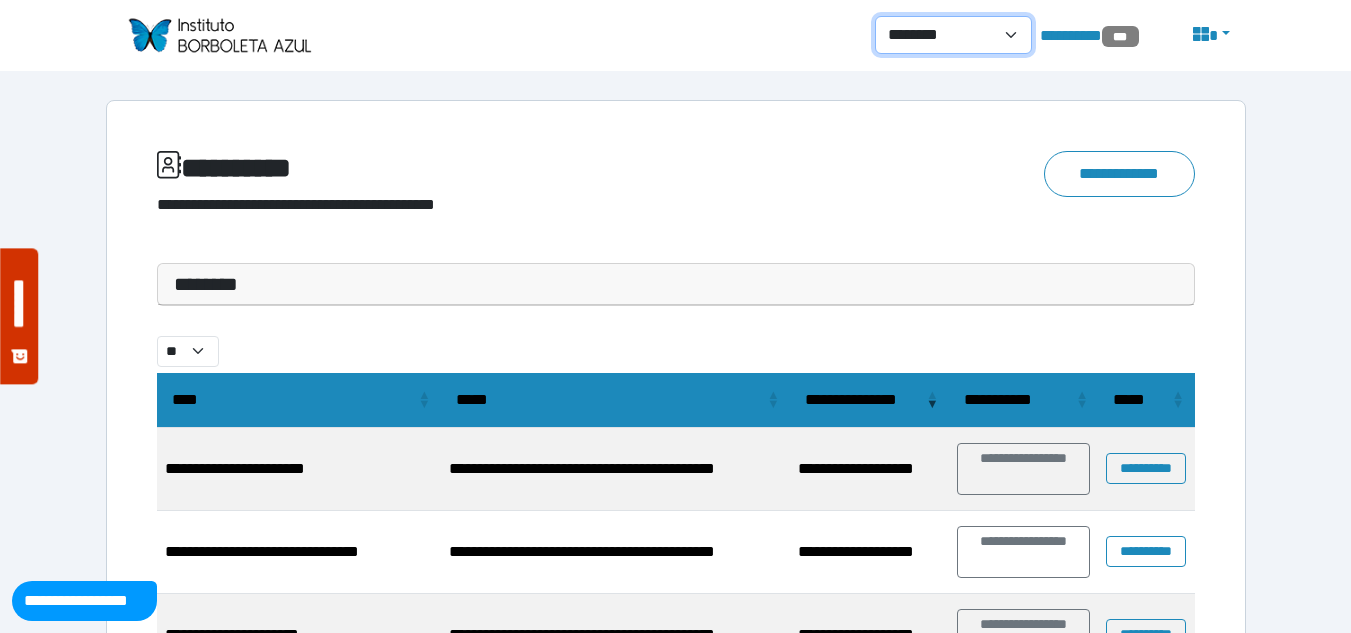 click on "**********" at bounding box center [953, 35] 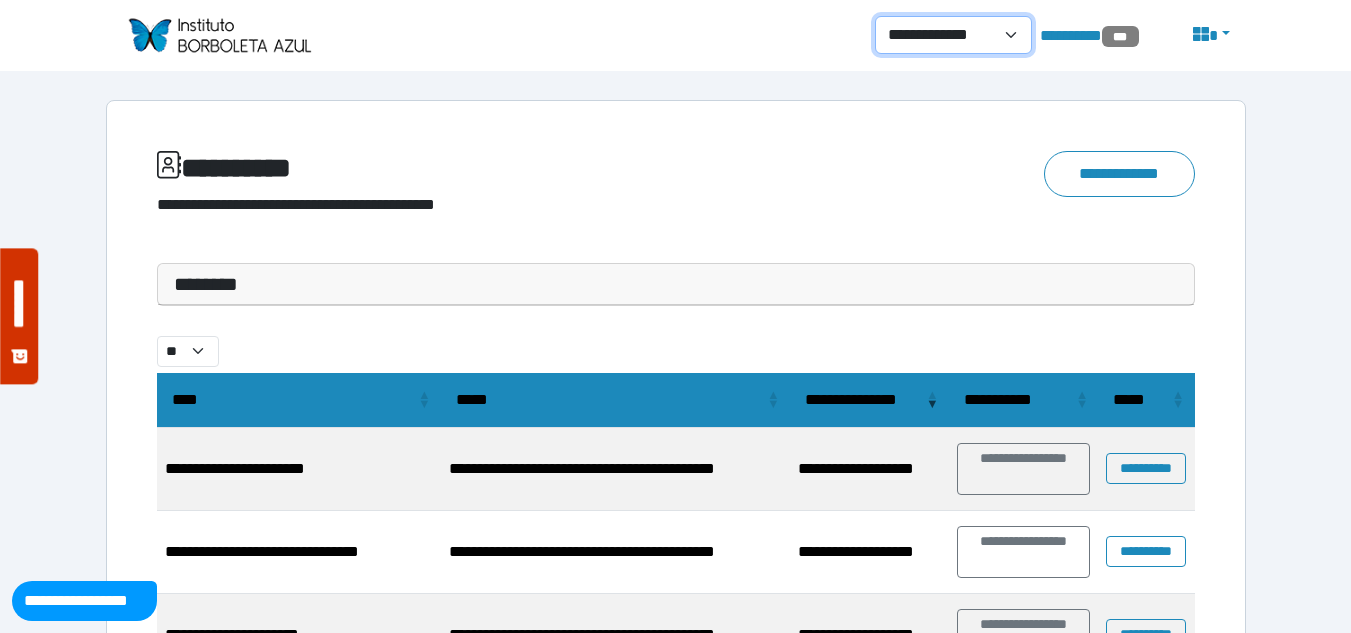 click on "**********" at bounding box center (953, 35) 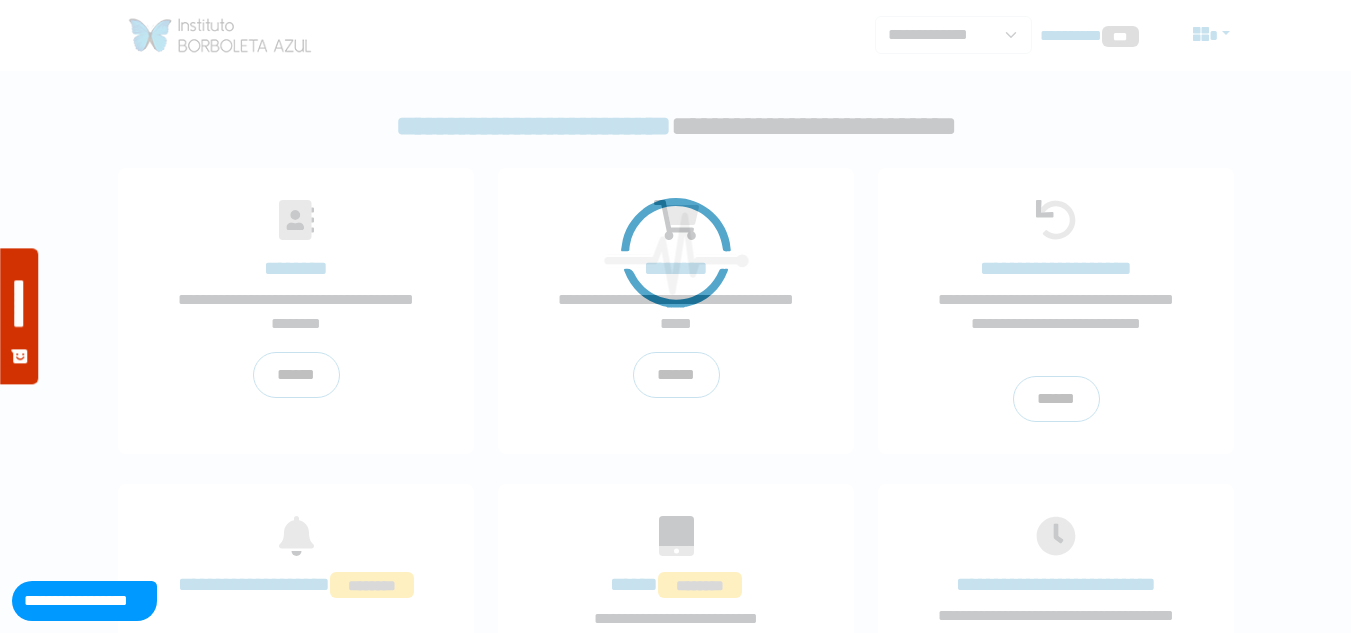 scroll, scrollTop: 0, scrollLeft: 0, axis: both 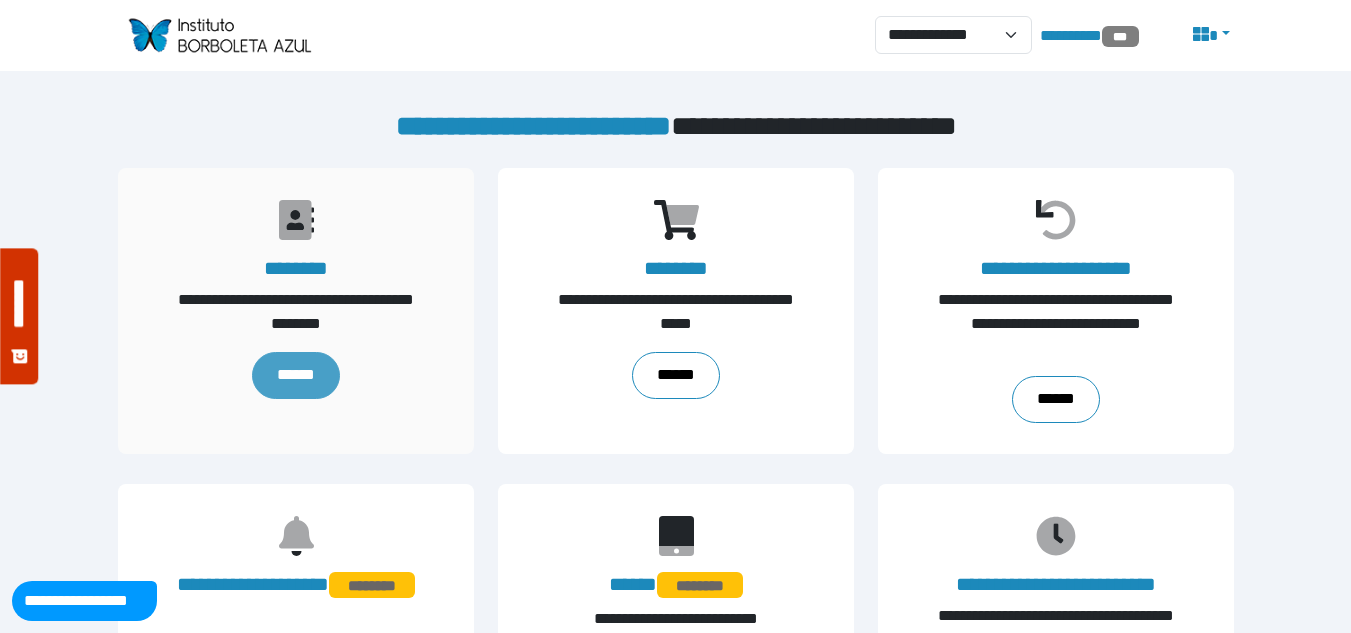 click on "******" at bounding box center (295, 375) 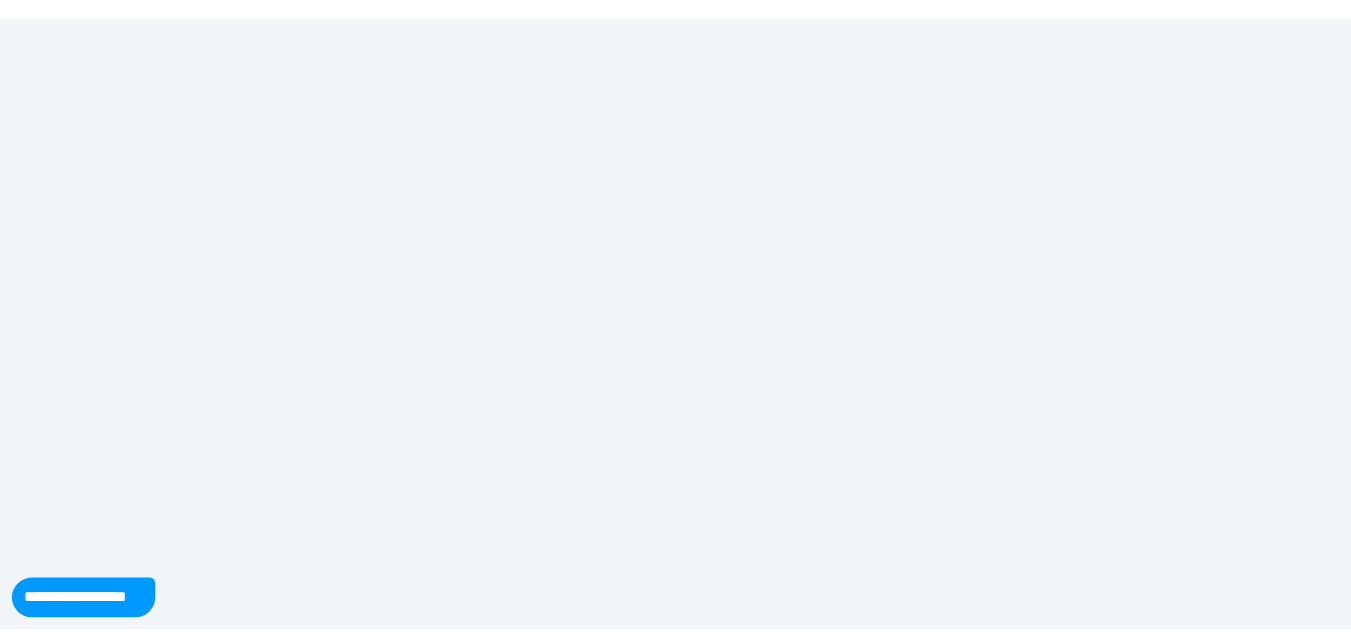 scroll, scrollTop: 0, scrollLeft: 0, axis: both 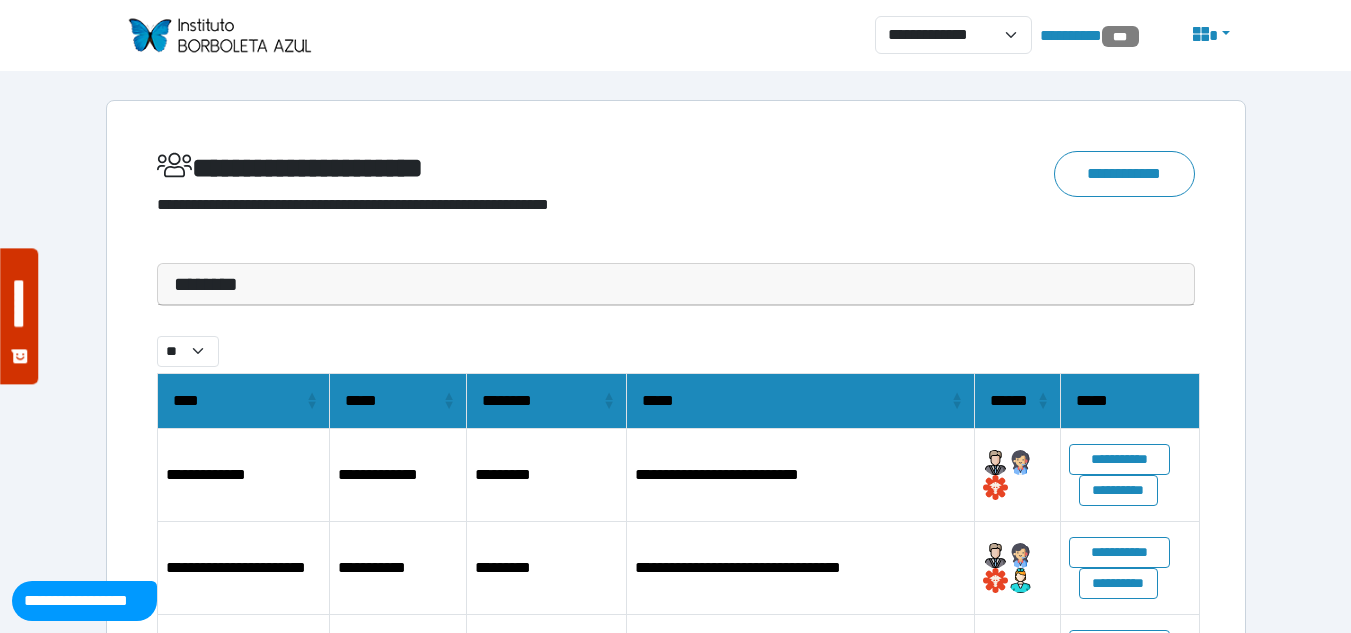 click on "********" at bounding box center (676, 284) 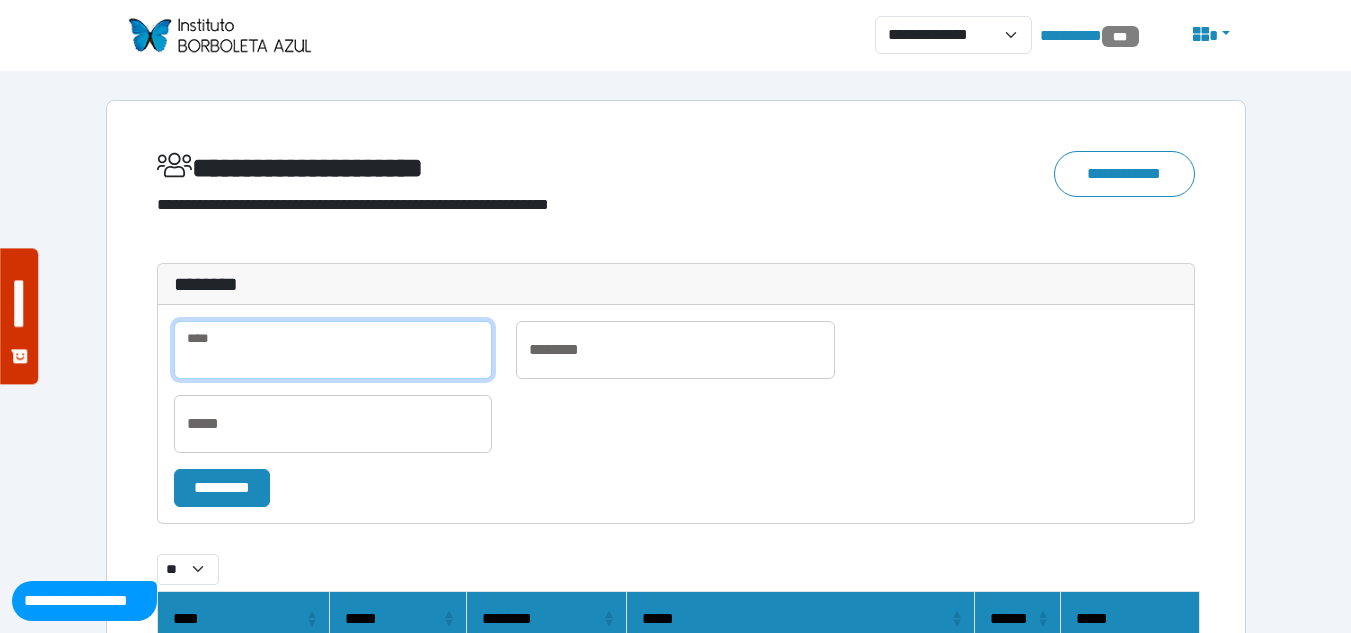 click at bounding box center [333, 350] 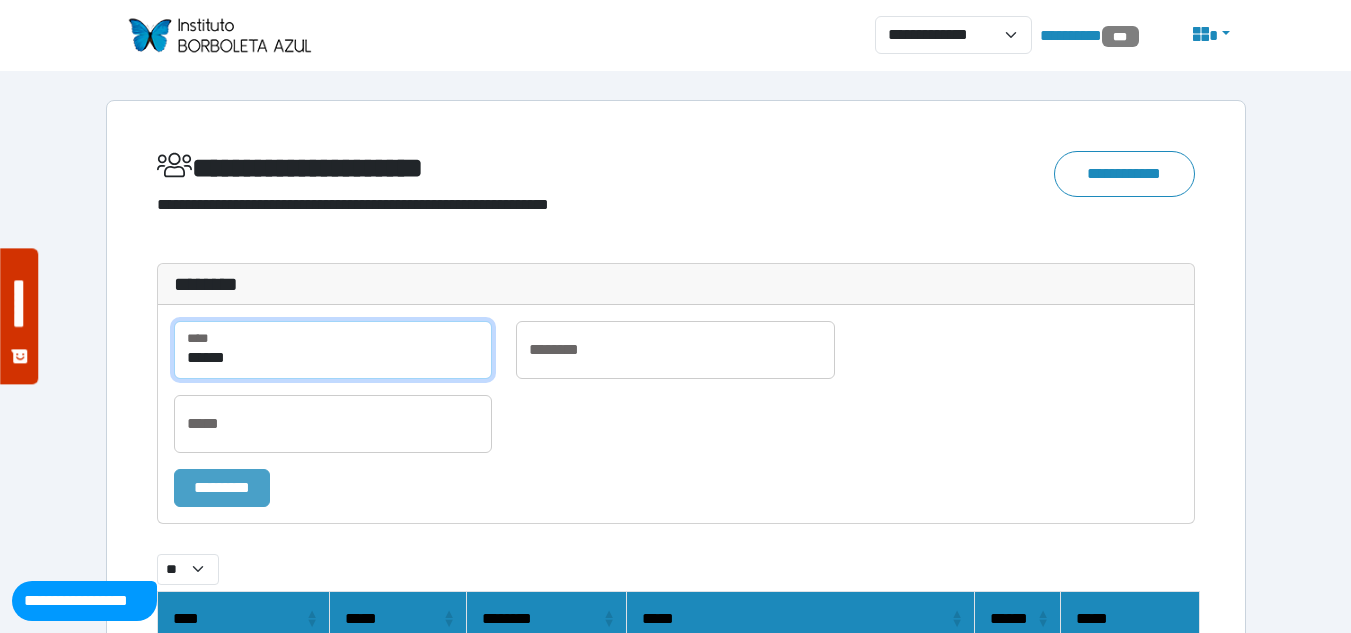 type on "******" 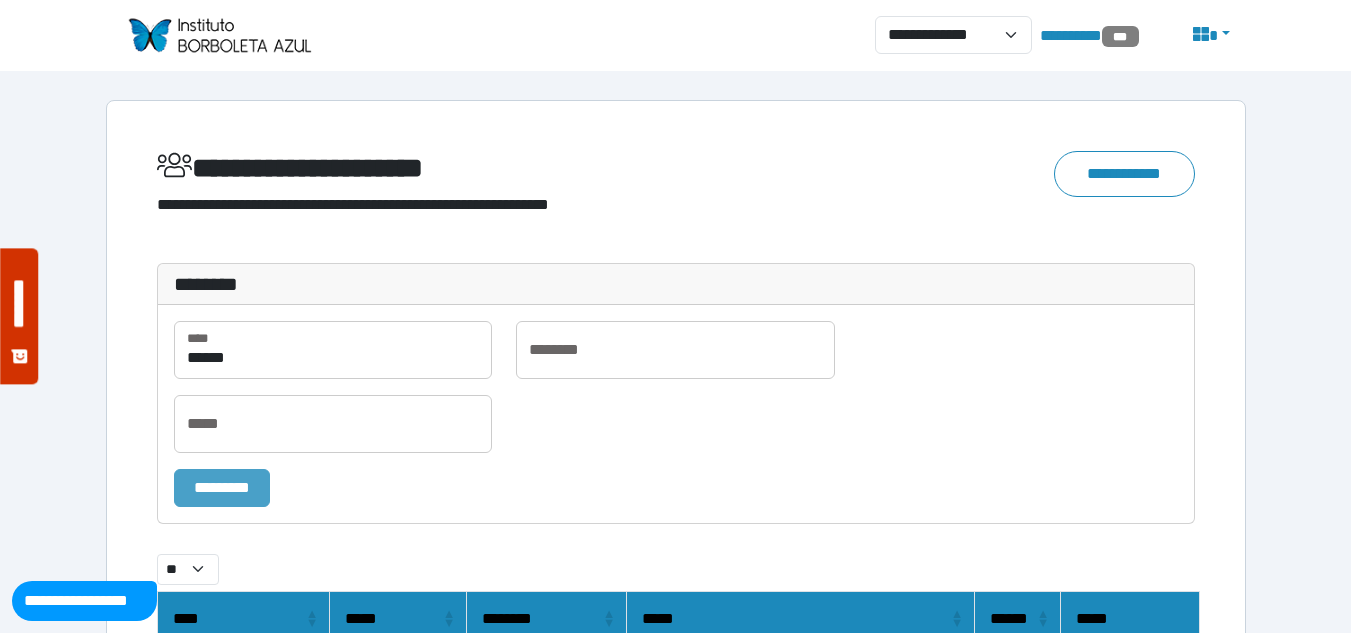 click on "*********" at bounding box center (222, 488) 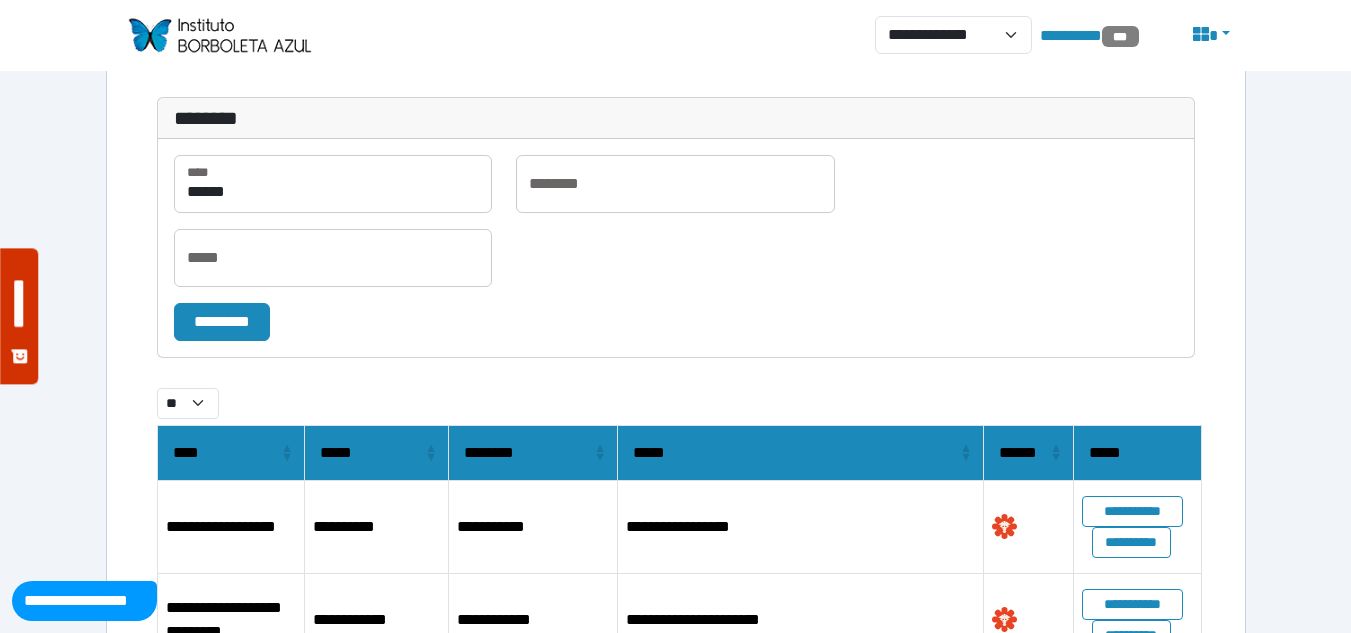 scroll, scrollTop: 422, scrollLeft: 0, axis: vertical 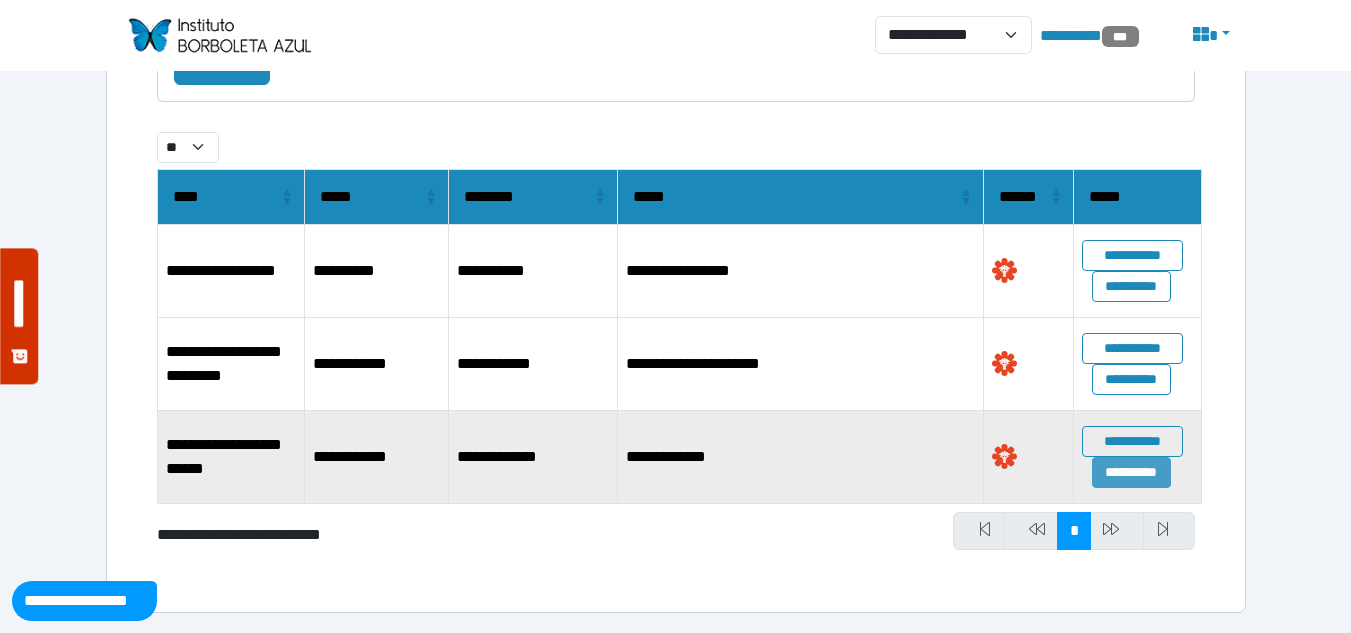 click on "**********" at bounding box center (1131, 472) 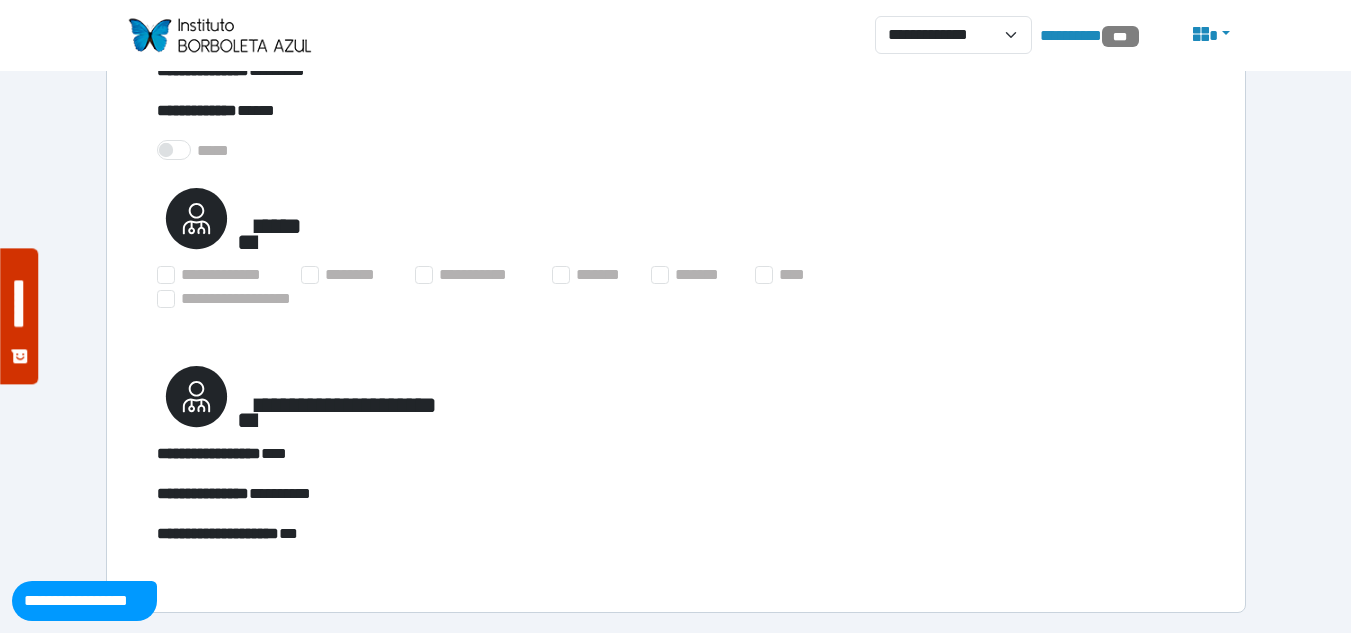 scroll, scrollTop: 0, scrollLeft: 0, axis: both 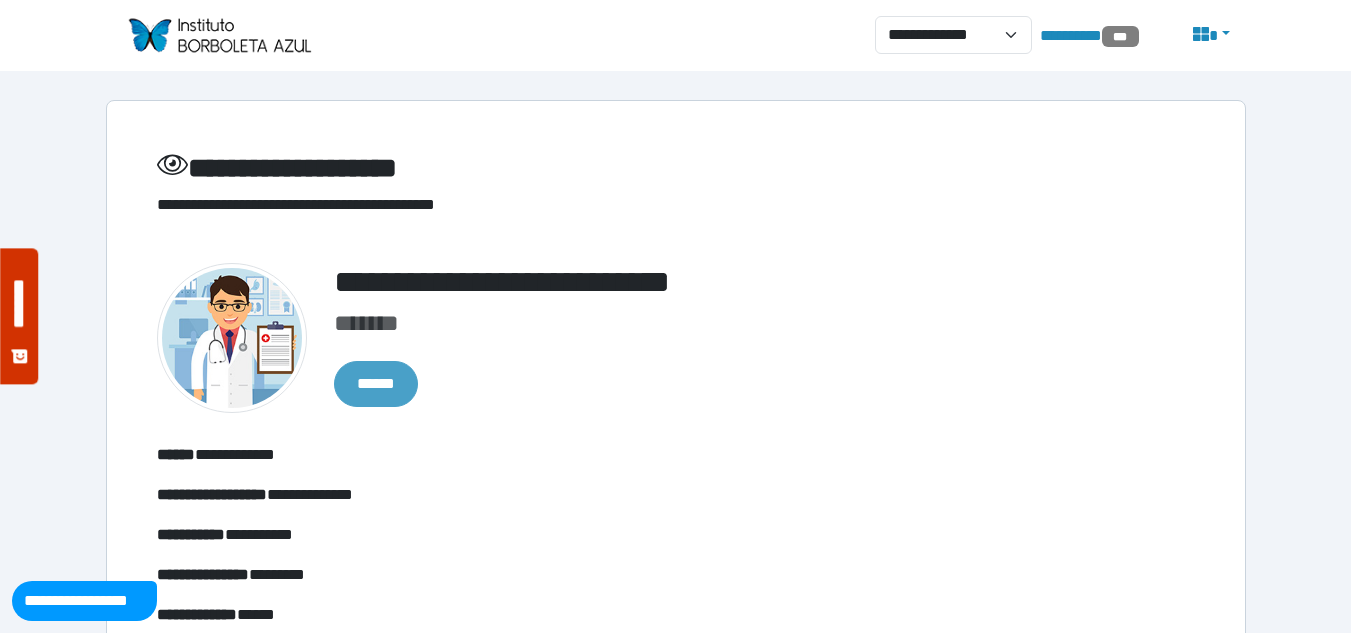 click on "******" at bounding box center [376, 384] 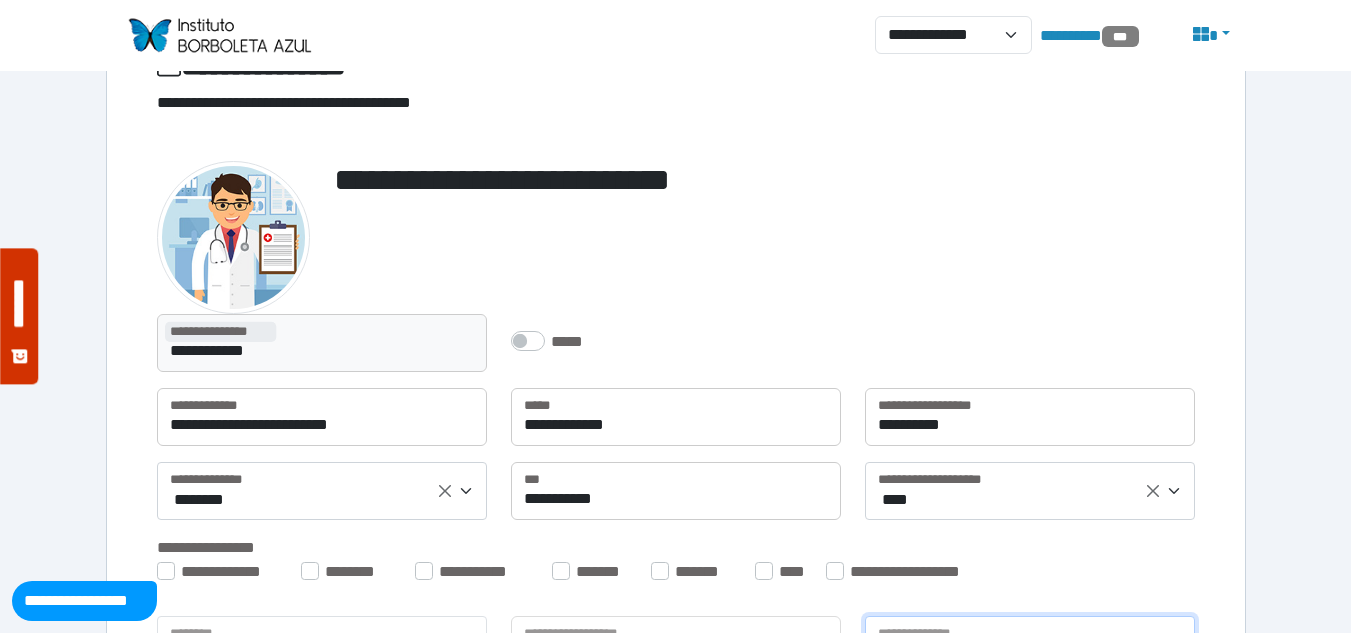 scroll, scrollTop: 430, scrollLeft: 0, axis: vertical 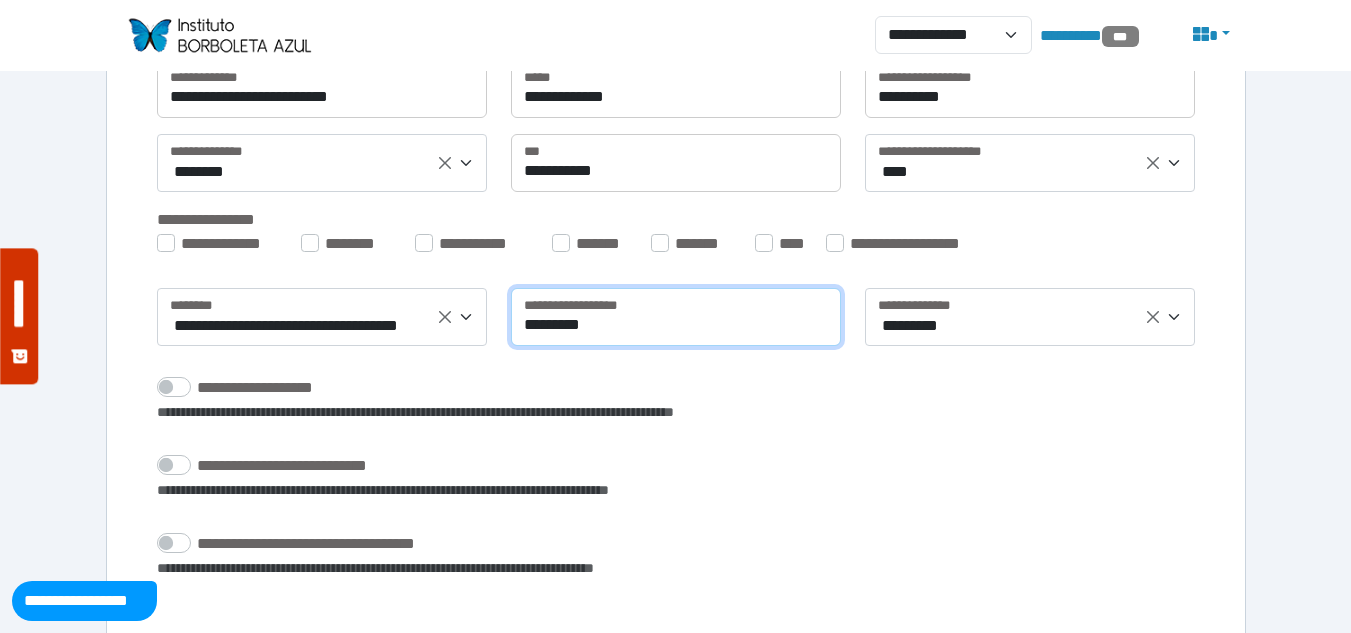 click on "*********" at bounding box center (676, 317) 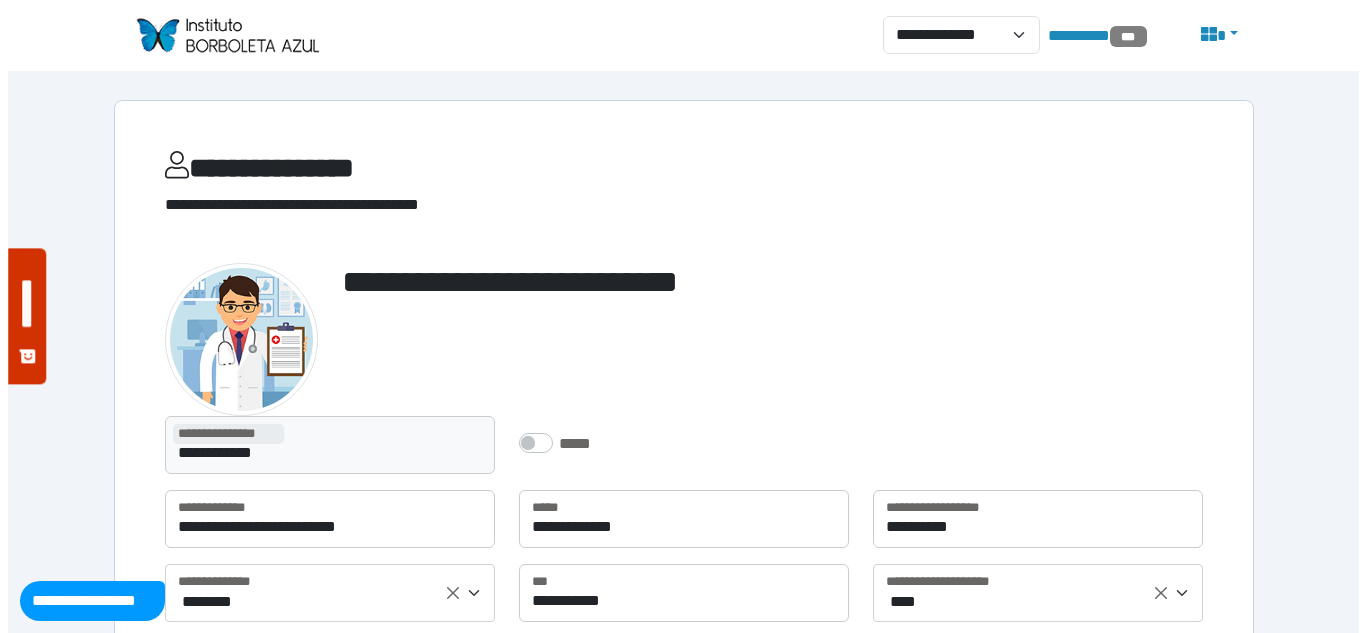 scroll, scrollTop: 560, scrollLeft: 0, axis: vertical 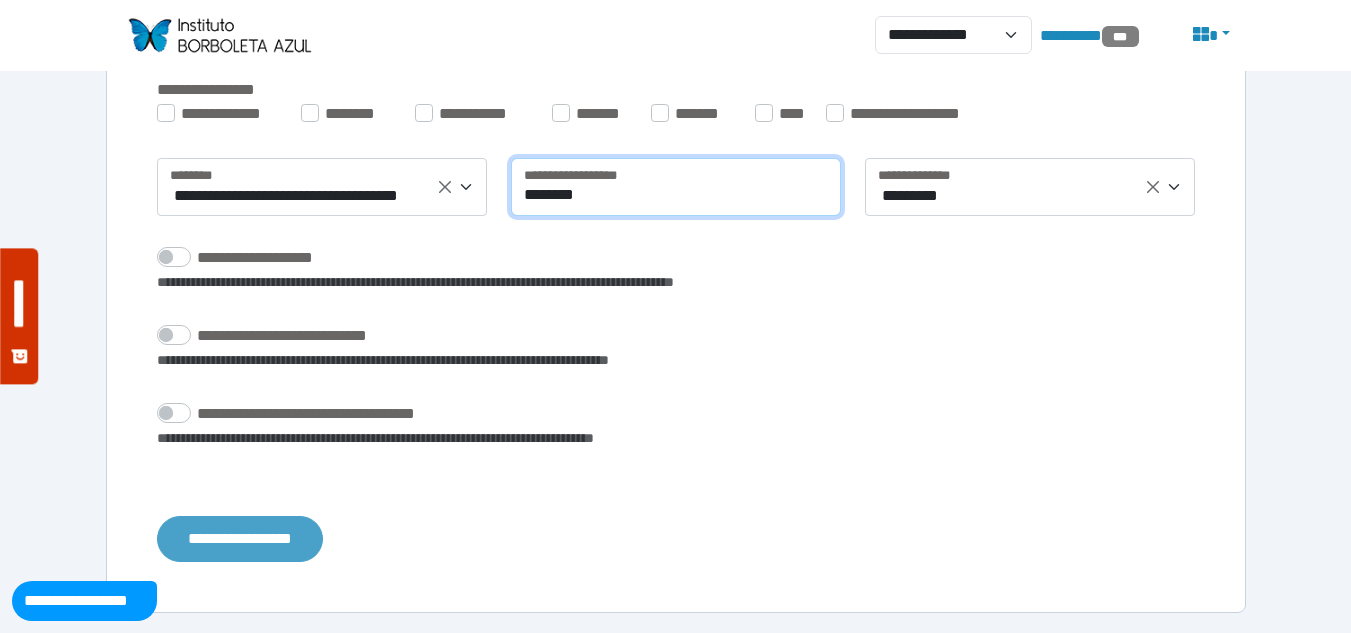 type on "********" 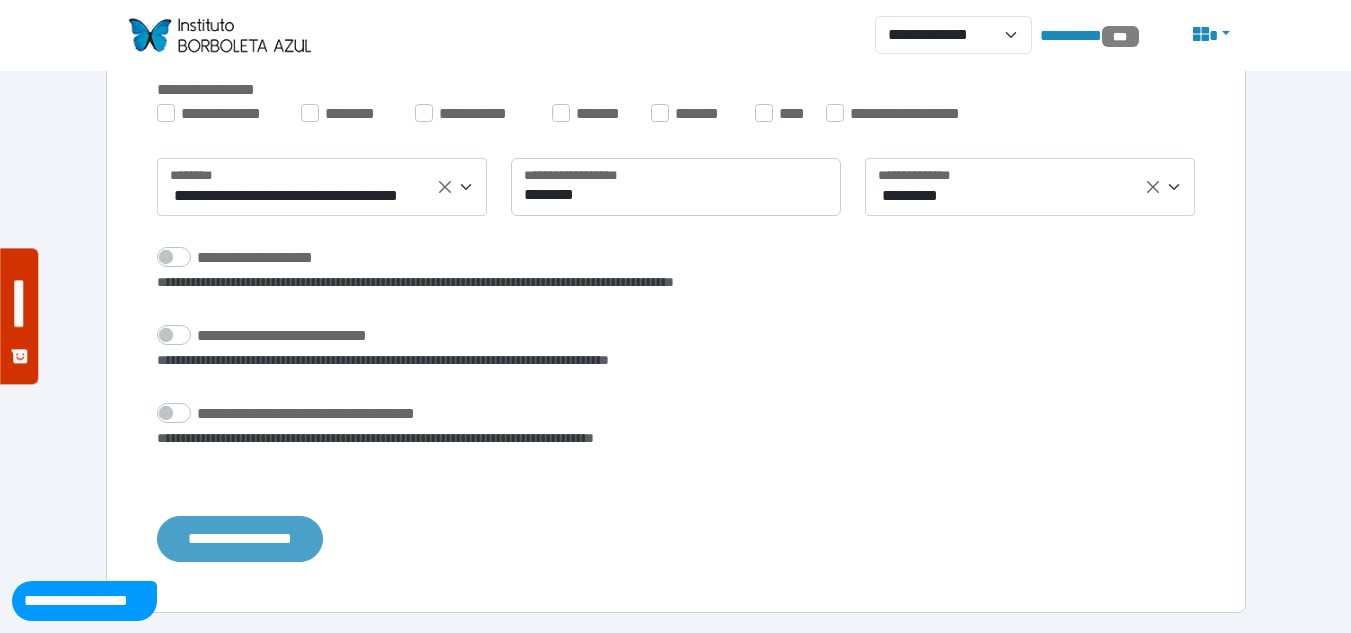 click on "**********" at bounding box center [240, 539] 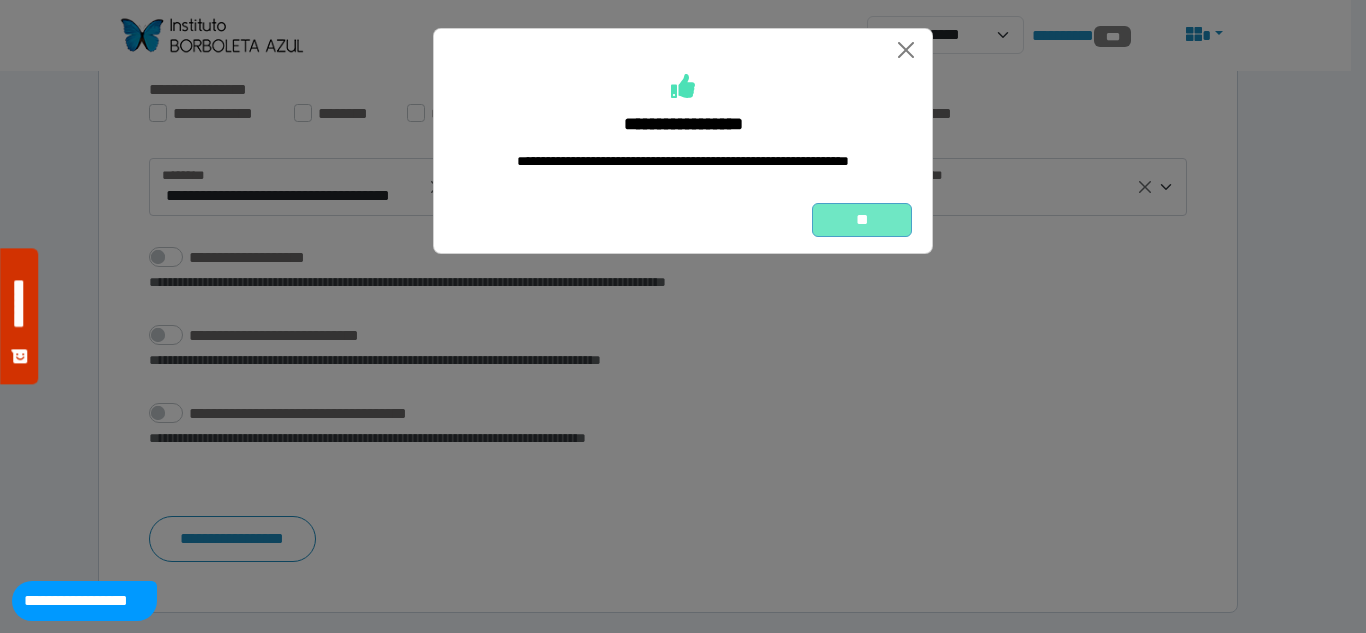 click on "**" at bounding box center (862, 220) 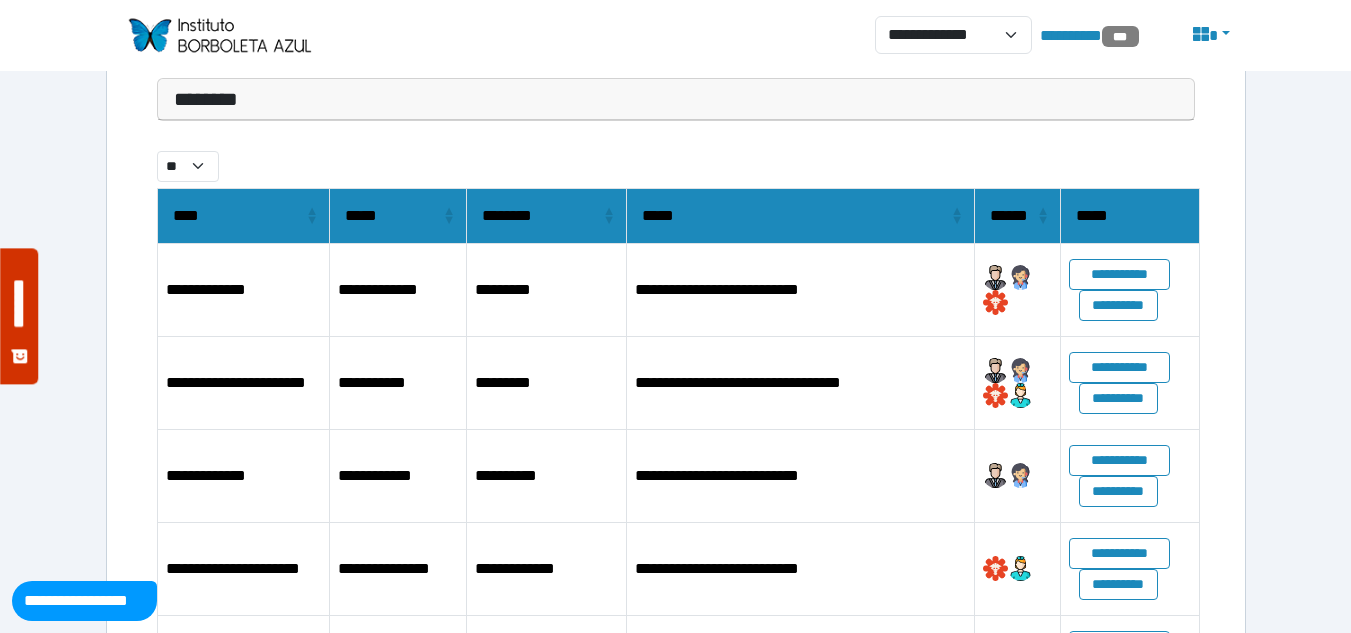 scroll, scrollTop: 400, scrollLeft: 0, axis: vertical 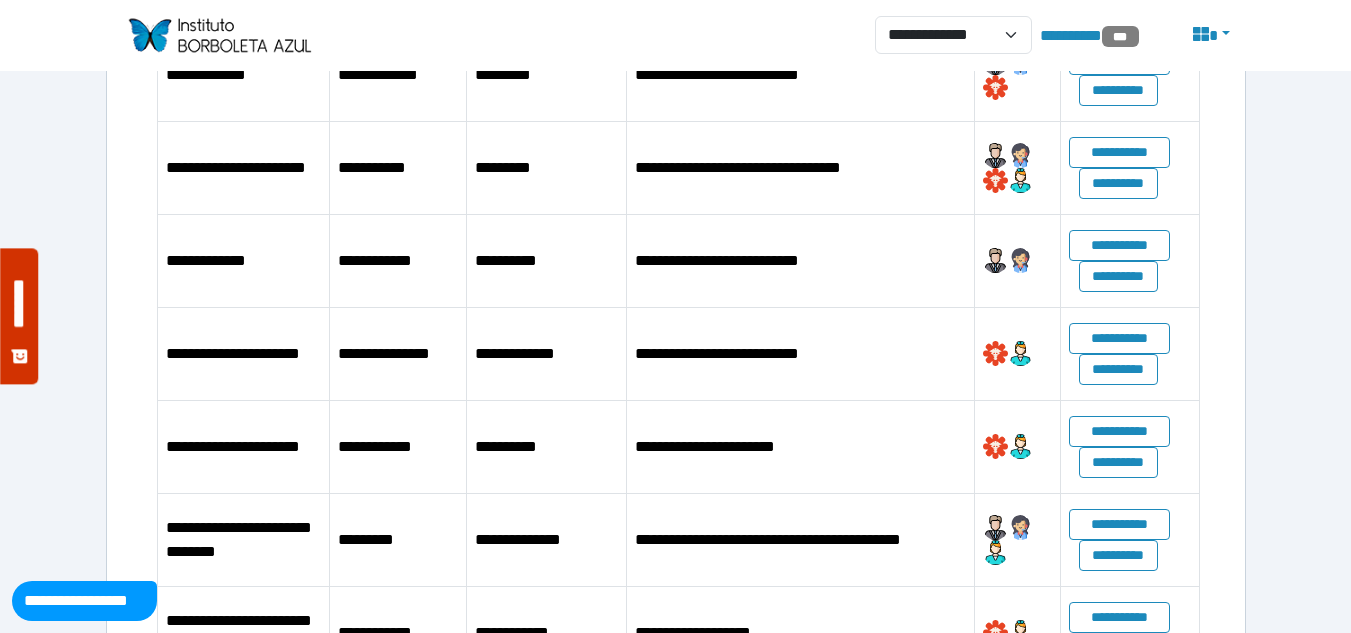 click on "**********" at bounding box center [675, 344] 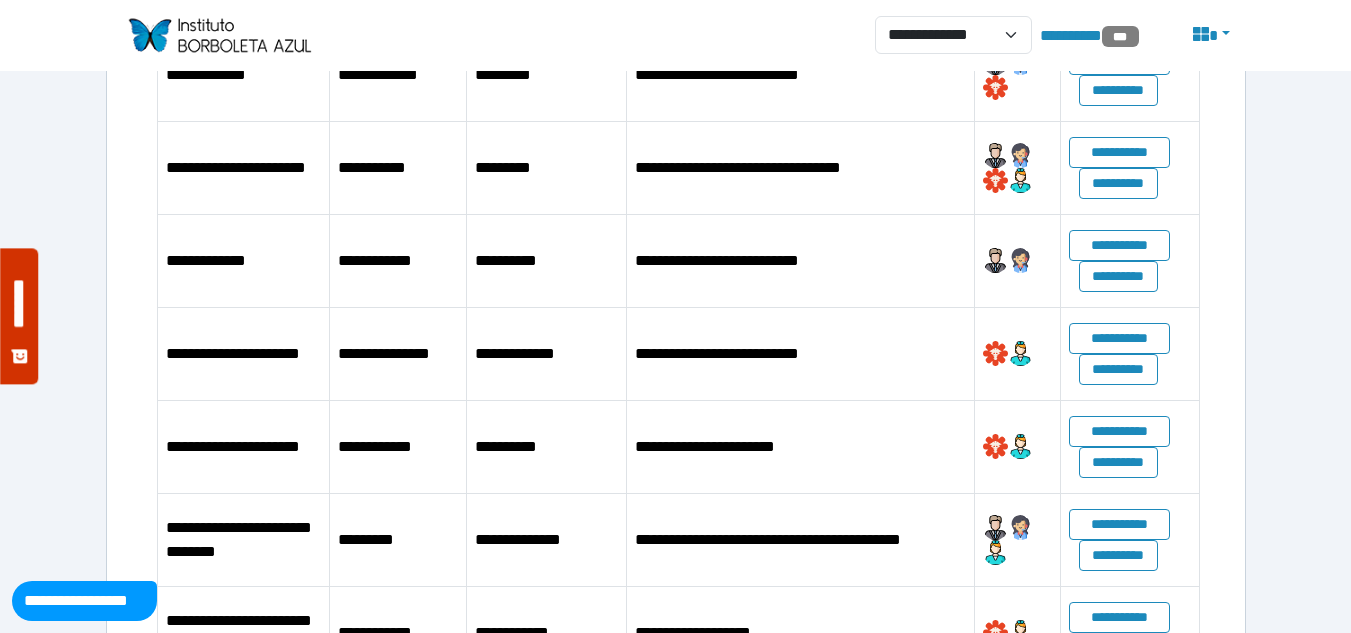 scroll, scrollTop: 0, scrollLeft: 0, axis: both 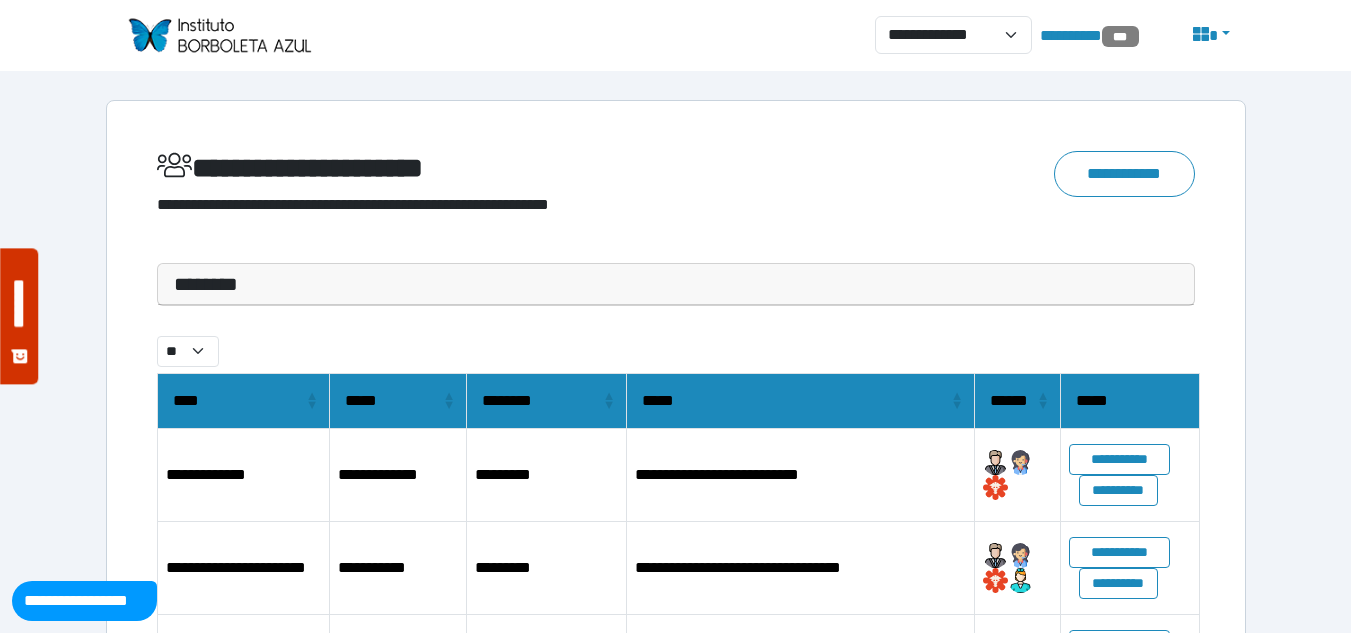 click on "********" at bounding box center (676, 284) 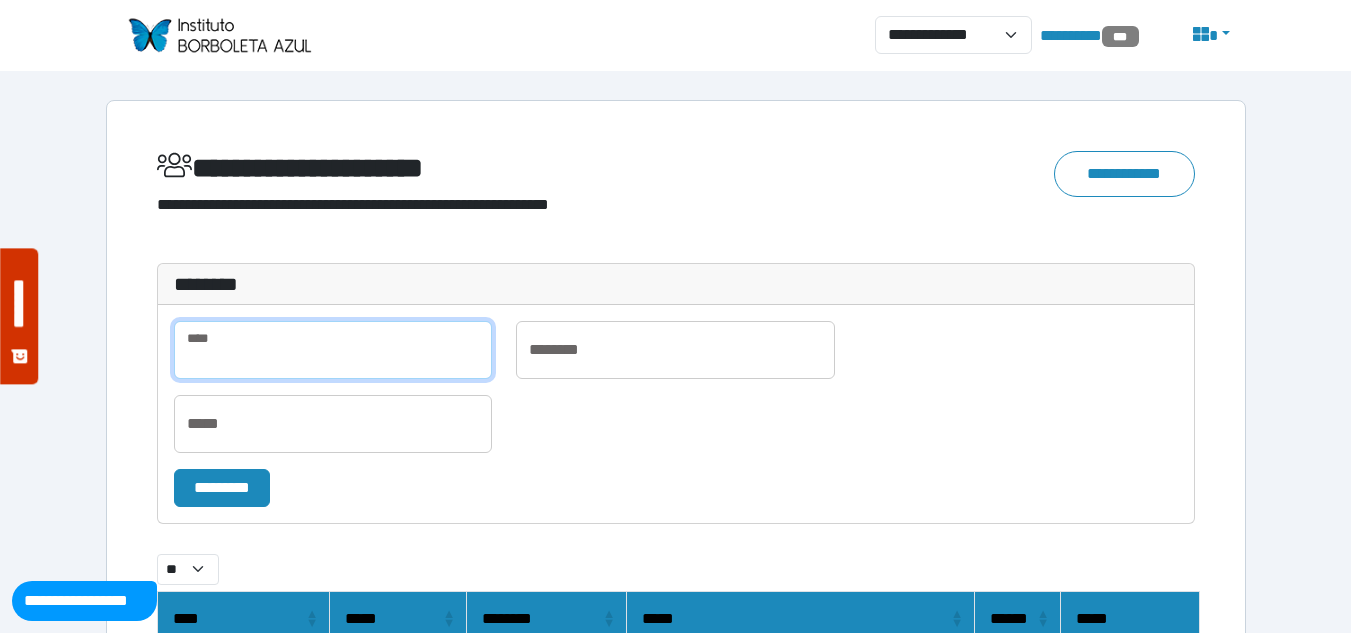click at bounding box center (333, 350) 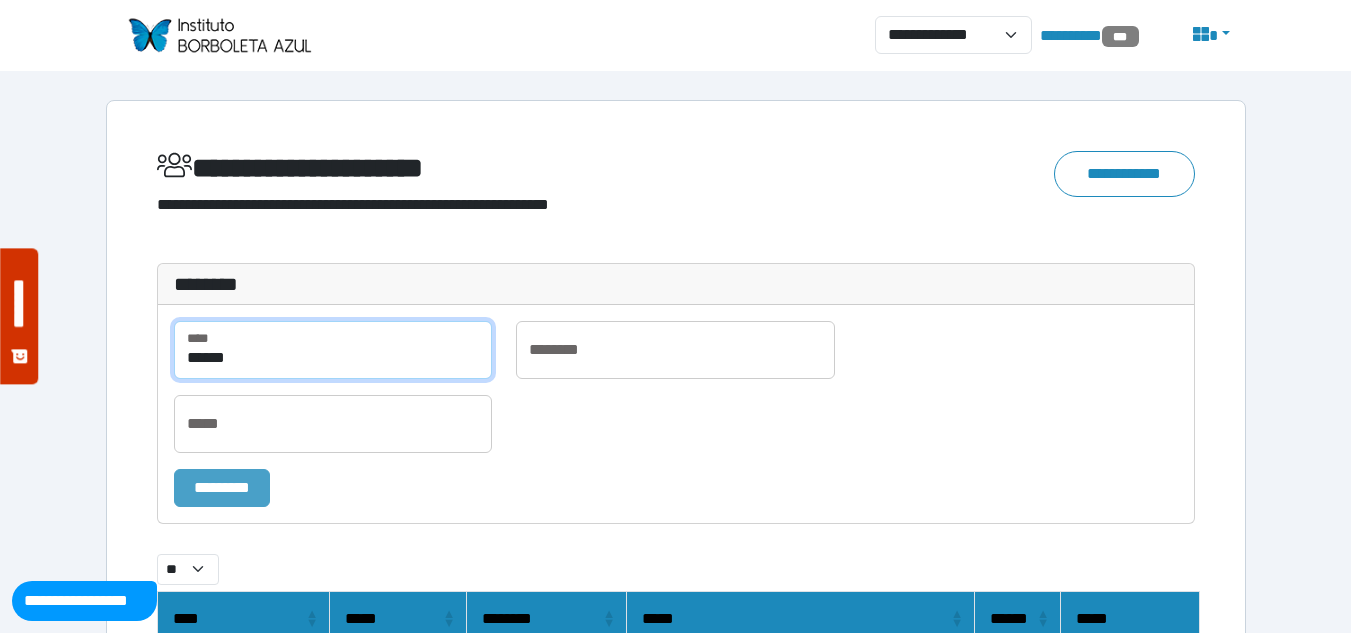 type on "******" 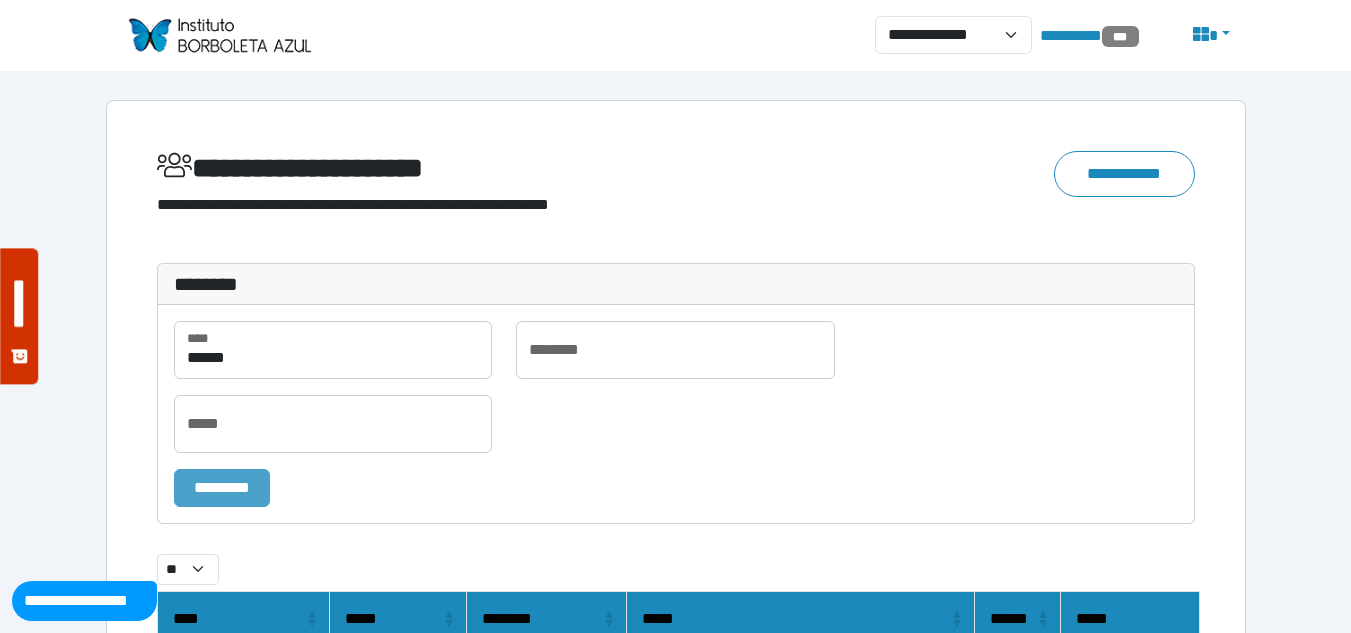 click on "*********" at bounding box center (222, 488) 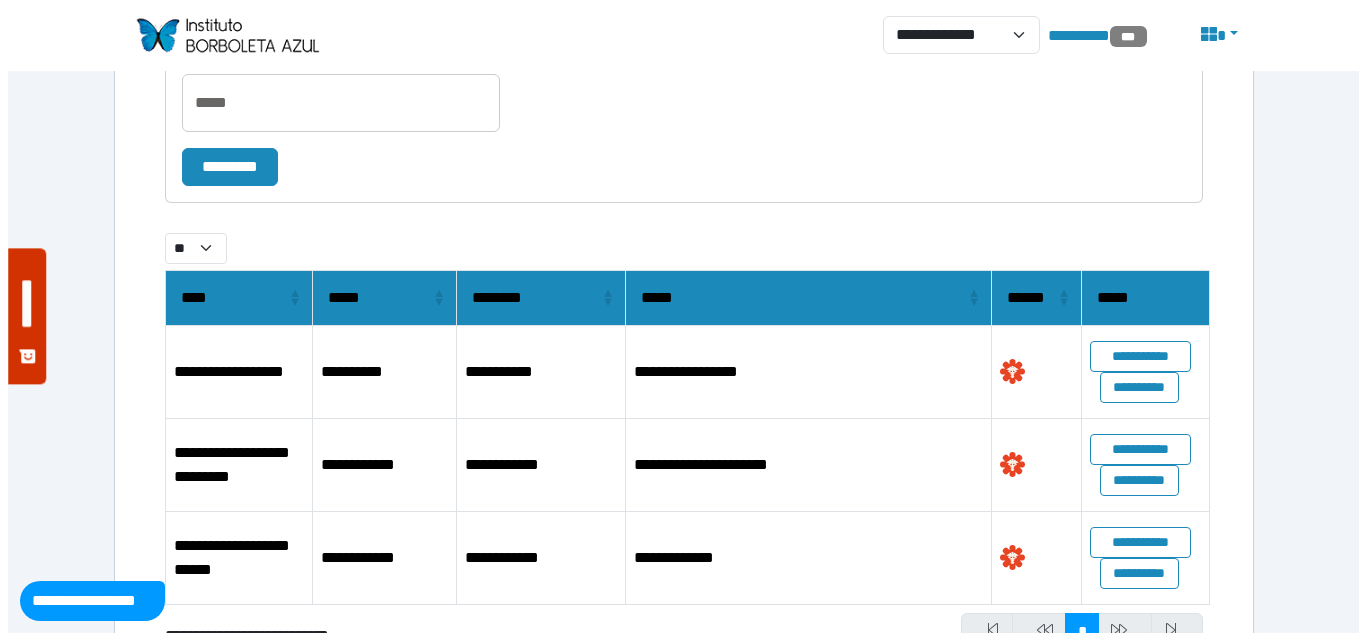 scroll, scrollTop: 422, scrollLeft: 0, axis: vertical 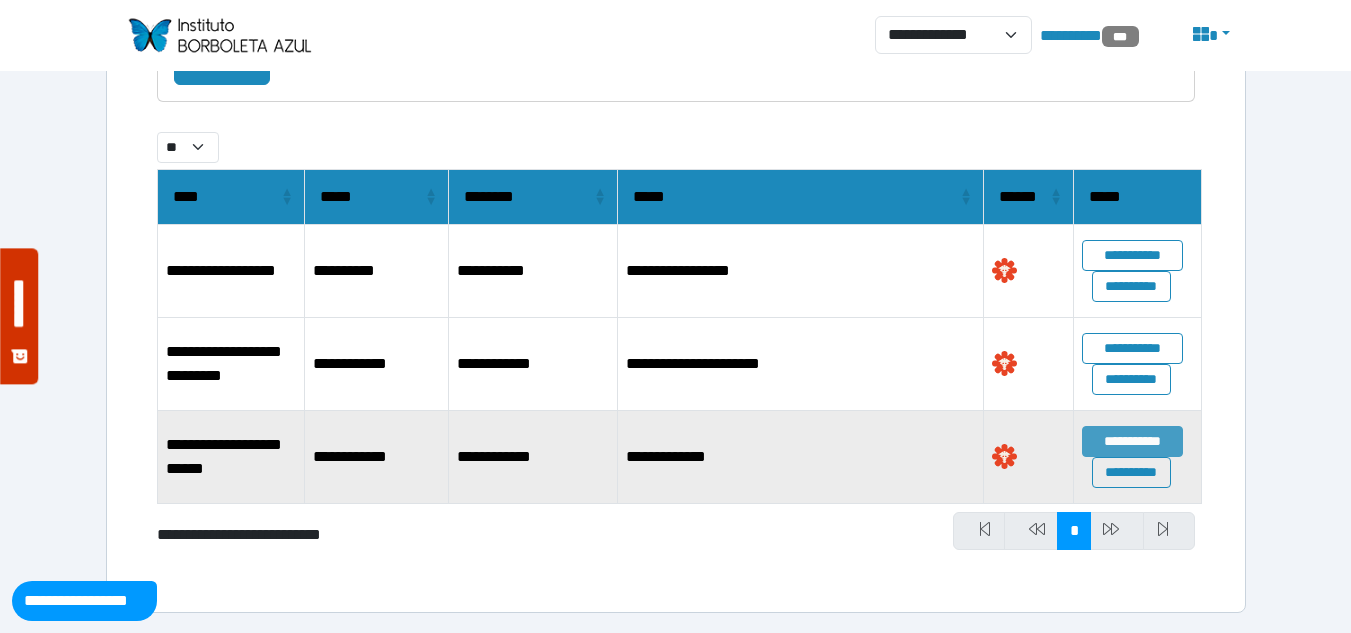 click on "**********" at bounding box center (1132, 255) 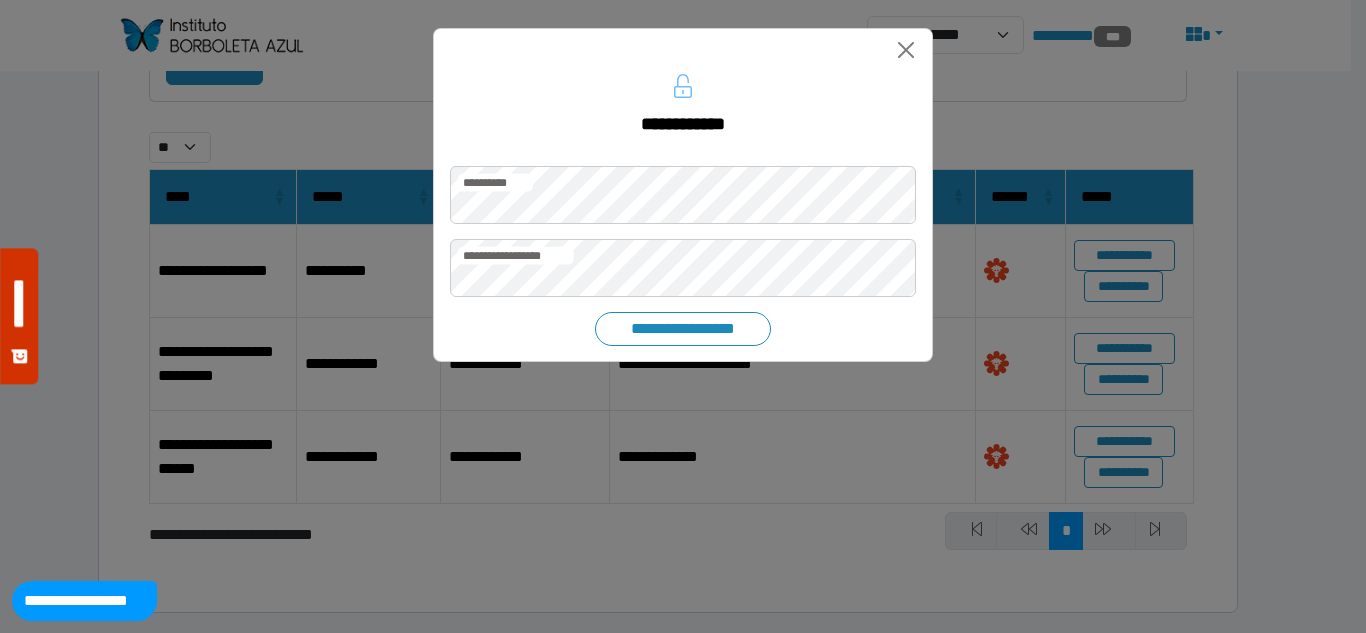 click on "**********" at bounding box center (683, 329) 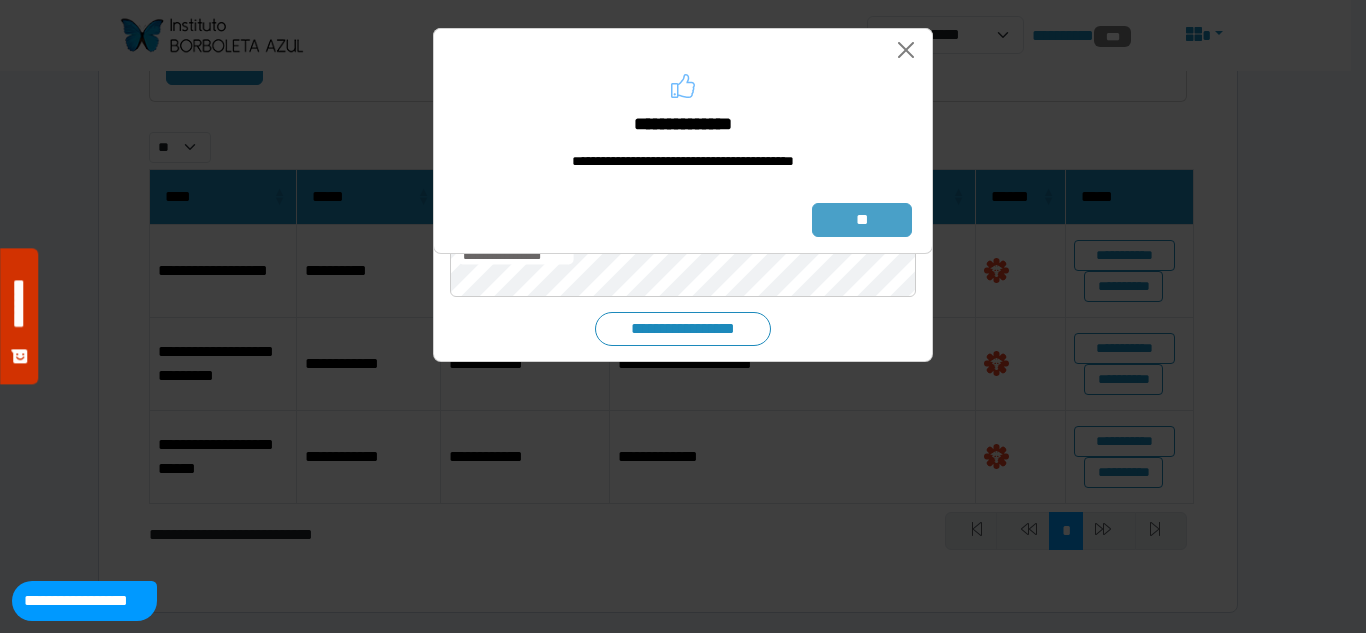 click on "**" at bounding box center [862, 220] 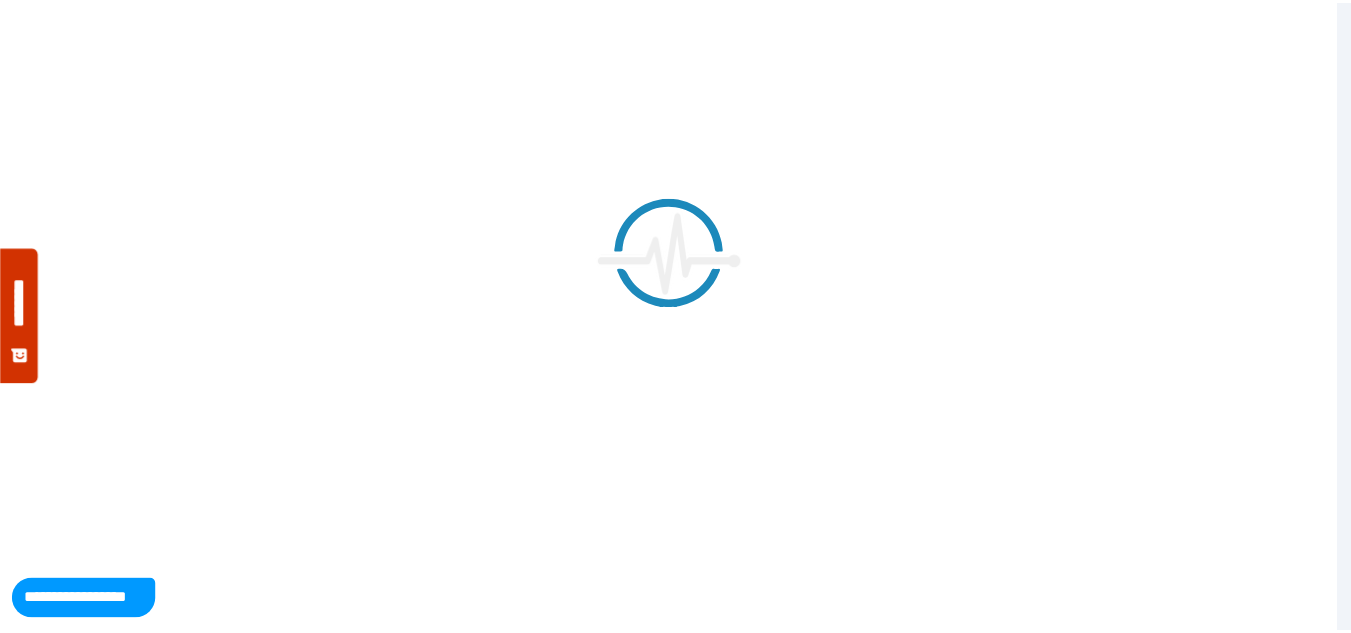 scroll, scrollTop: 0, scrollLeft: 0, axis: both 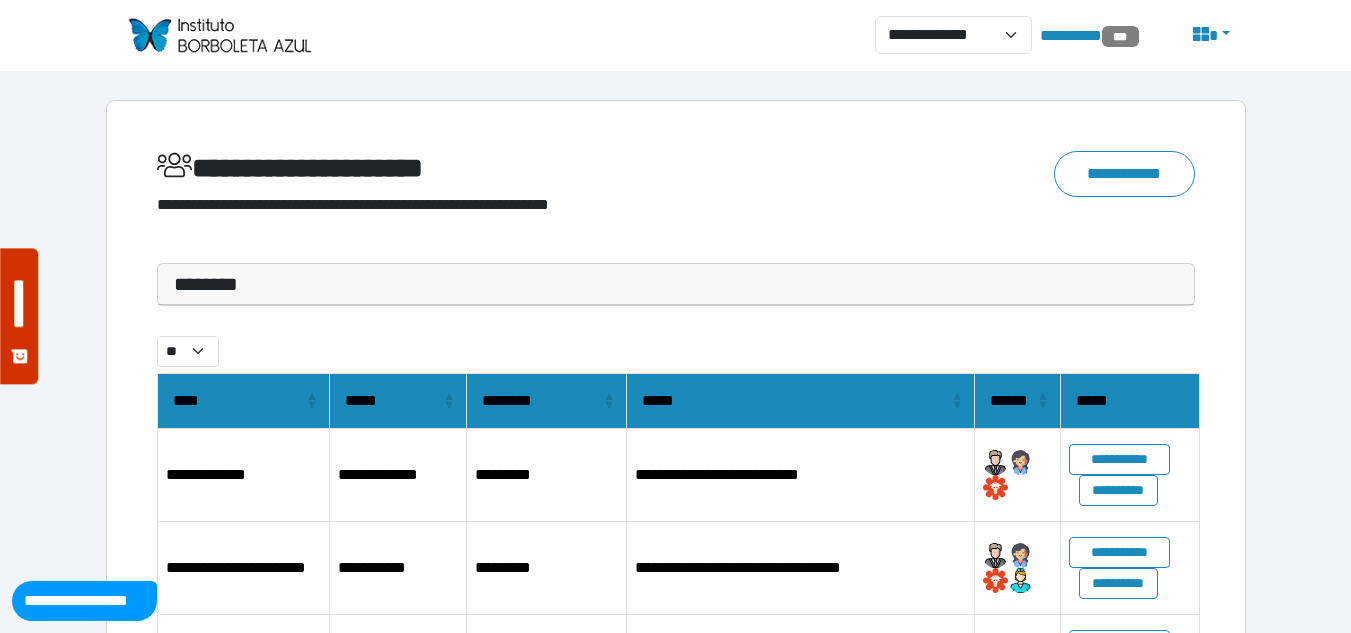 click on "********" at bounding box center [676, 284] 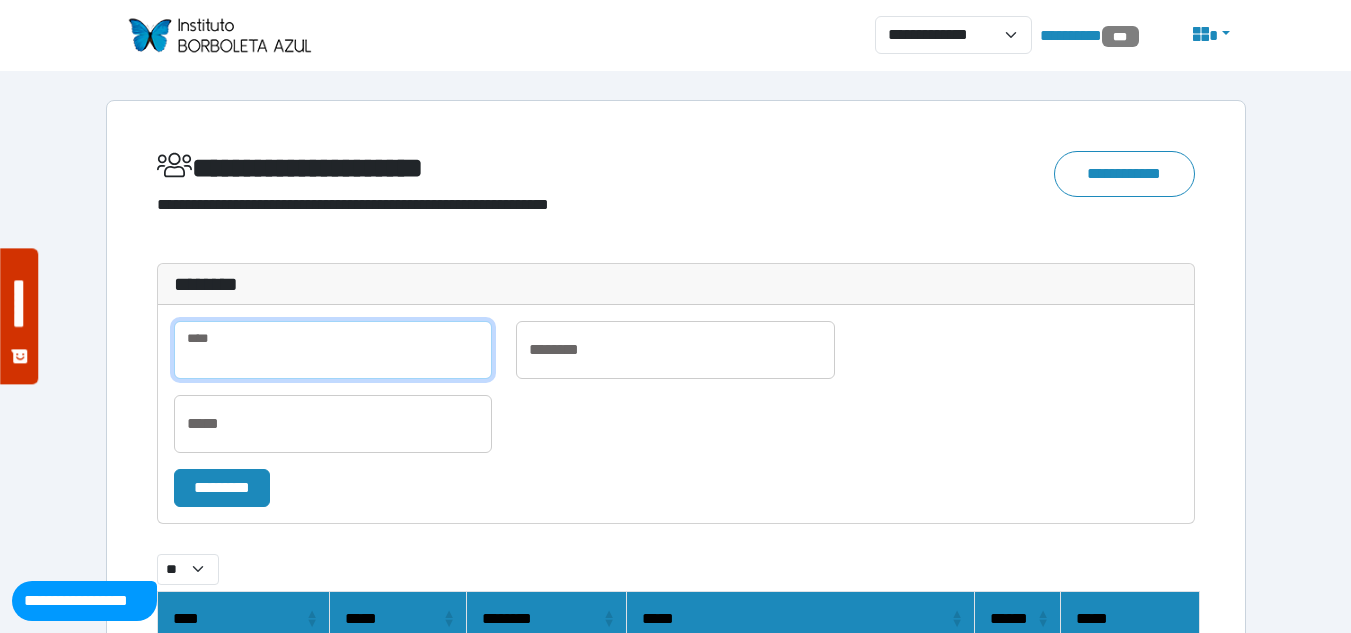 click at bounding box center [333, 350] 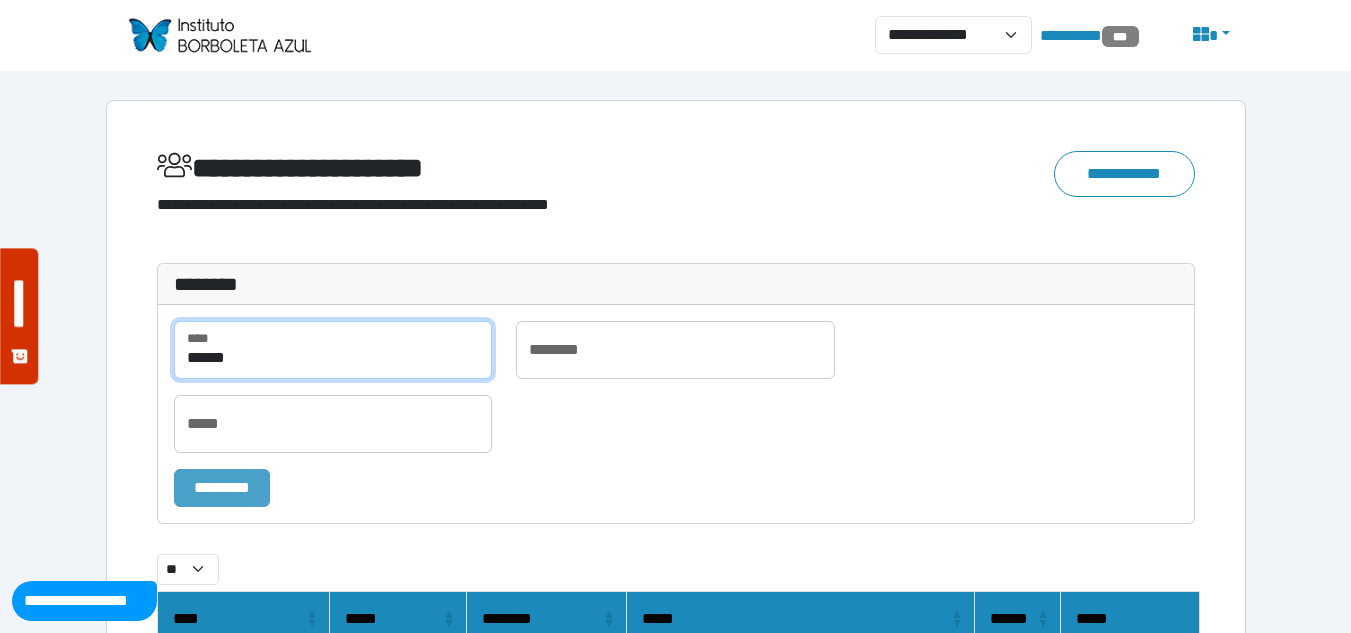 type on "******" 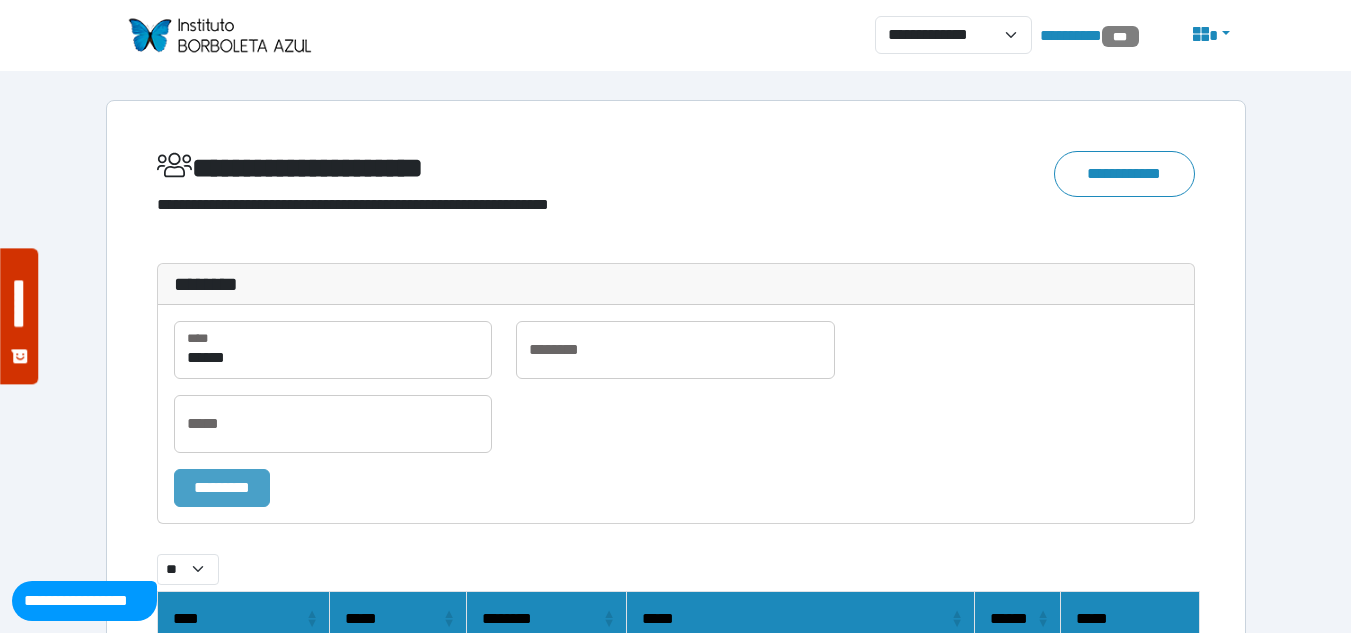 click on "*********" at bounding box center (222, 488) 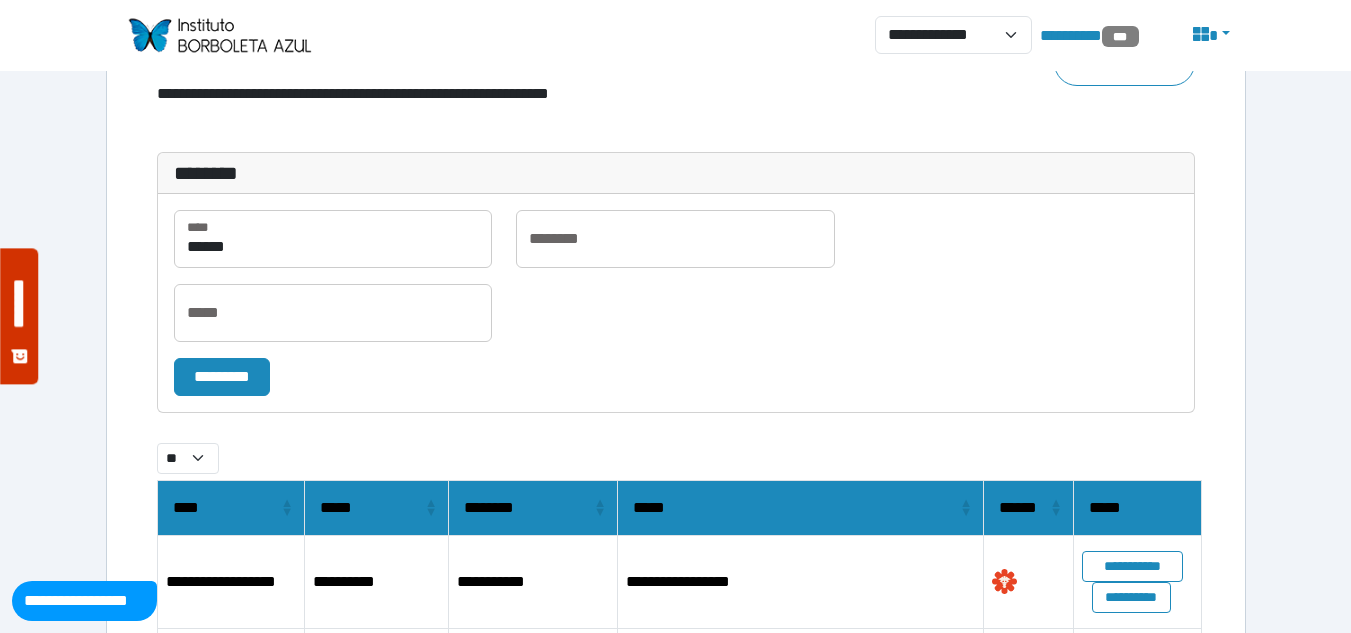 scroll, scrollTop: 400, scrollLeft: 0, axis: vertical 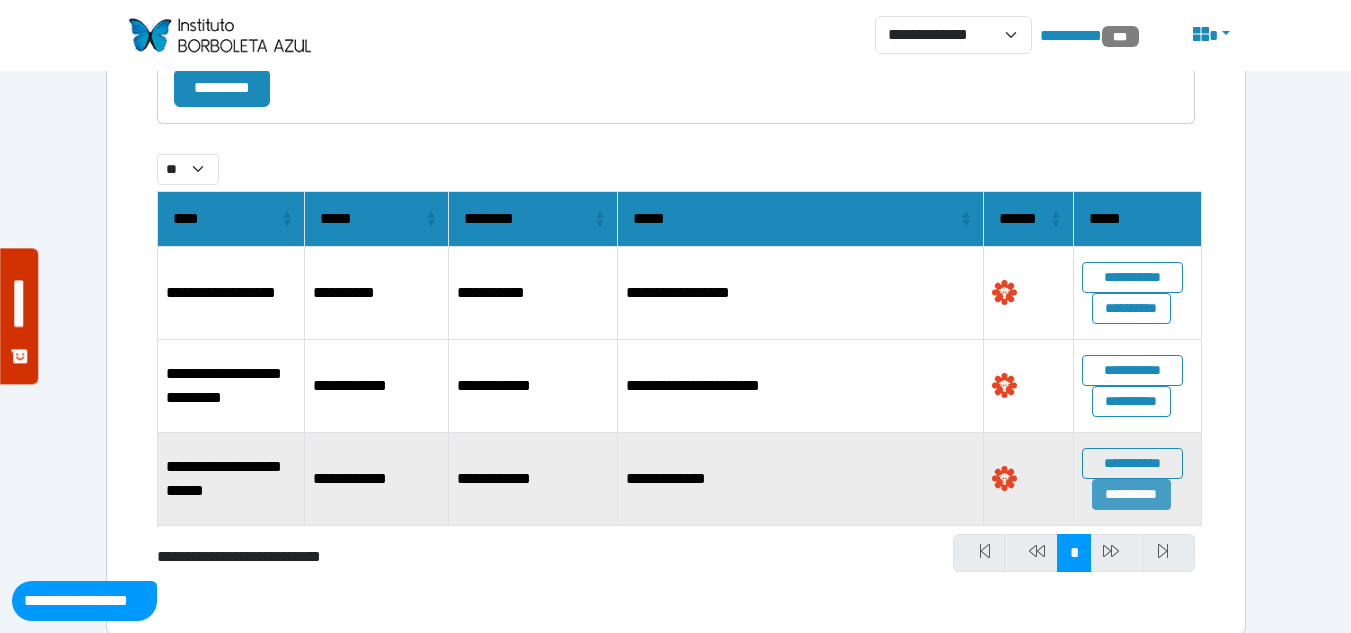 click on "**********" at bounding box center (1131, 494) 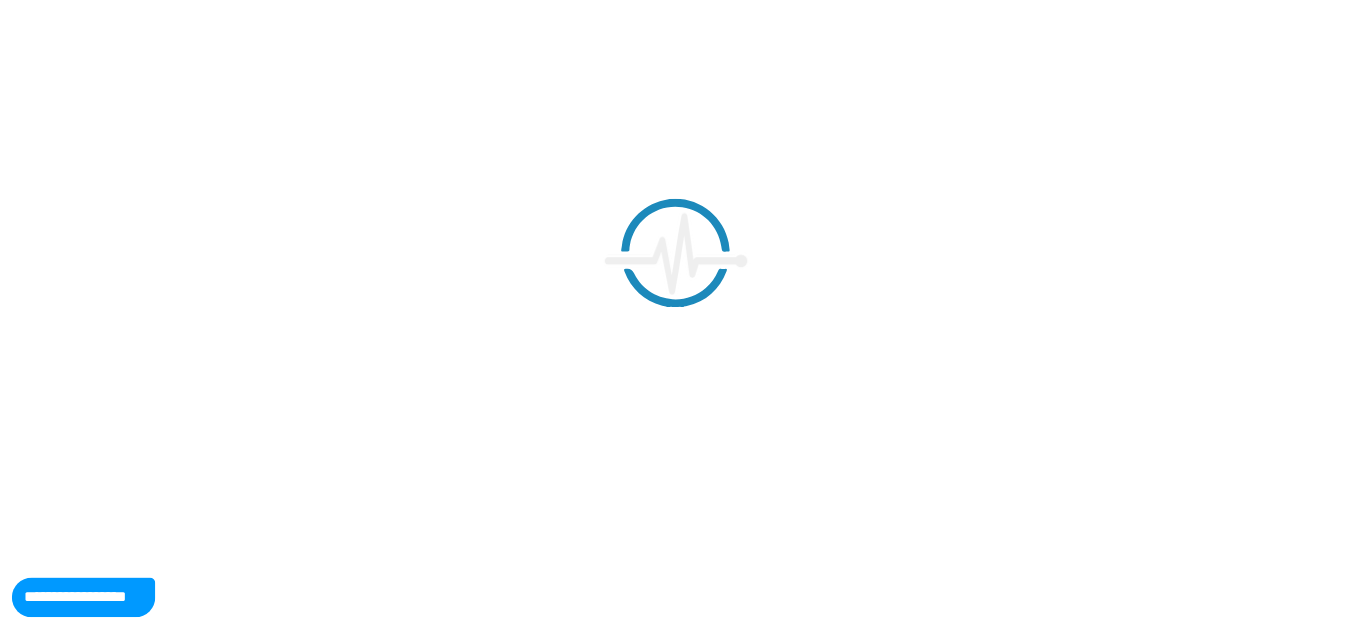 scroll, scrollTop: 0, scrollLeft: 0, axis: both 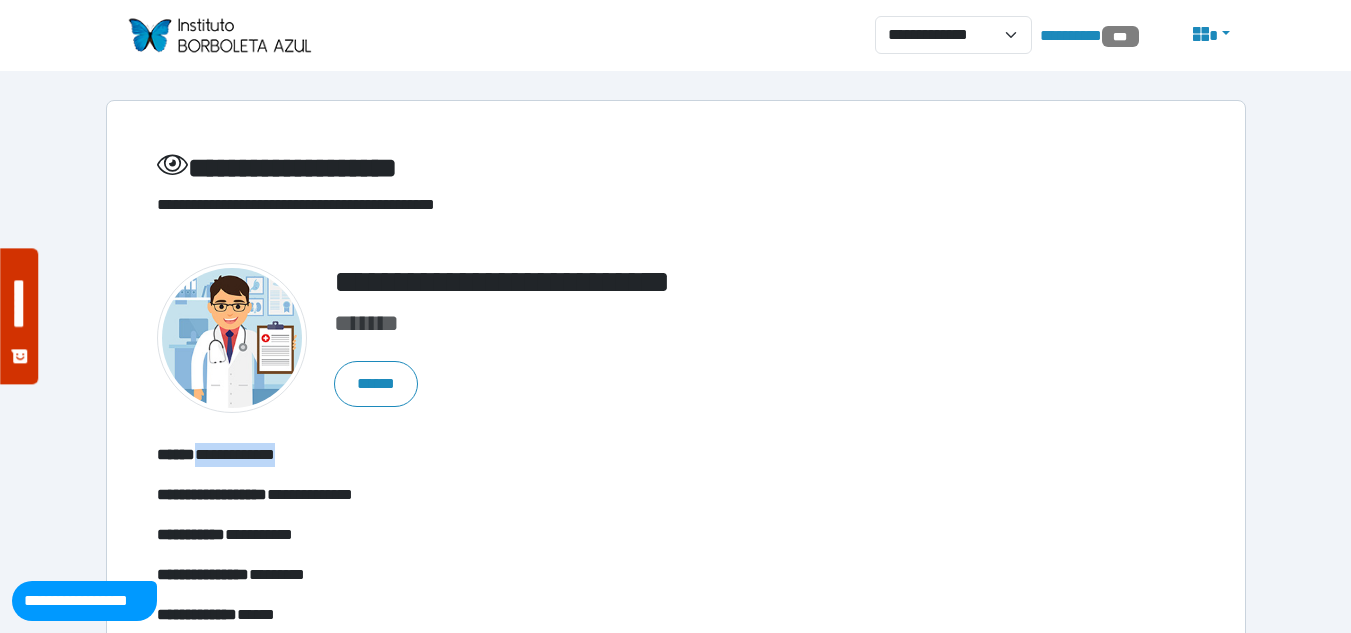 drag, startPoint x: 203, startPoint y: 454, endPoint x: 316, endPoint y: 454, distance: 113 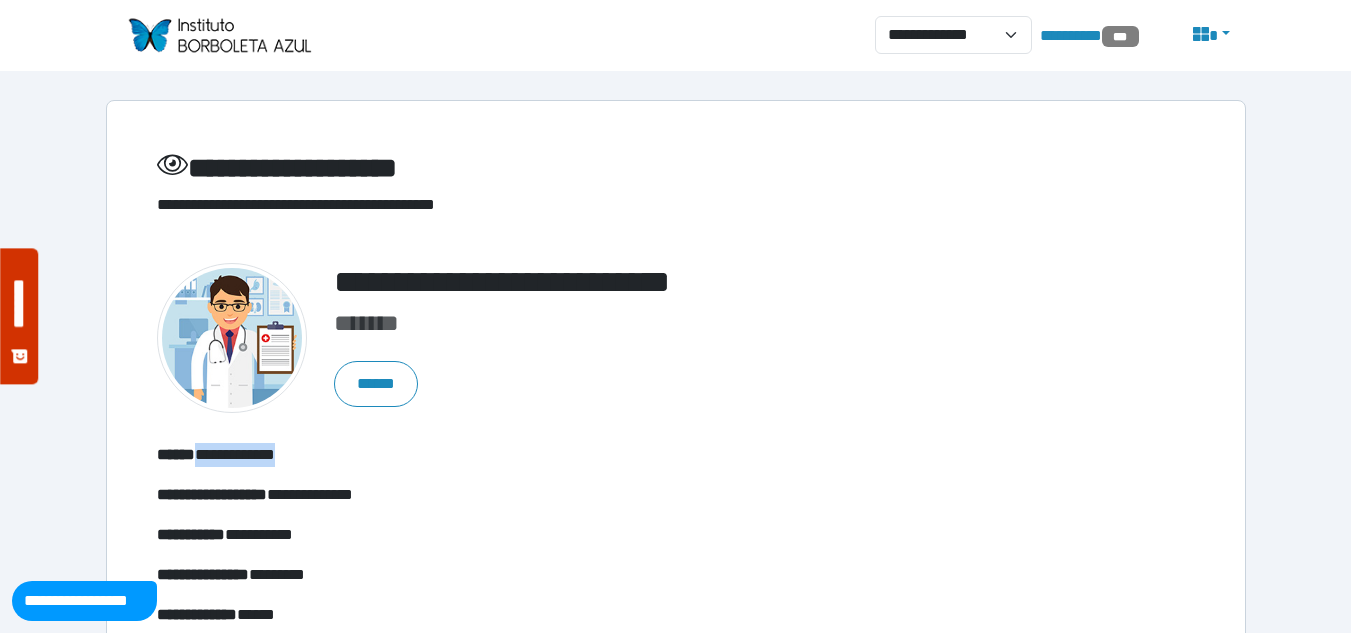 click on "**********" at bounding box center [499, 455] 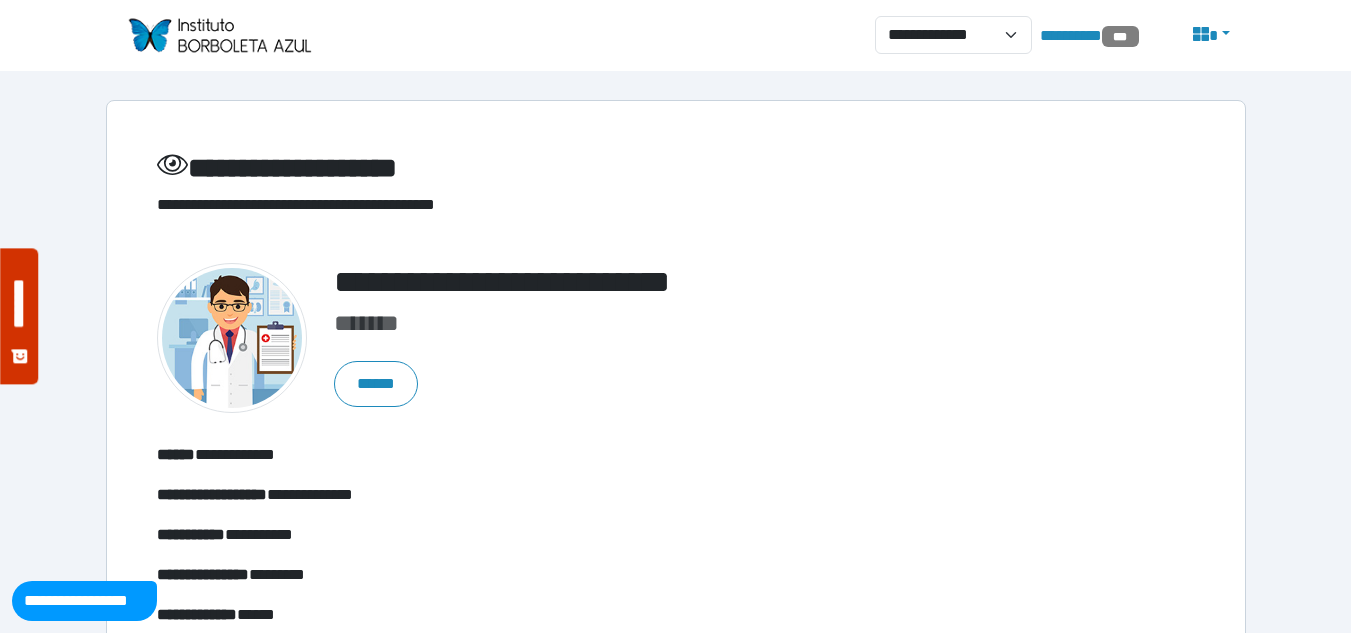 click on "**********" at bounding box center [676, 608] 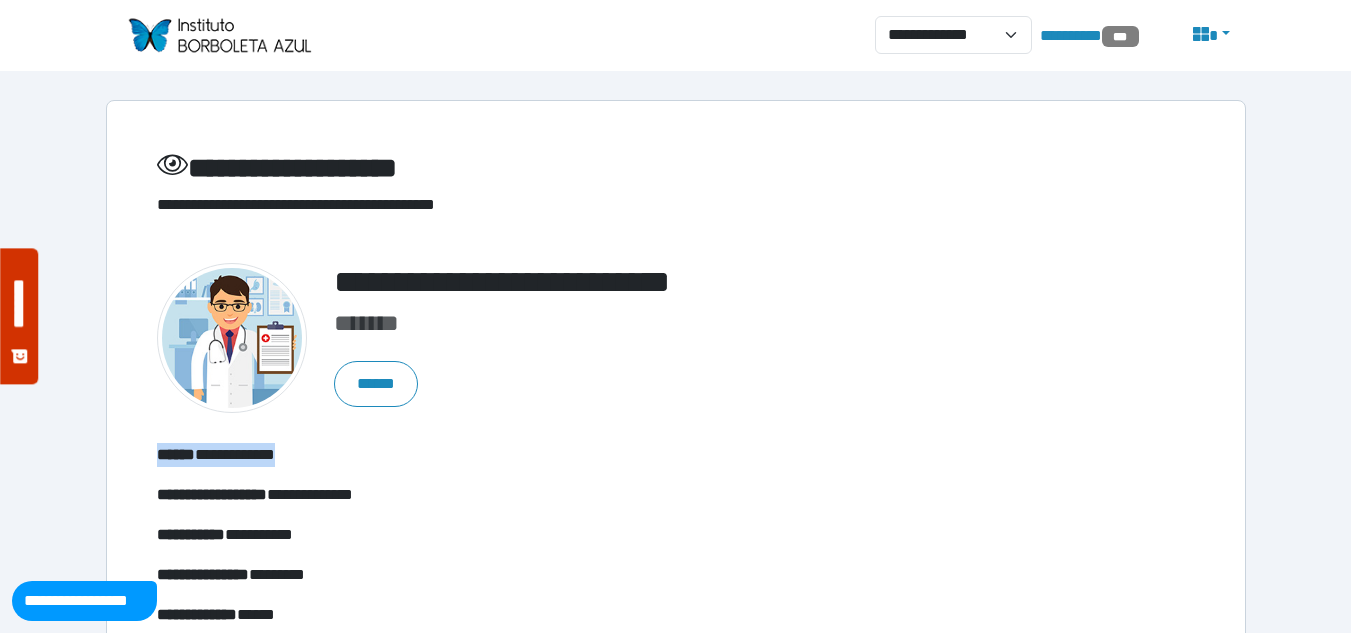 drag, startPoint x: 158, startPoint y: 455, endPoint x: 295, endPoint y: 455, distance: 137 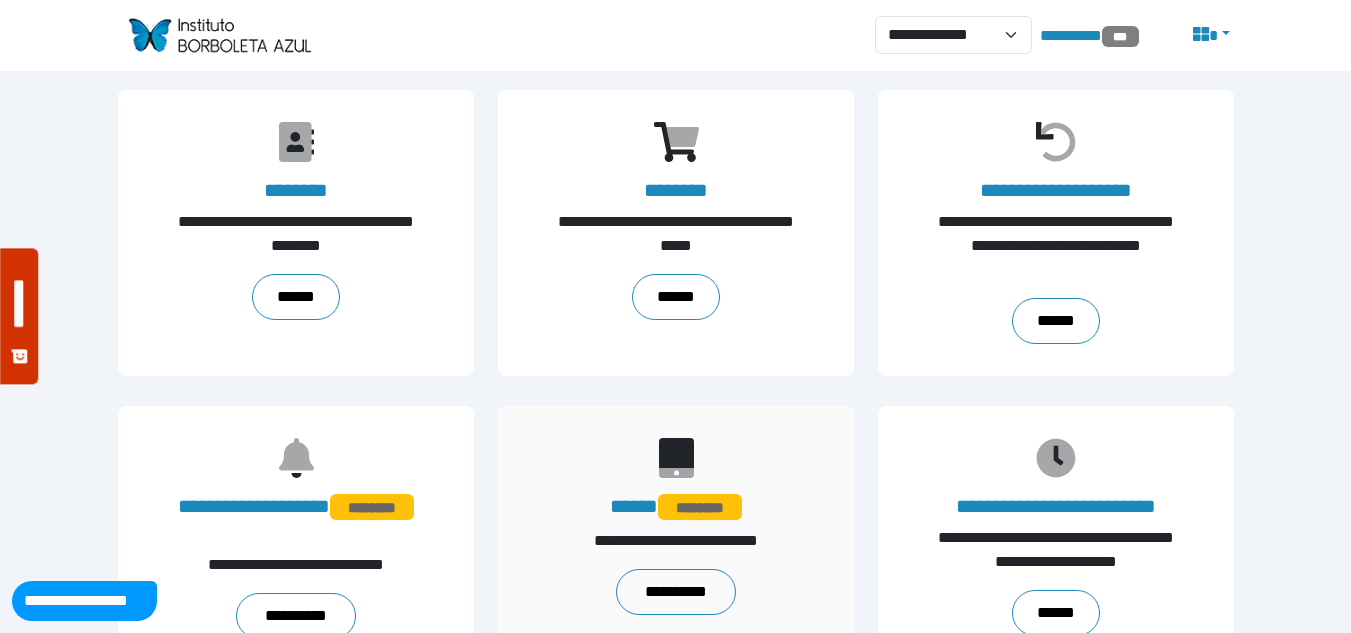 scroll, scrollTop: 300, scrollLeft: 0, axis: vertical 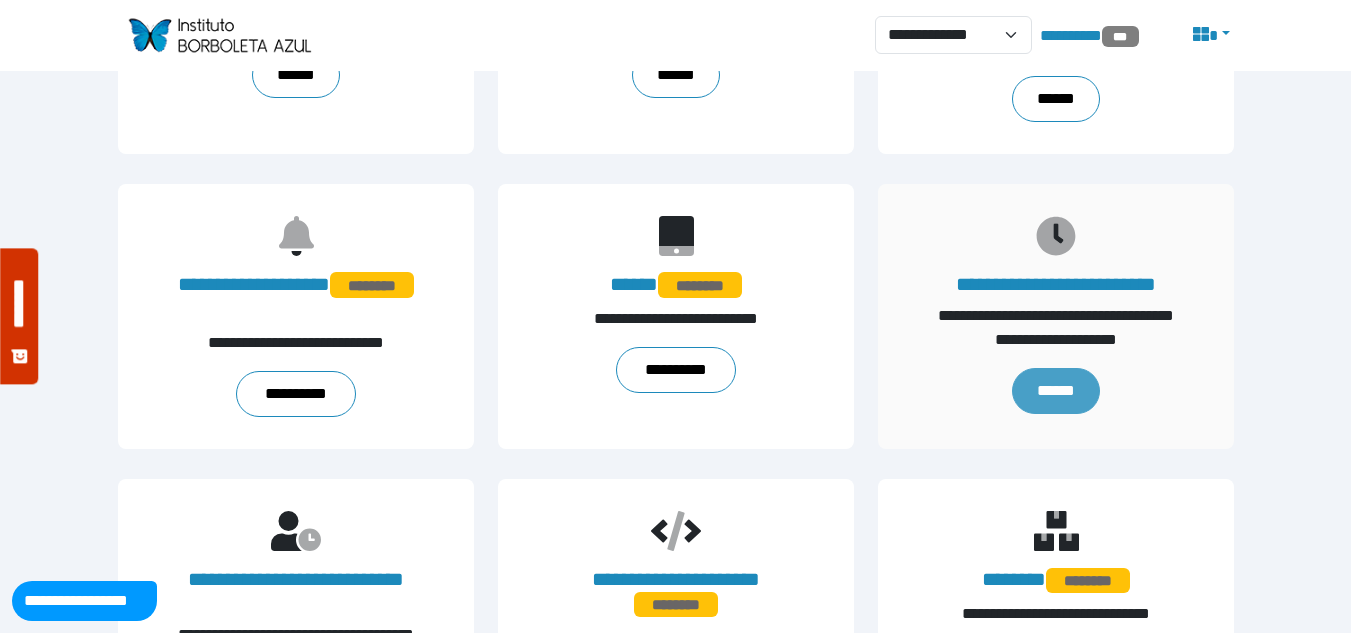 click on "******" at bounding box center [1055, 391] 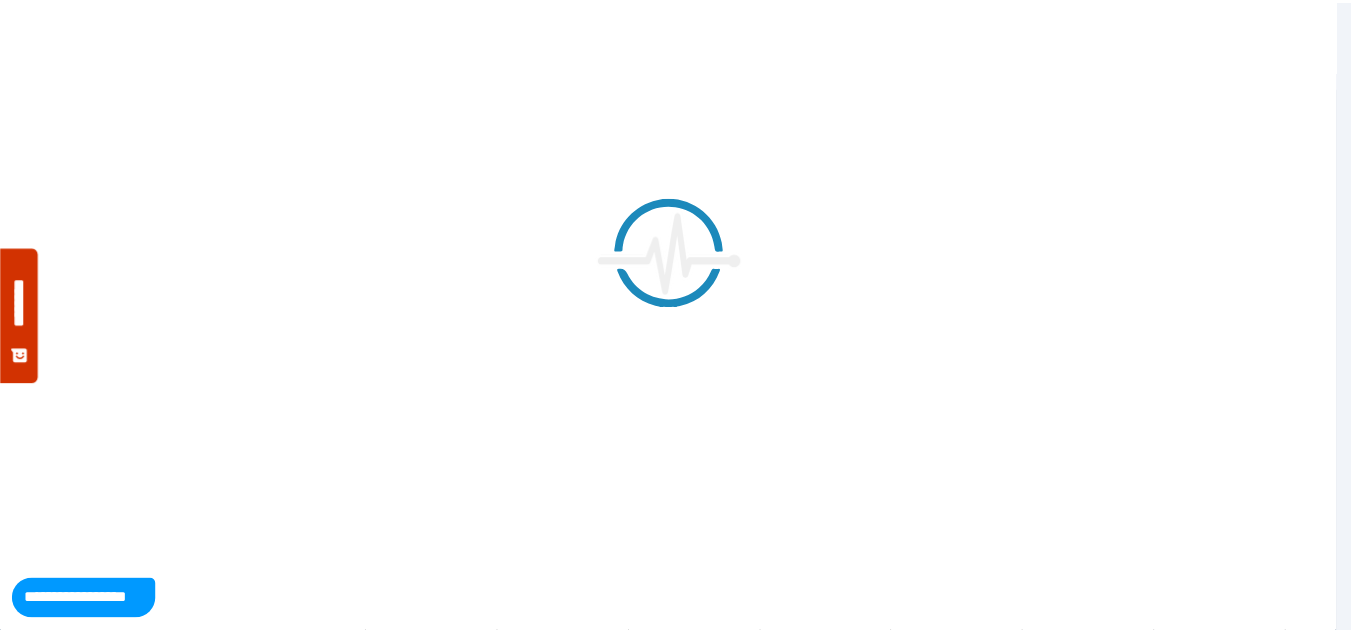 scroll, scrollTop: 0, scrollLeft: 0, axis: both 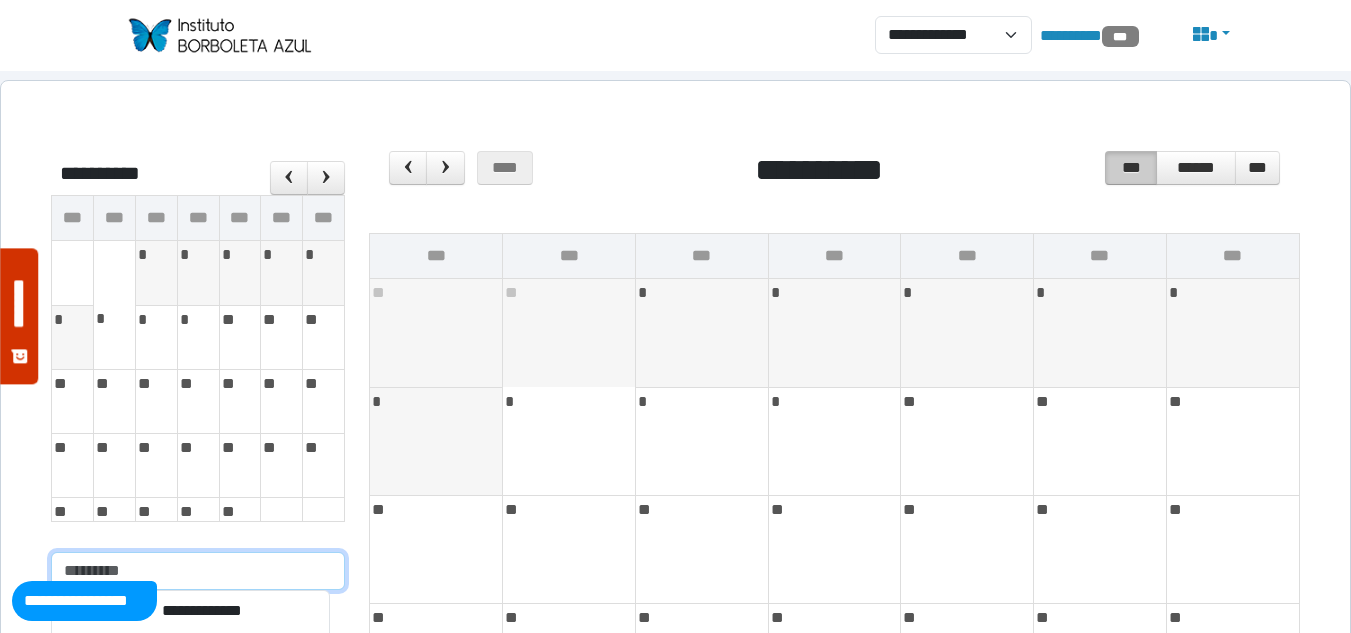 drag, startPoint x: 249, startPoint y: 569, endPoint x: 260, endPoint y: 567, distance: 11.18034 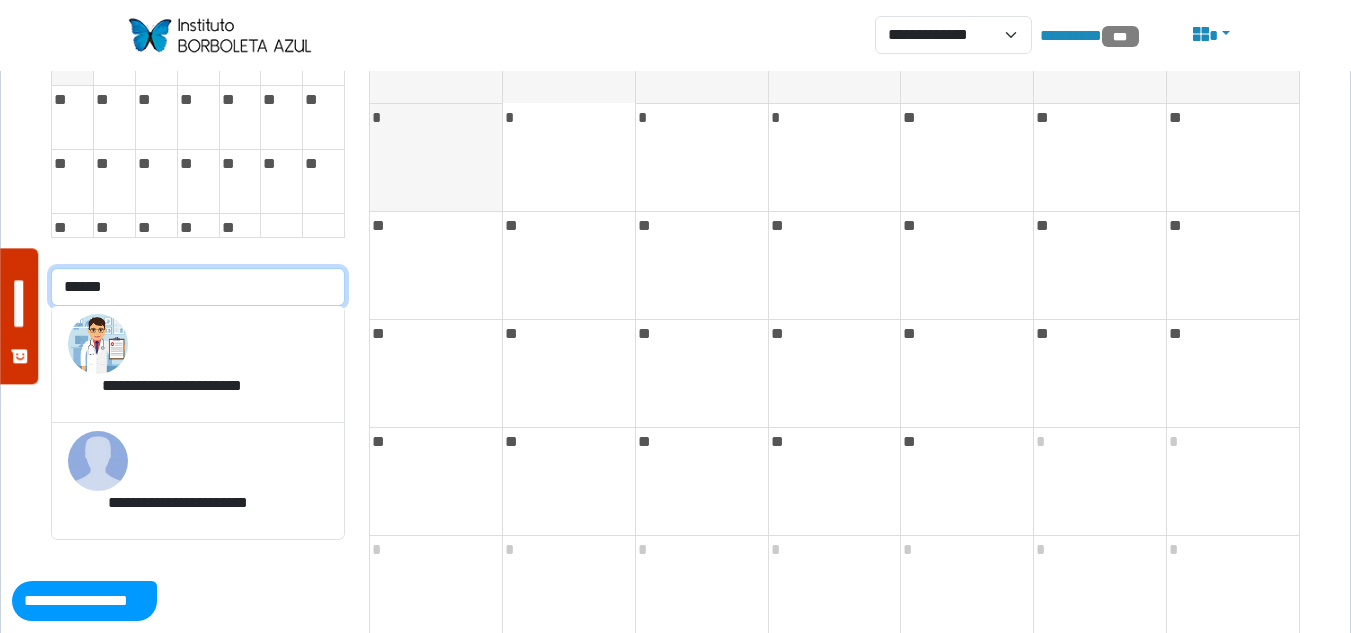 scroll, scrollTop: 300, scrollLeft: 0, axis: vertical 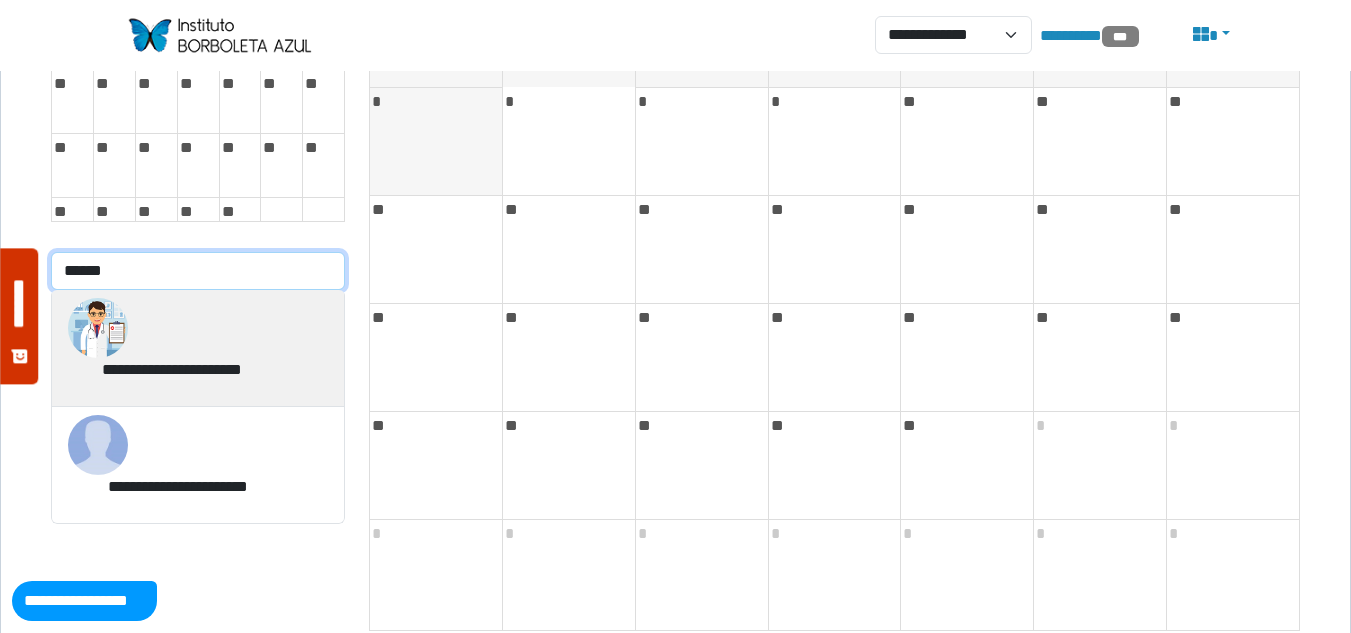 type on "******" 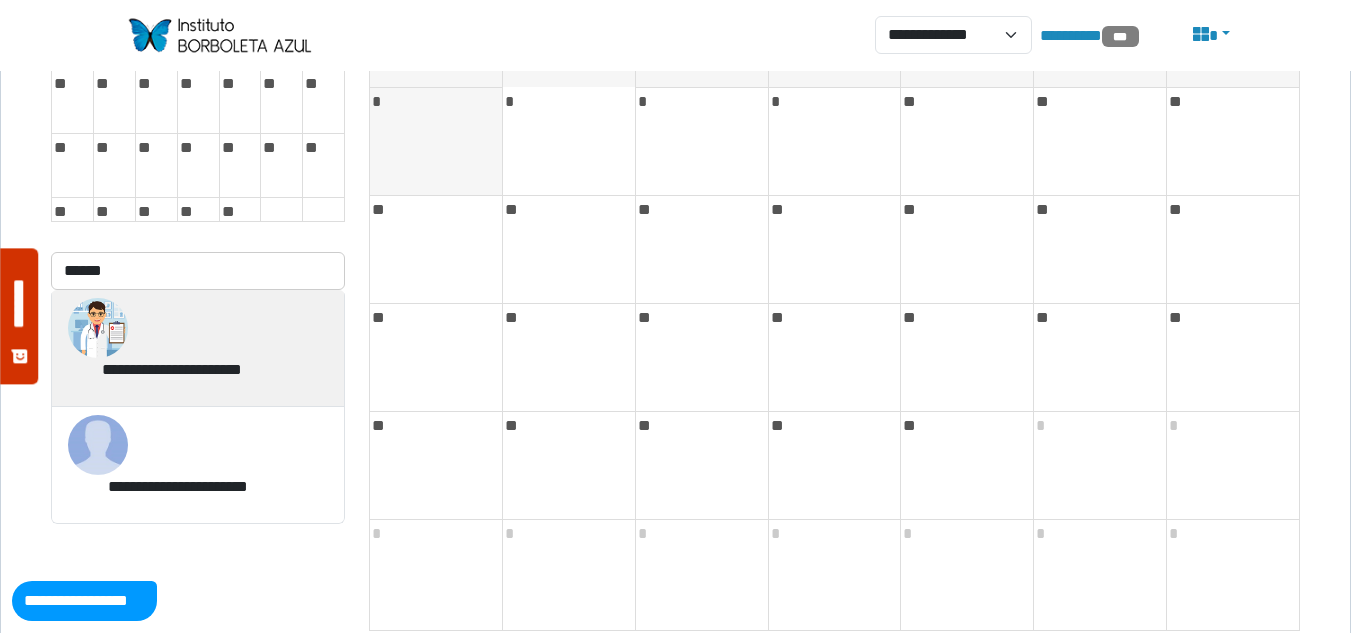 click on "**********" at bounding box center [0, 0] 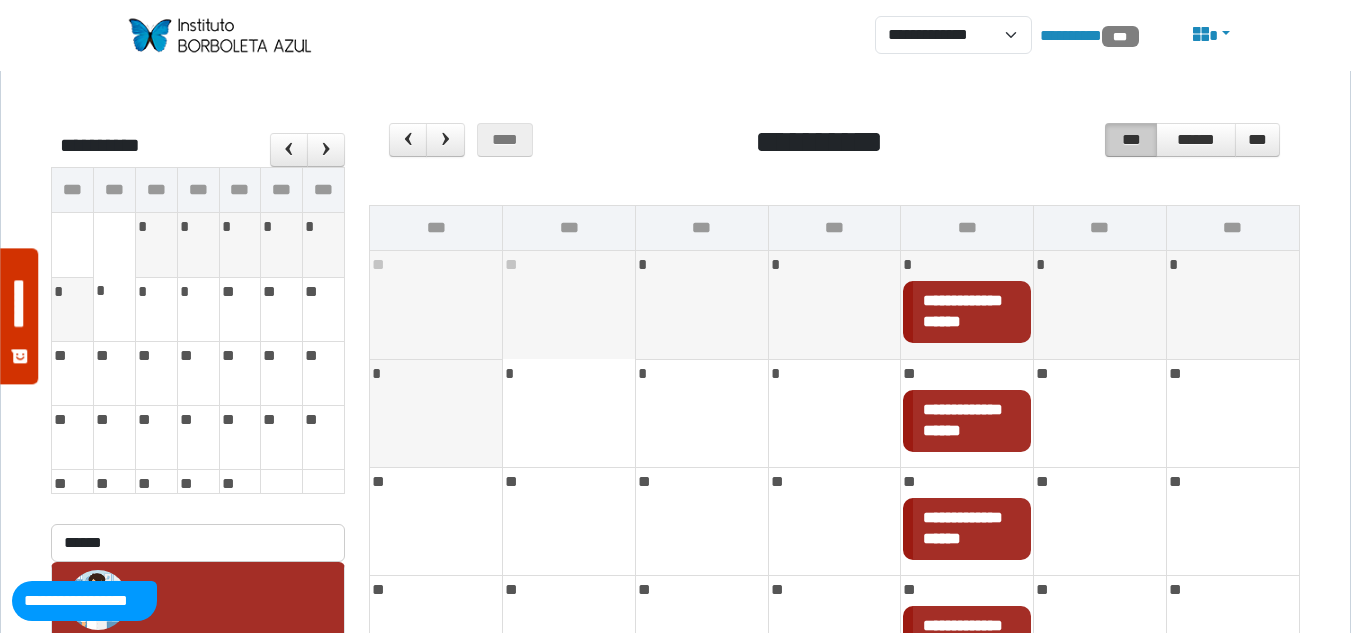 scroll, scrollTop: 0, scrollLeft: 0, axis: both 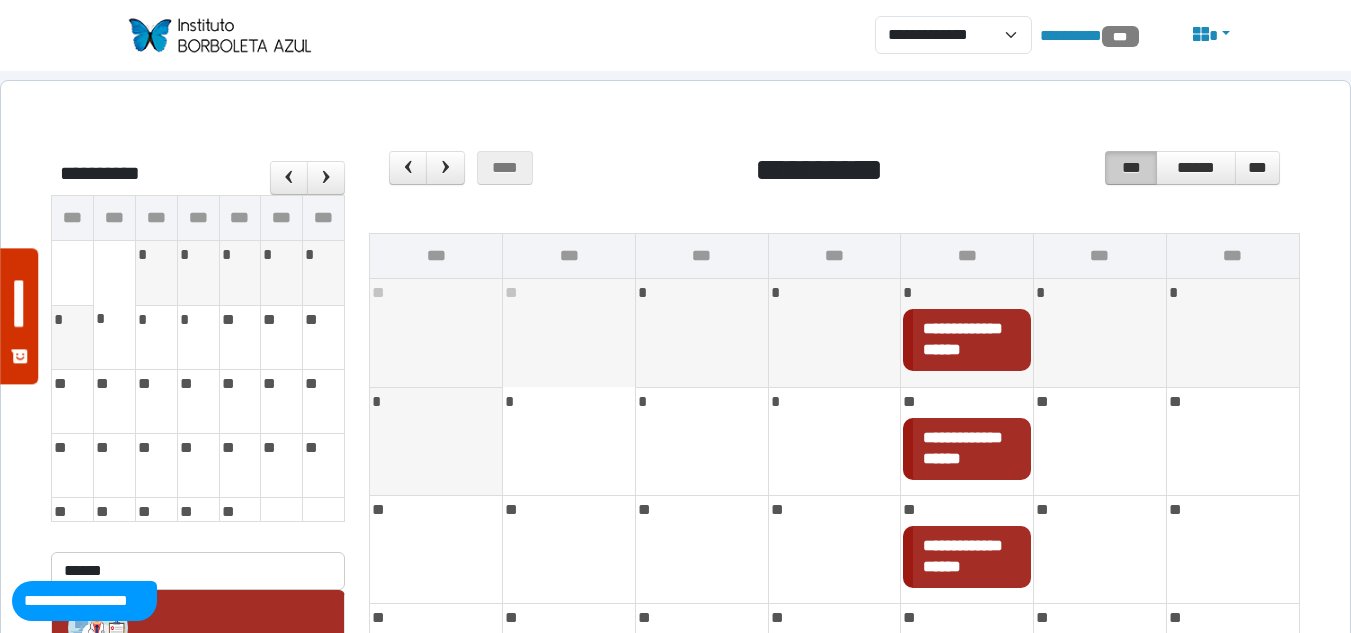 click on "**********" at bounding box center [963, 328] 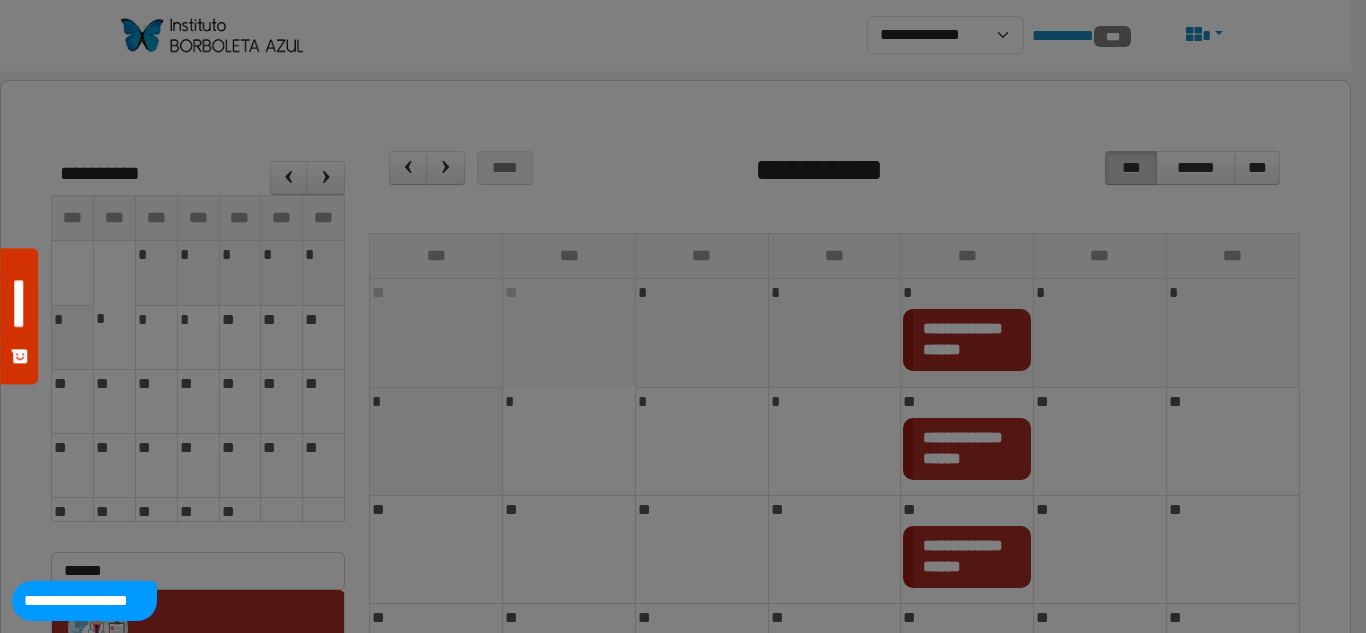 click on "**********" at bounding box center (675, 500) 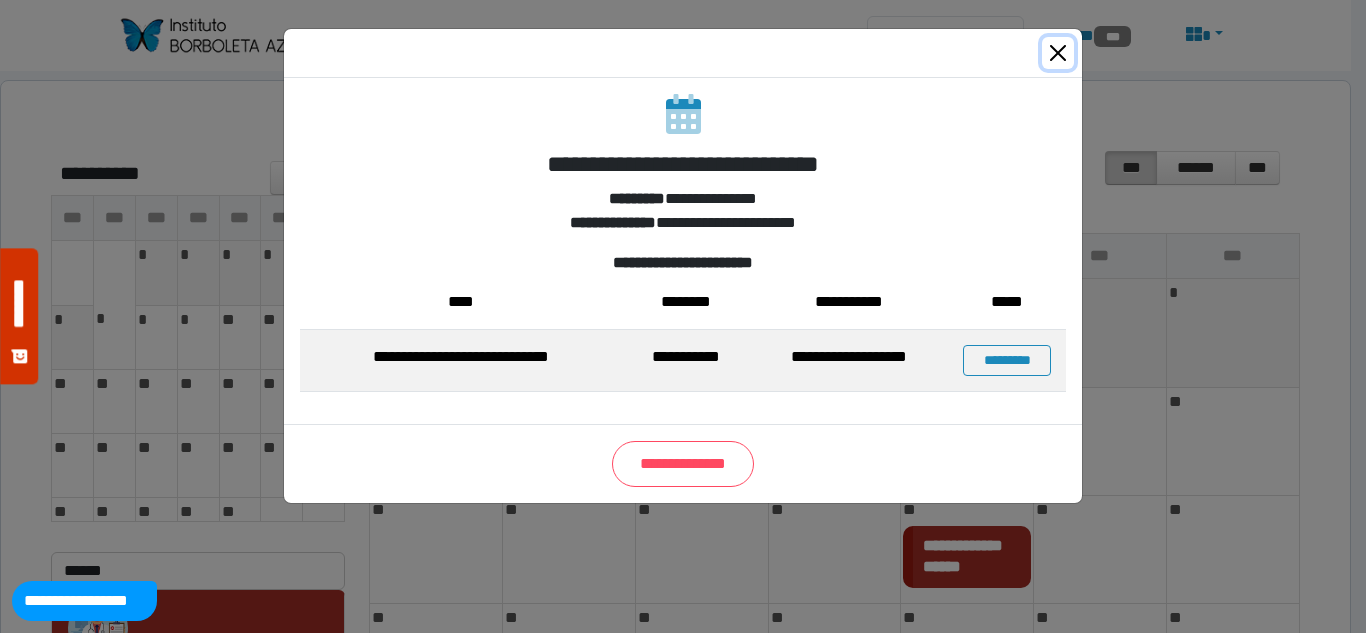 click at bounding box center [1058, 53] 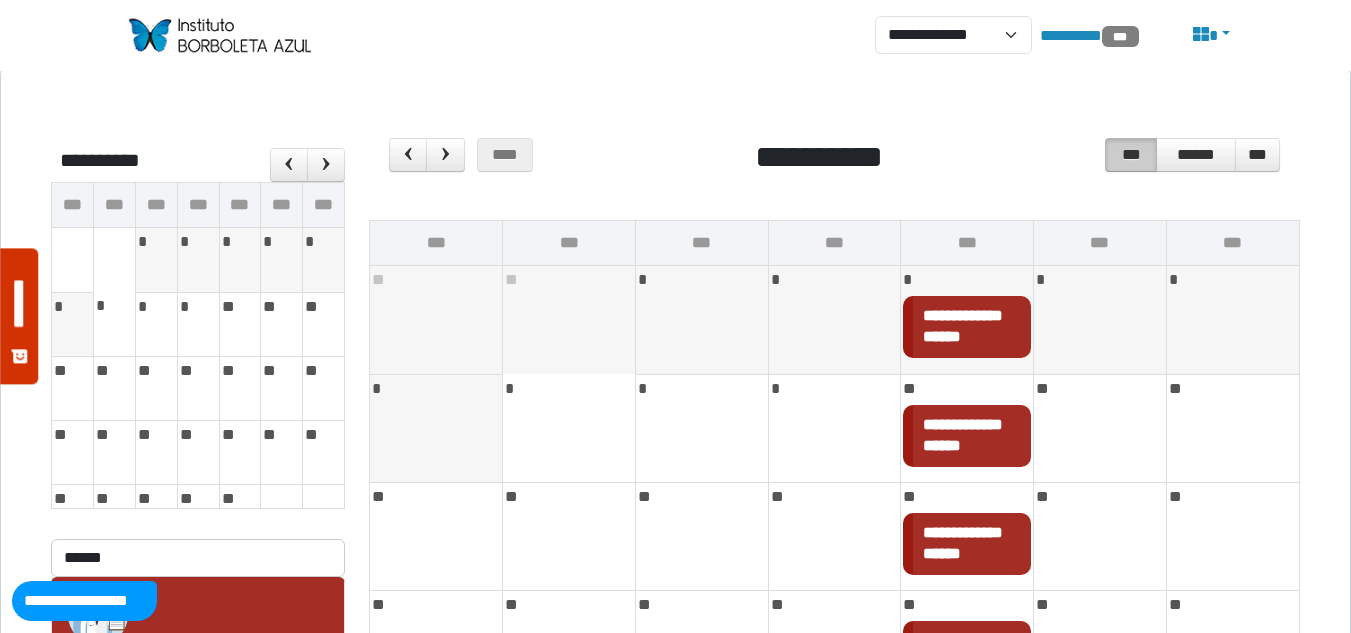 scroll, scrollTop: 0, scrollLeft: 0, axis: both 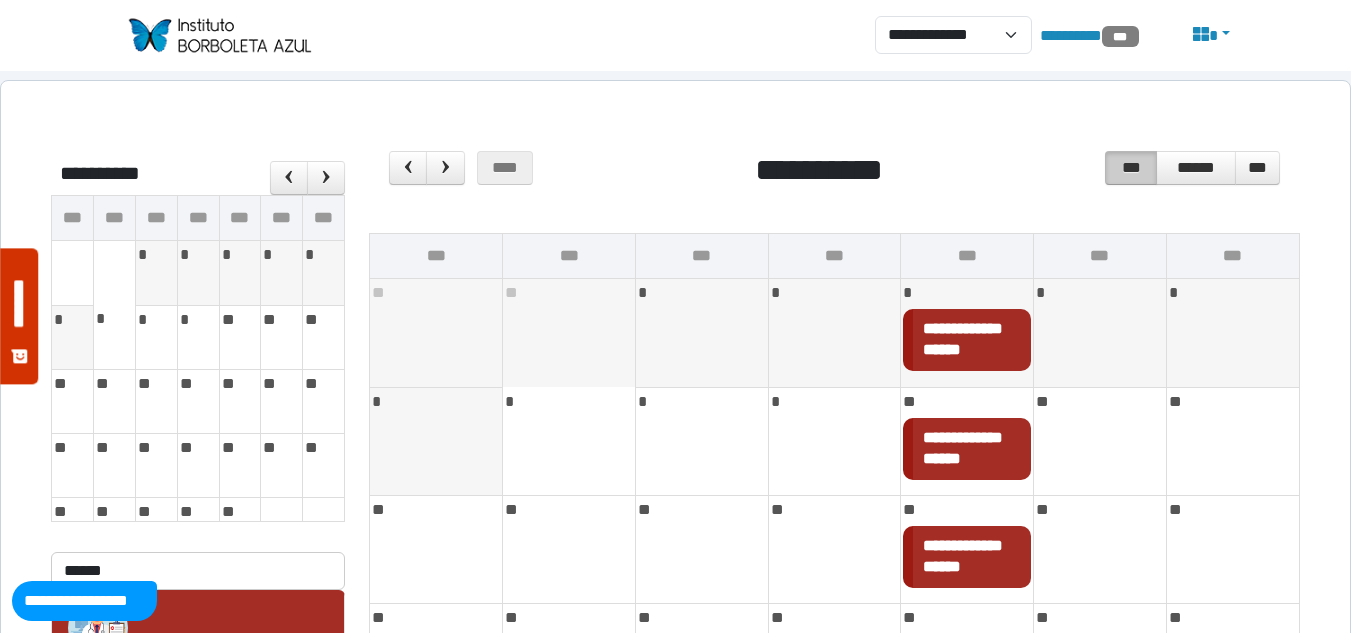 click on "**********" at bounding box center (963, 328) 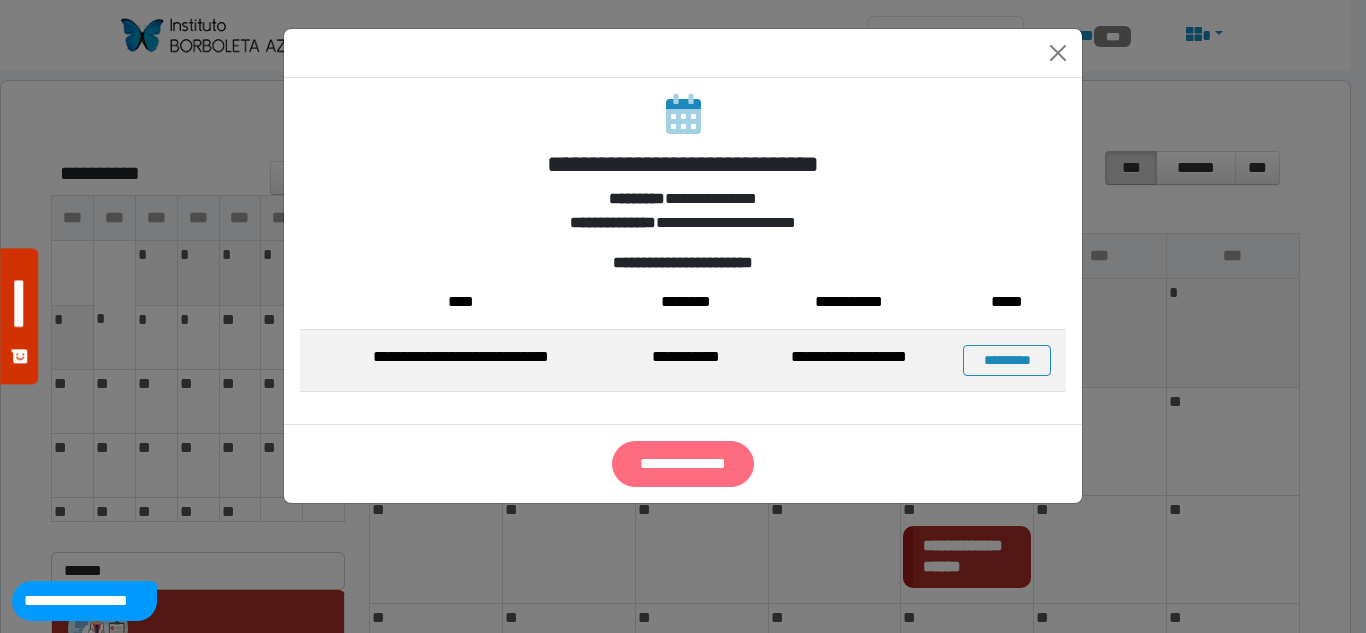 click on "**********" at bounding box center (683, 464) 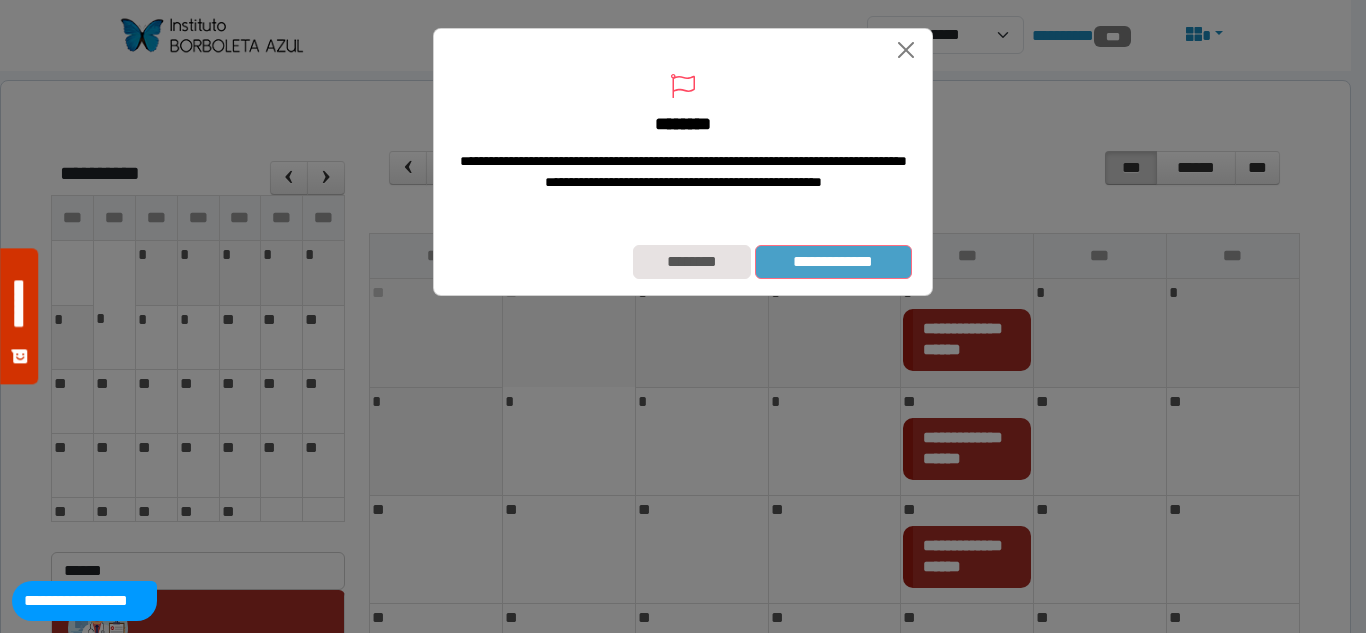 click on "**********" at bounding box center (833, 262) 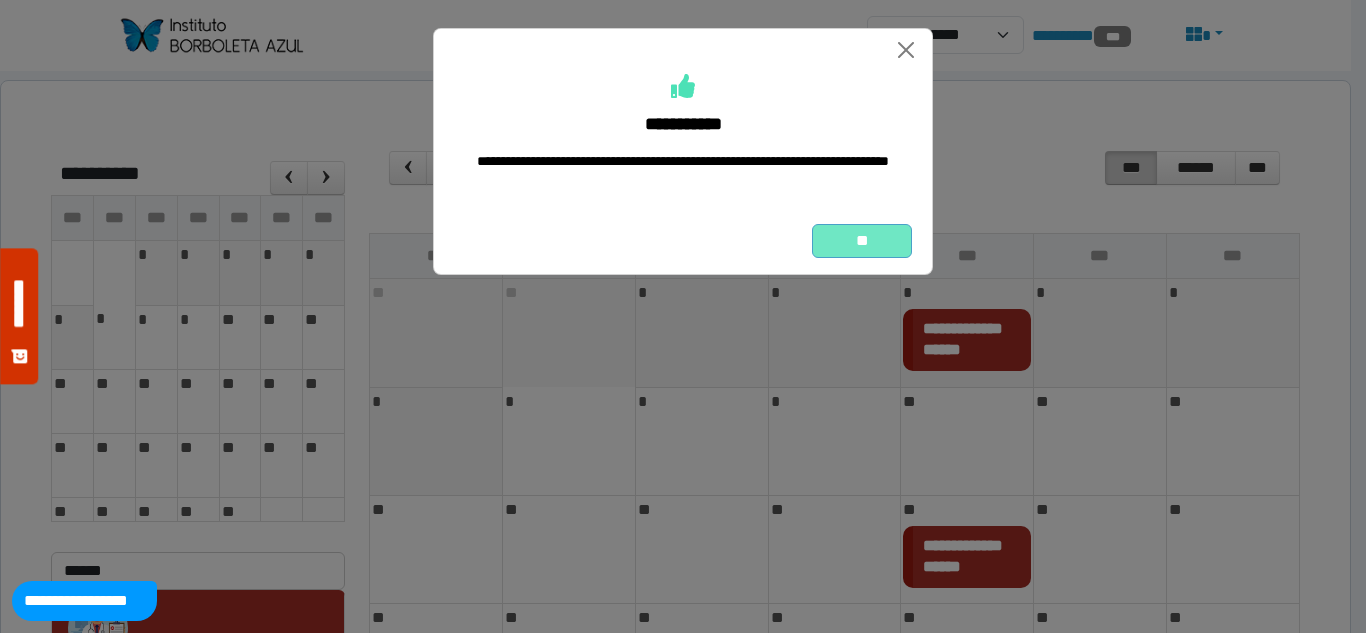 click on "**" at bounding box center (862, 241) 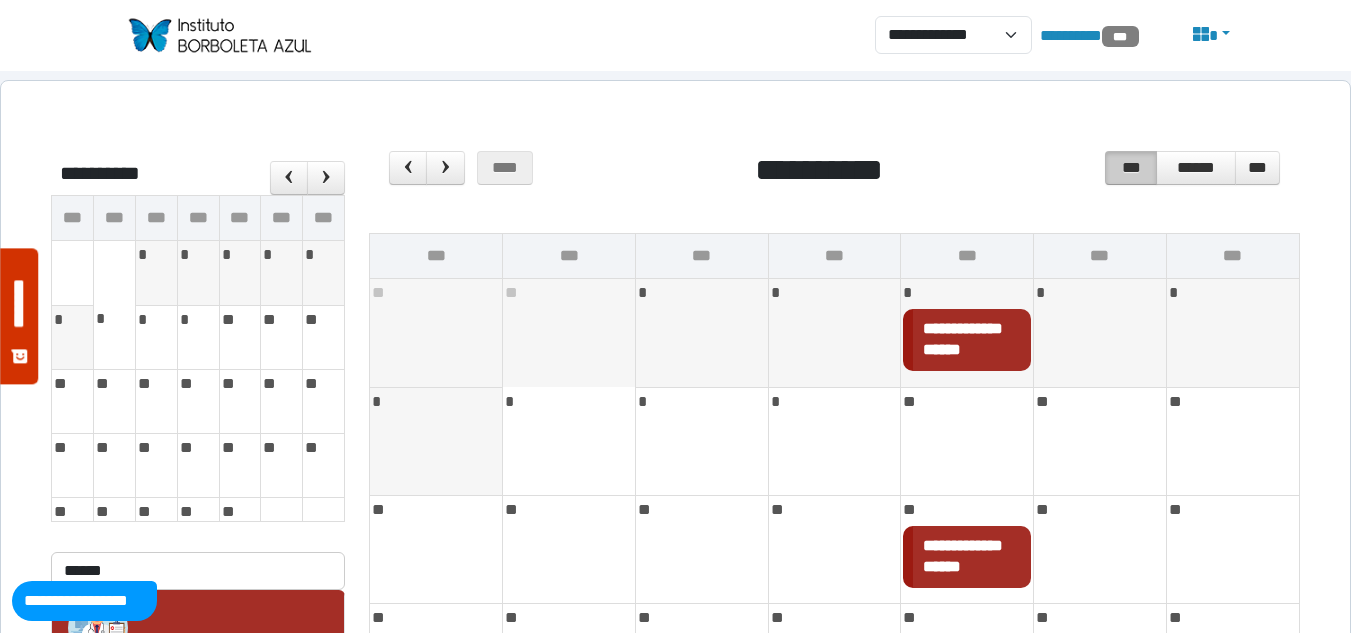 click on "******" at bounding box center (942, 349) 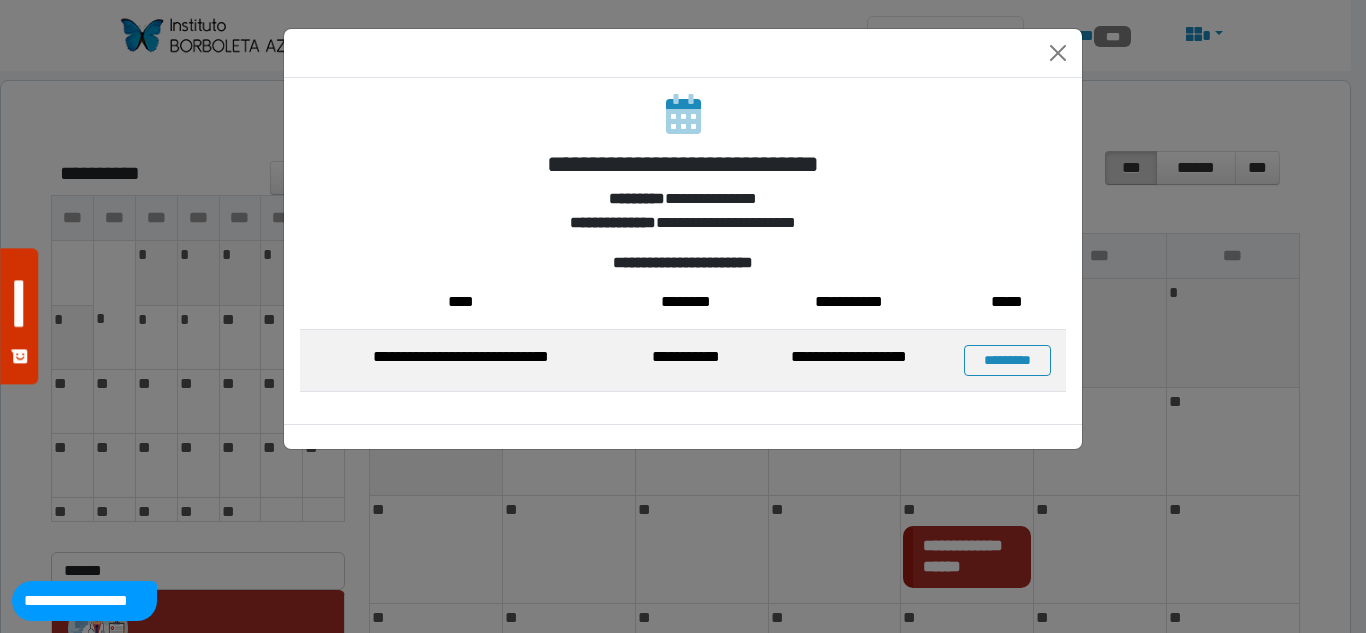 click on "**********" at bounding box center (683, 251) 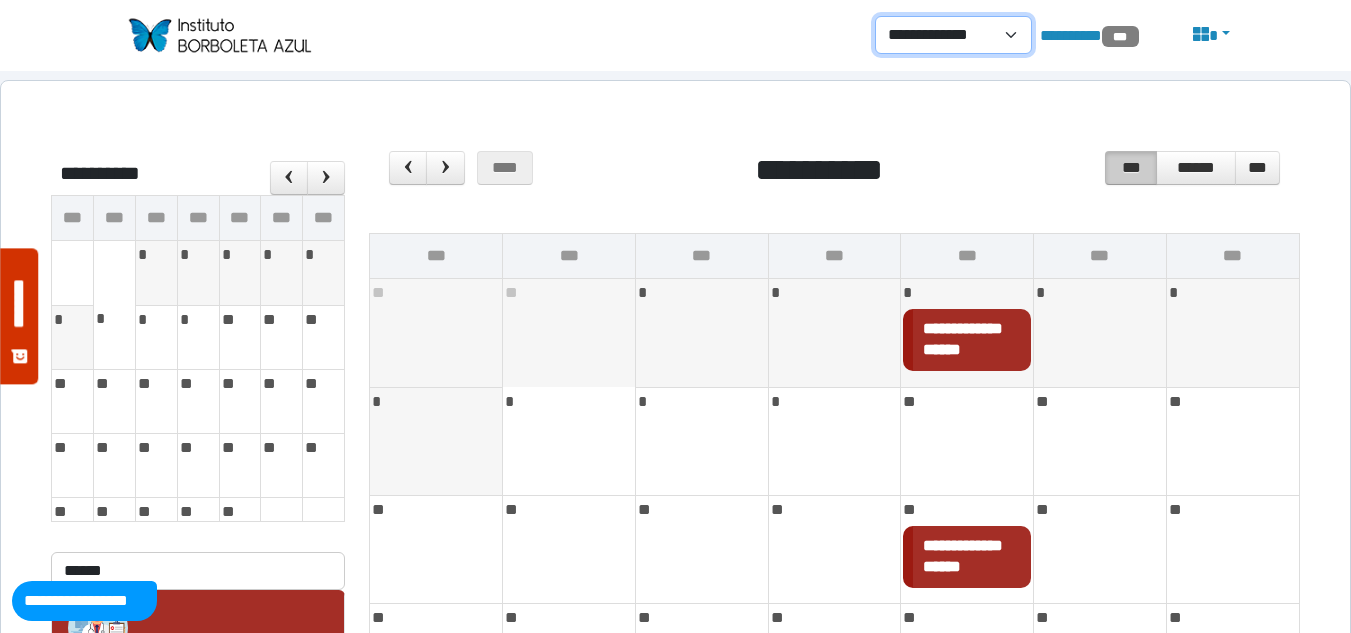 click on "**********" at bounding box center [953, 35] 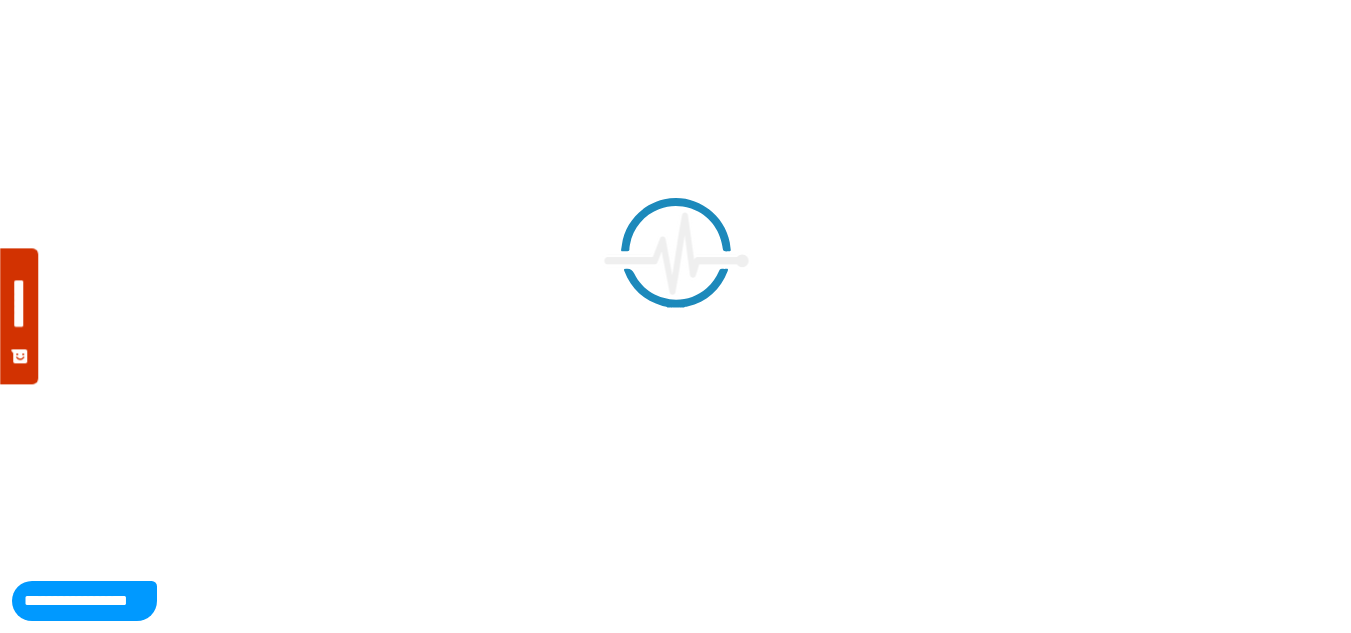 scroll, scrollTop: 0, scrollLeft: 0, axis: both 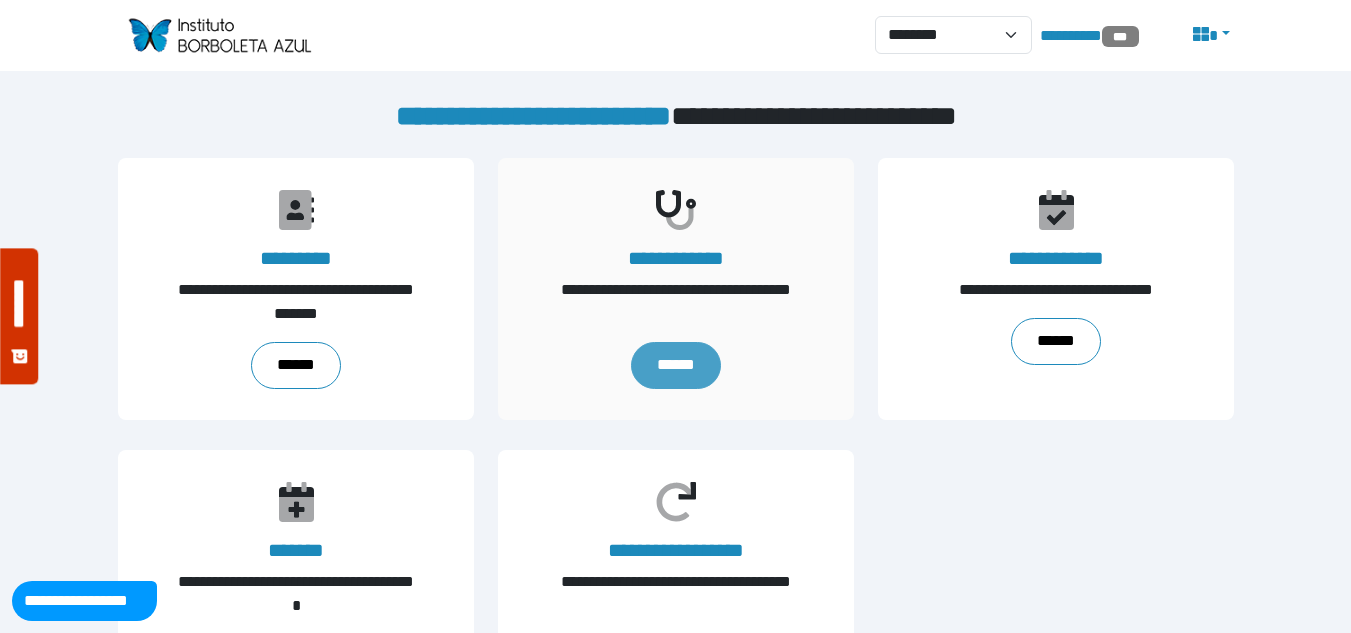 click on "******" at bounding box center (676, 365) 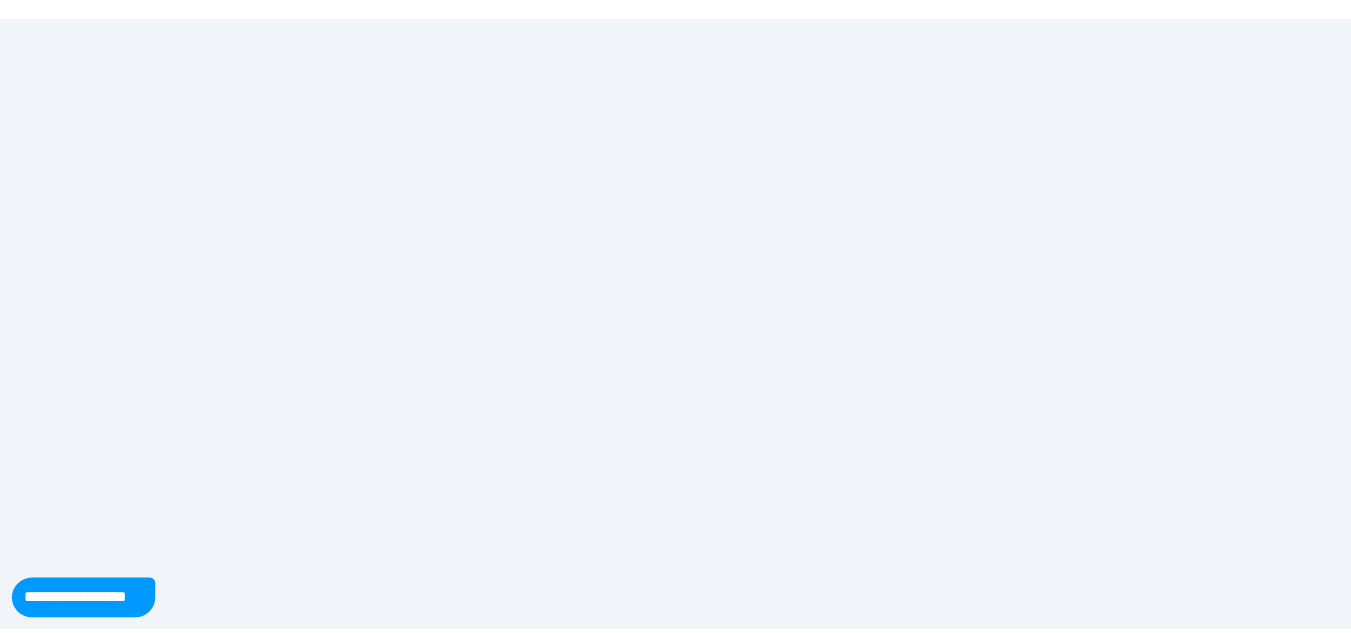 scroll, scrollTop: 0, scrollLeft: 0, axis: both 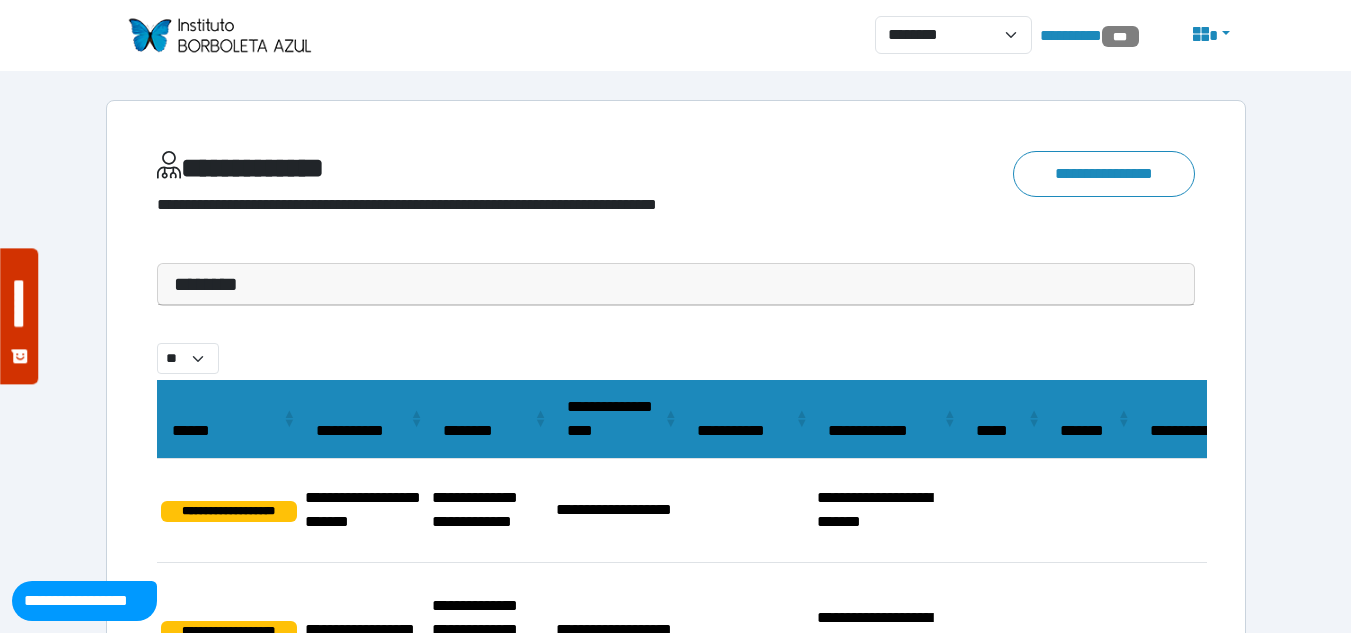 click on "********" at bounding box center [676, 284] 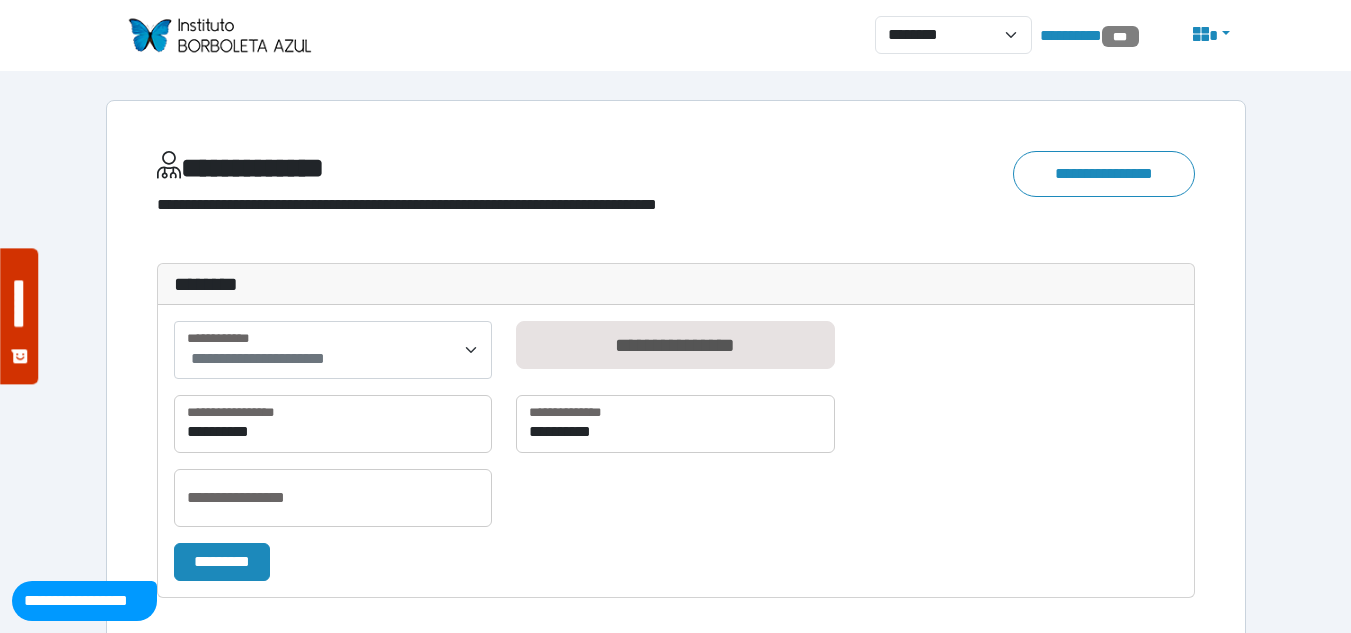 click on "**********" at bounding box center (258, 358) 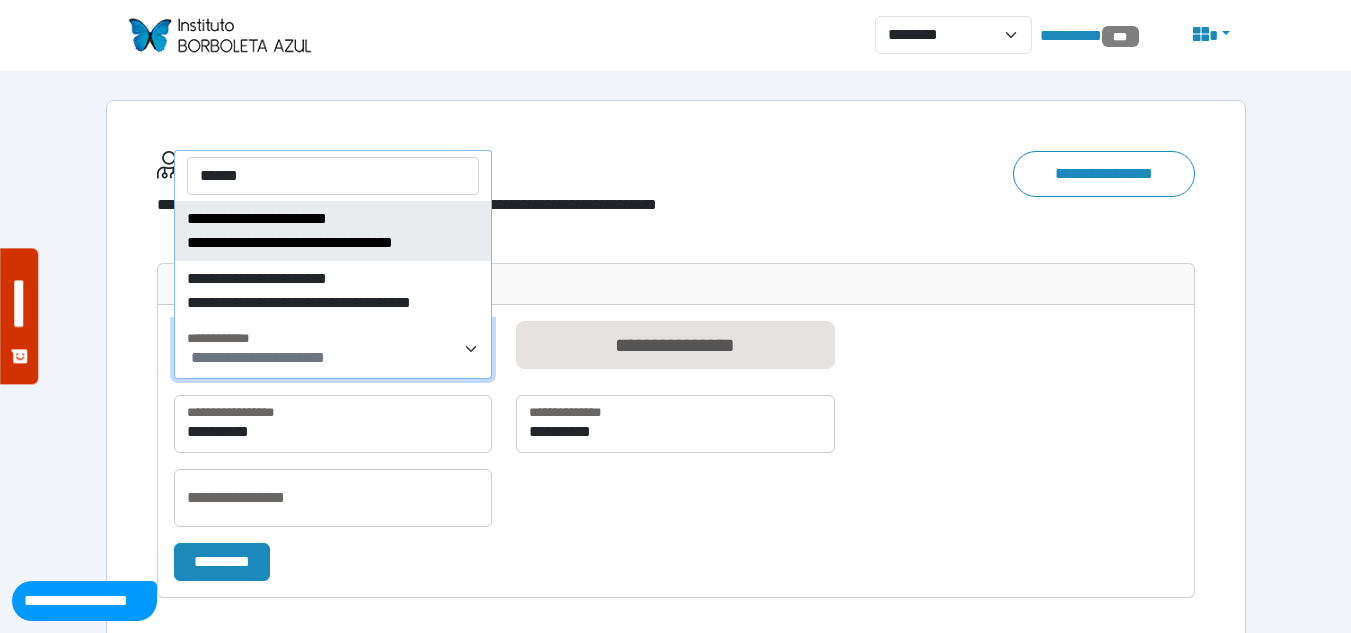 type on "******" 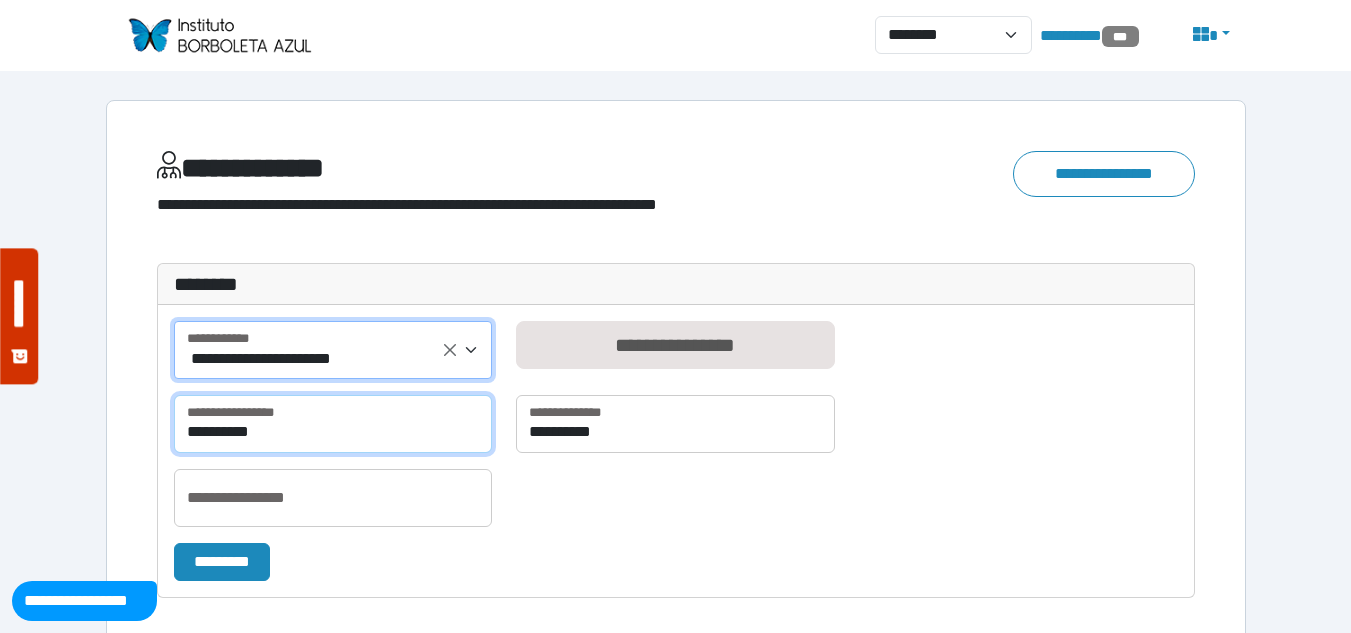 click on "**********" at bounding box center [333, 424] 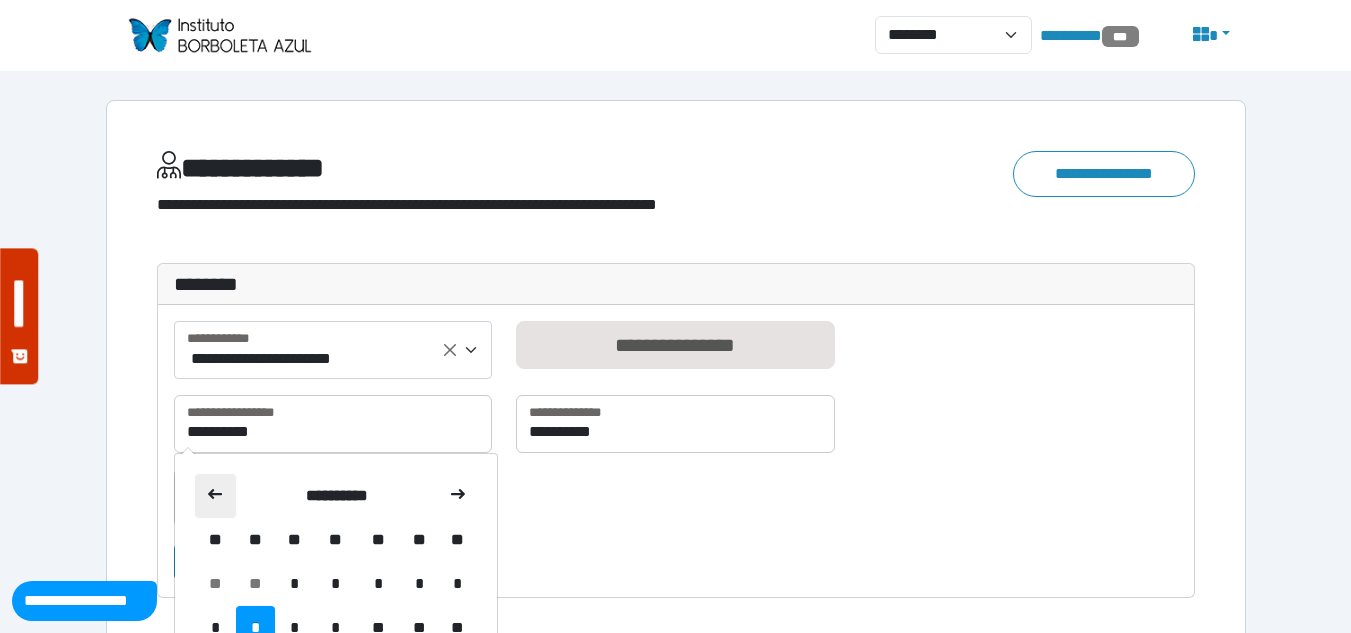 click at bounding box center [216, 496] 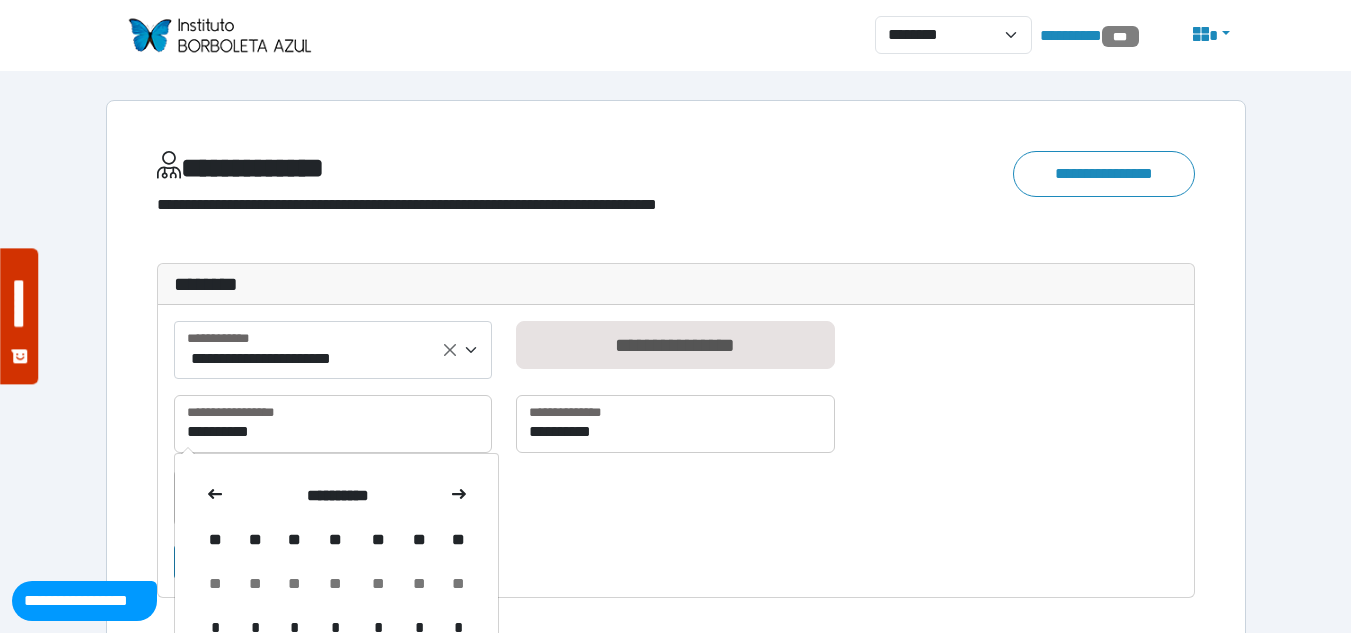 click at bounding box center (216, 496) 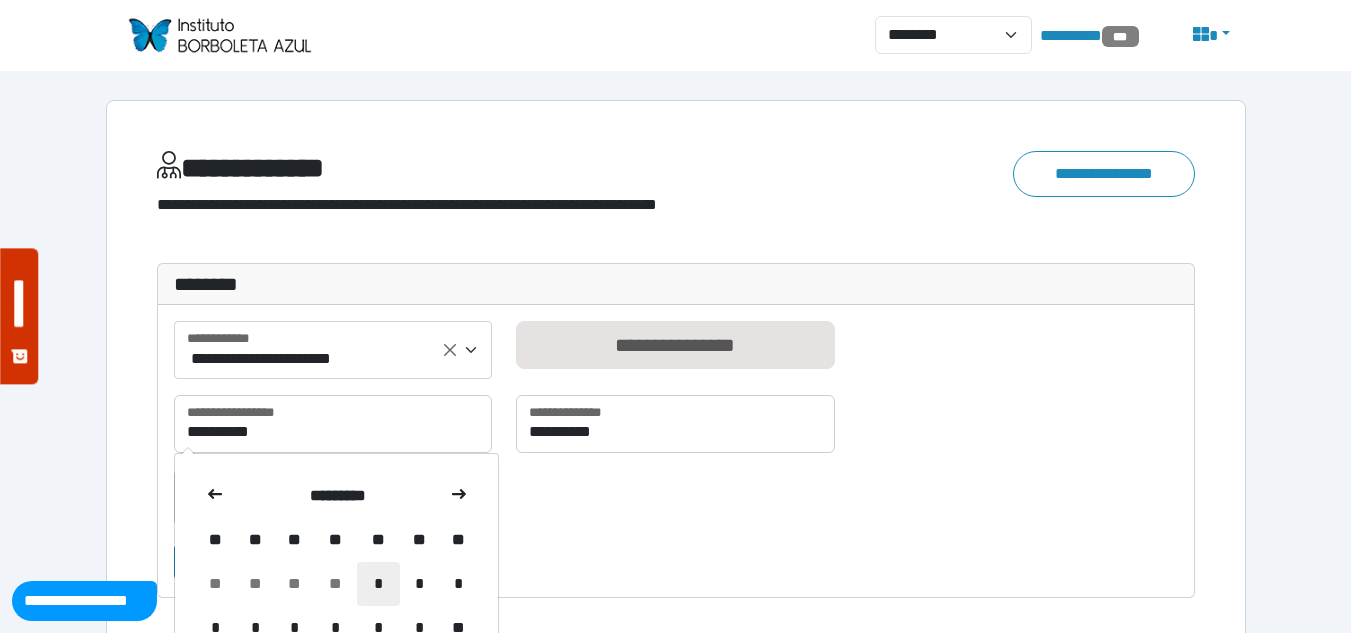 click on "*" at bounding box center [378, 584] 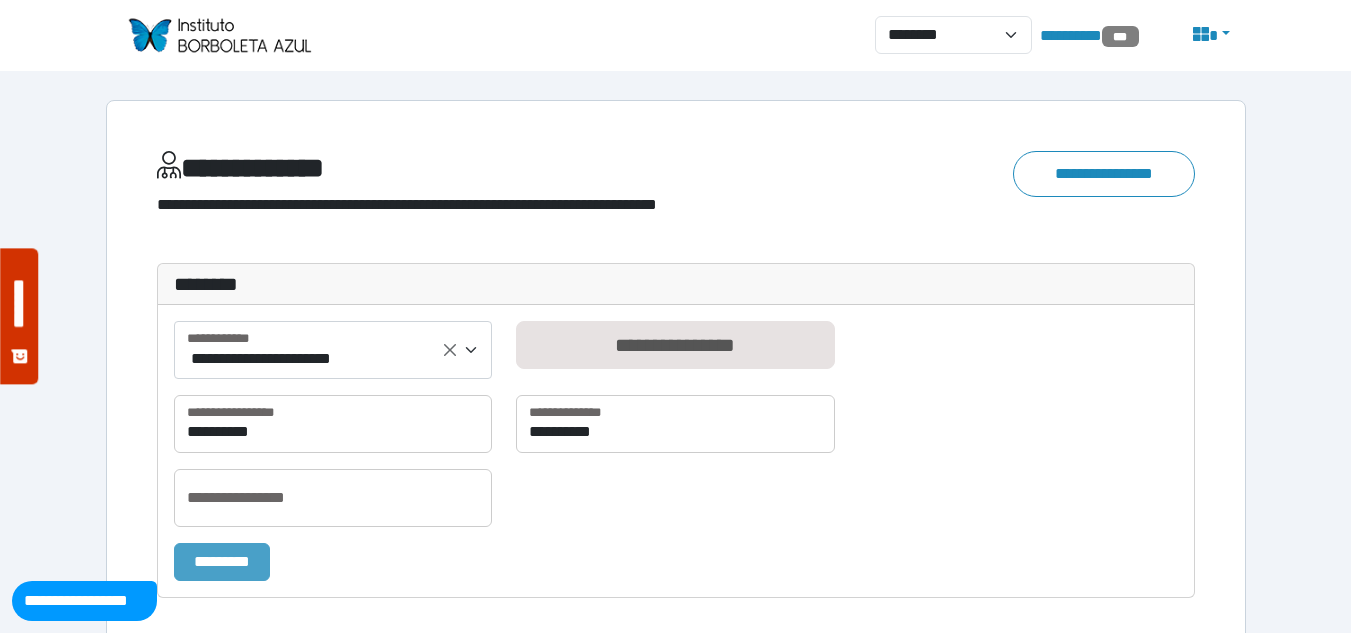 click on "*********" at bounding box center (222, 562) 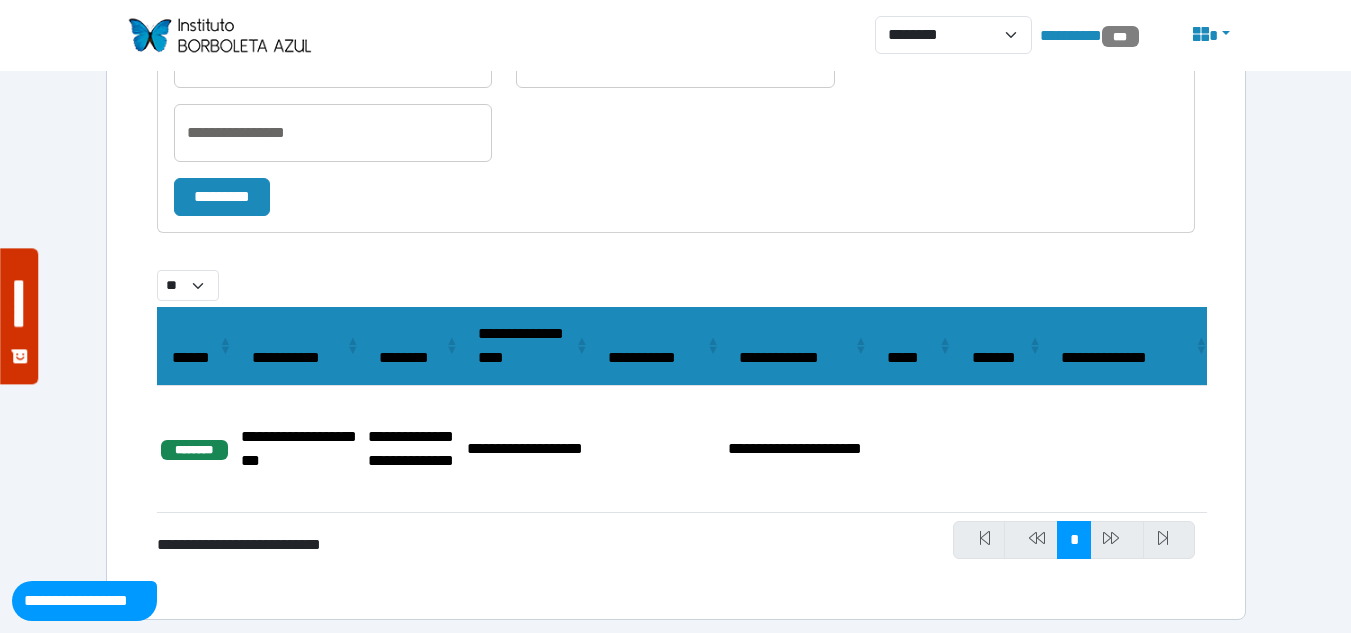 scroll, scrollTop: 372, scrollLeft: 0, axis: vertical 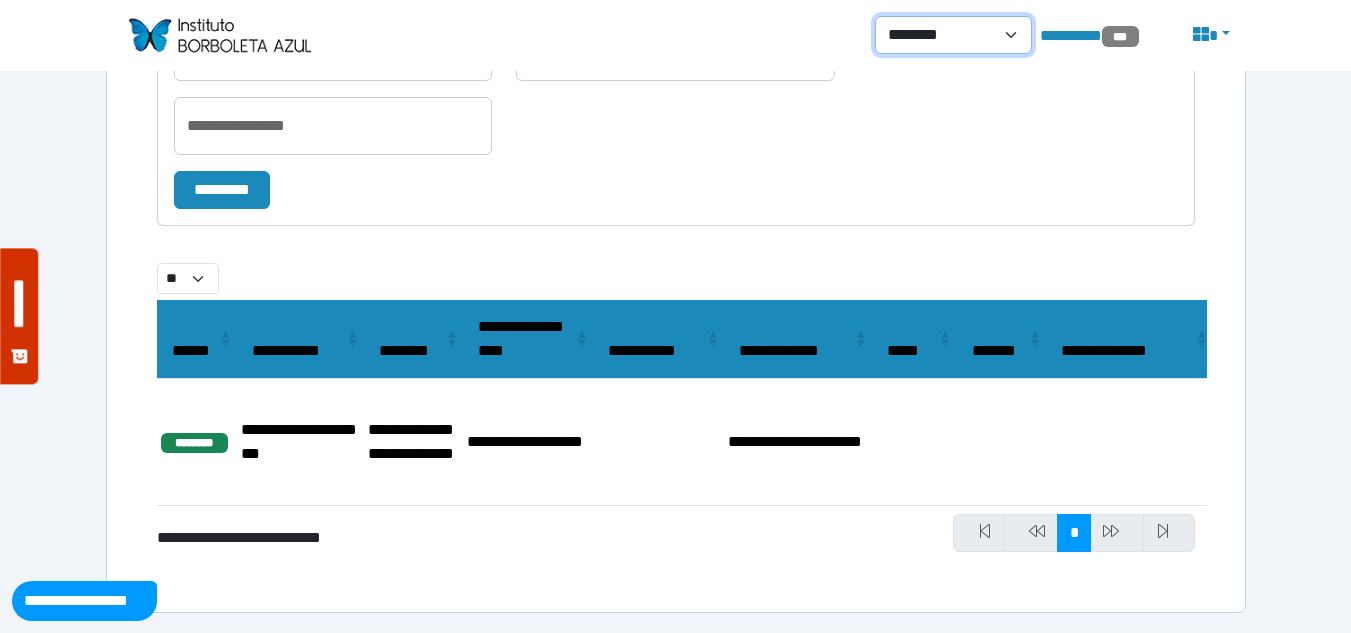 click on "**********" at bounding box center [953, 35] 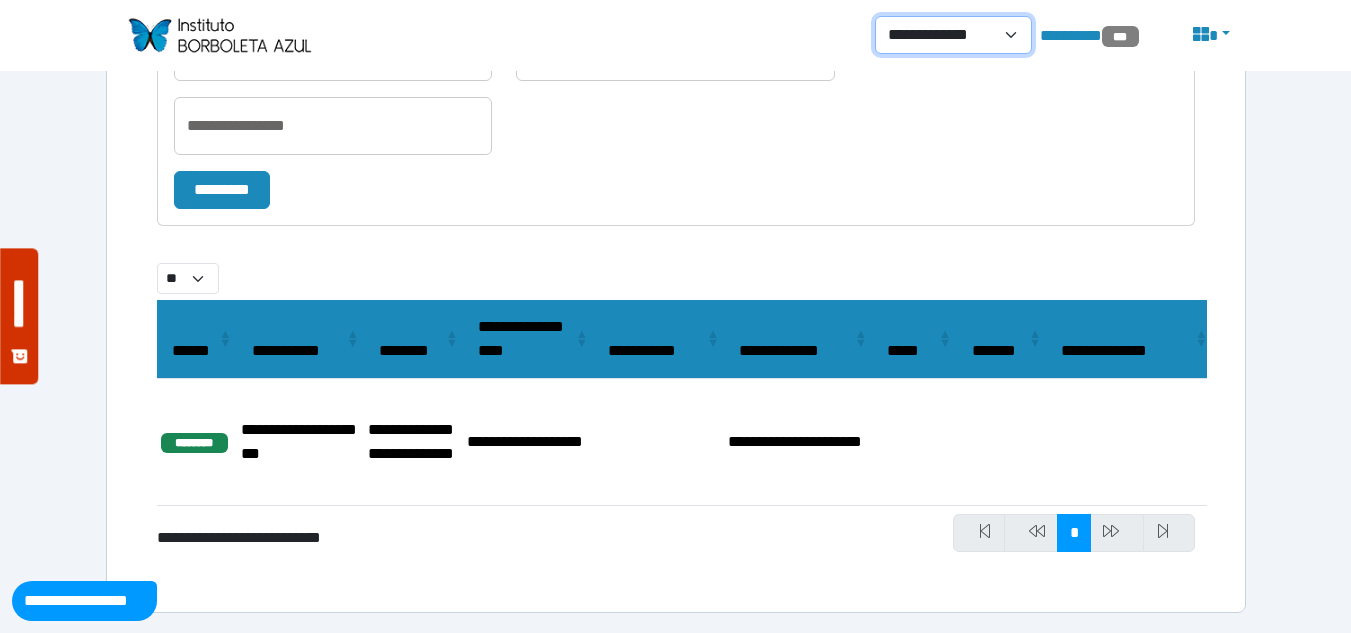 click on "**********" at bounding box center (953, 35) 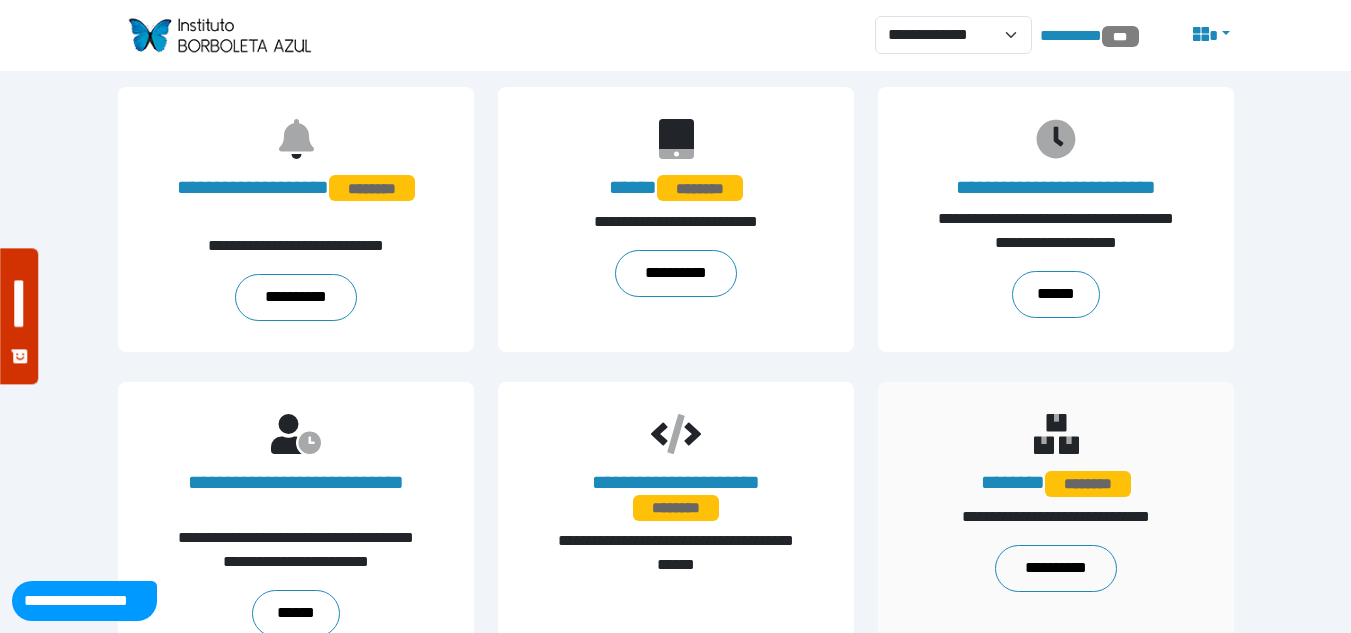 scroll, scrollTop: 400, scrollLeft: 0, axis: vertical 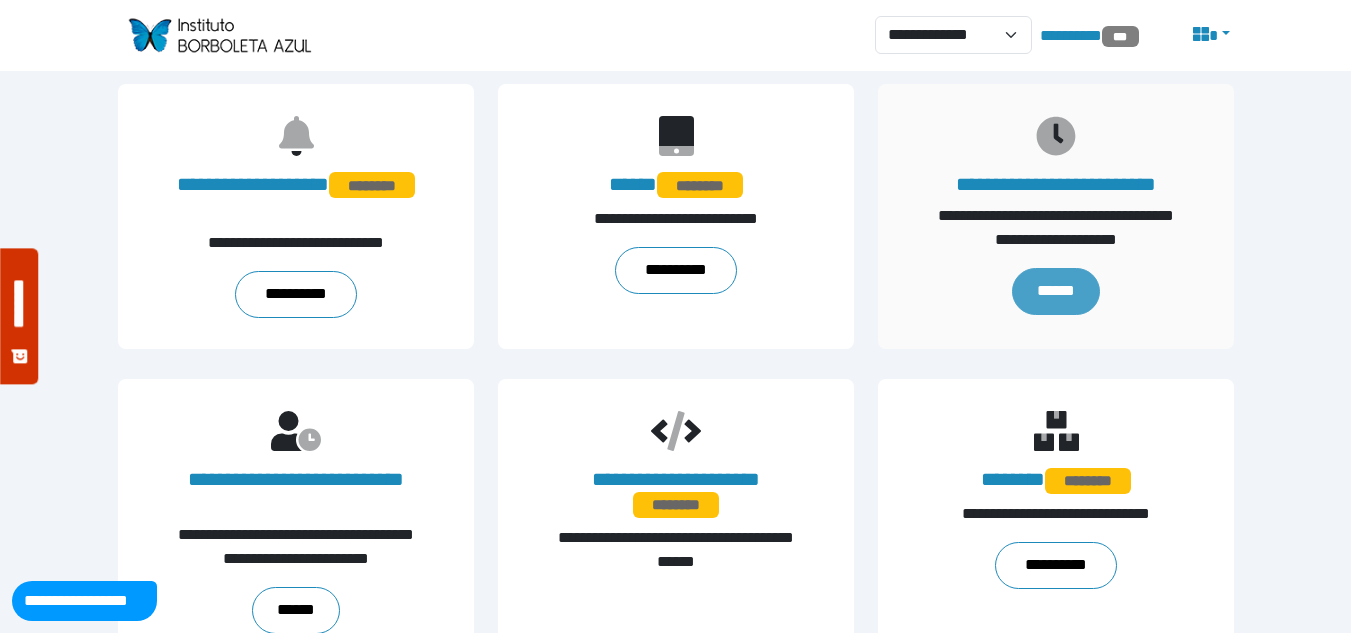 click on "******" at bounding box center [1055, 291] 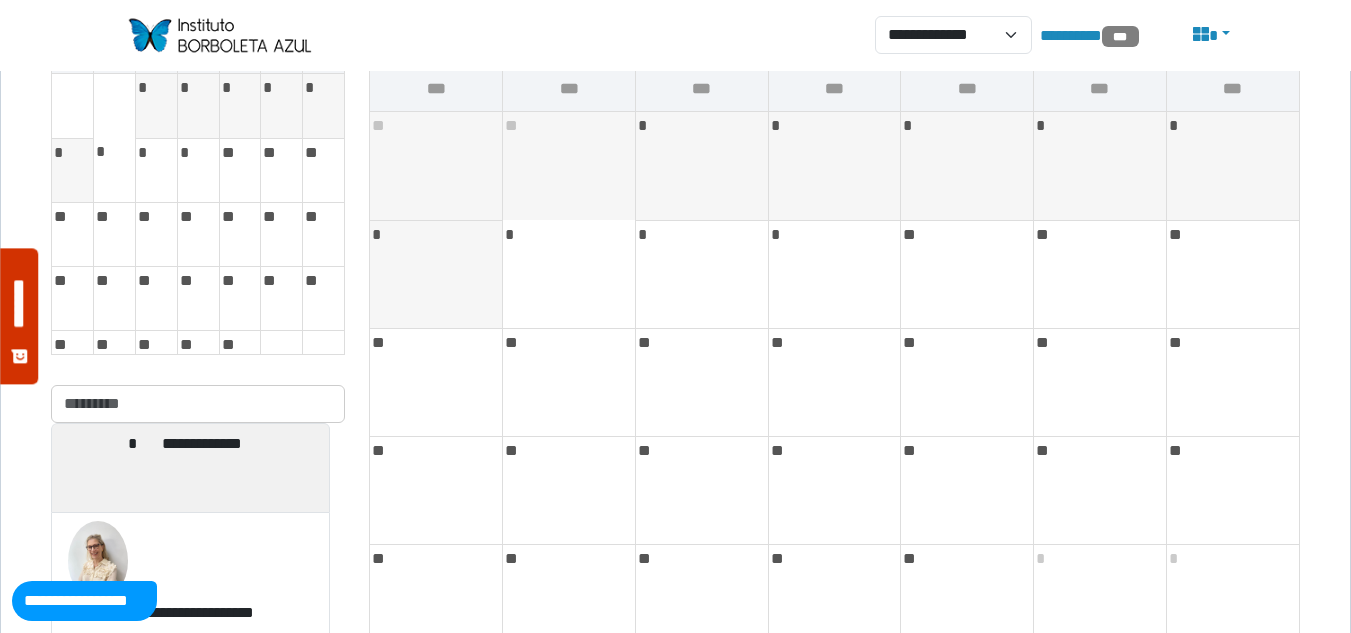 scroll, scrollTop: 200, scrollLeft: 0, axis: vertical 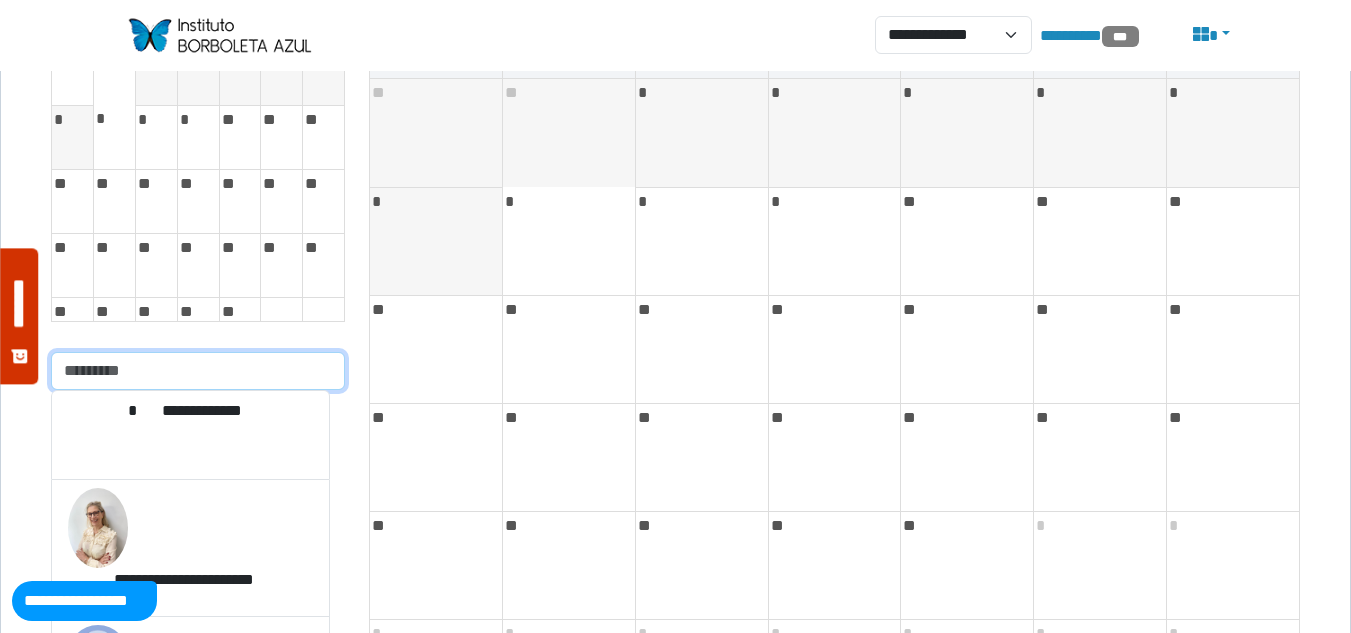 click at bounding box center [198, 371] 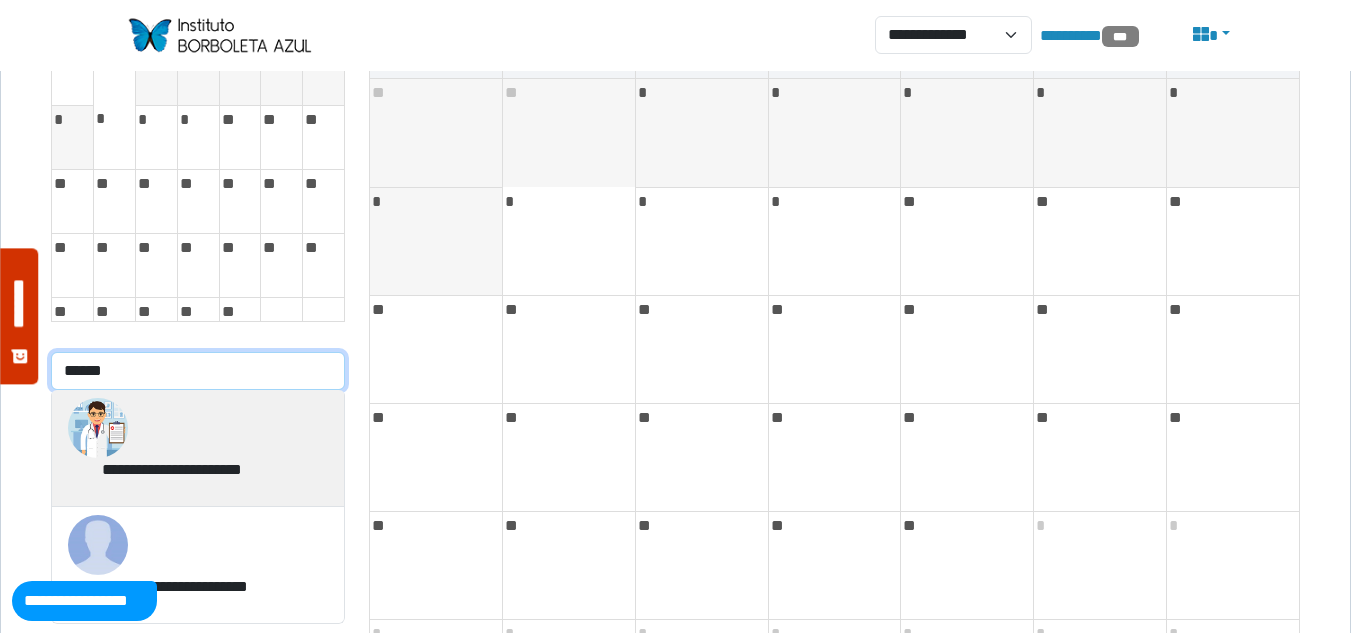 type on "******" 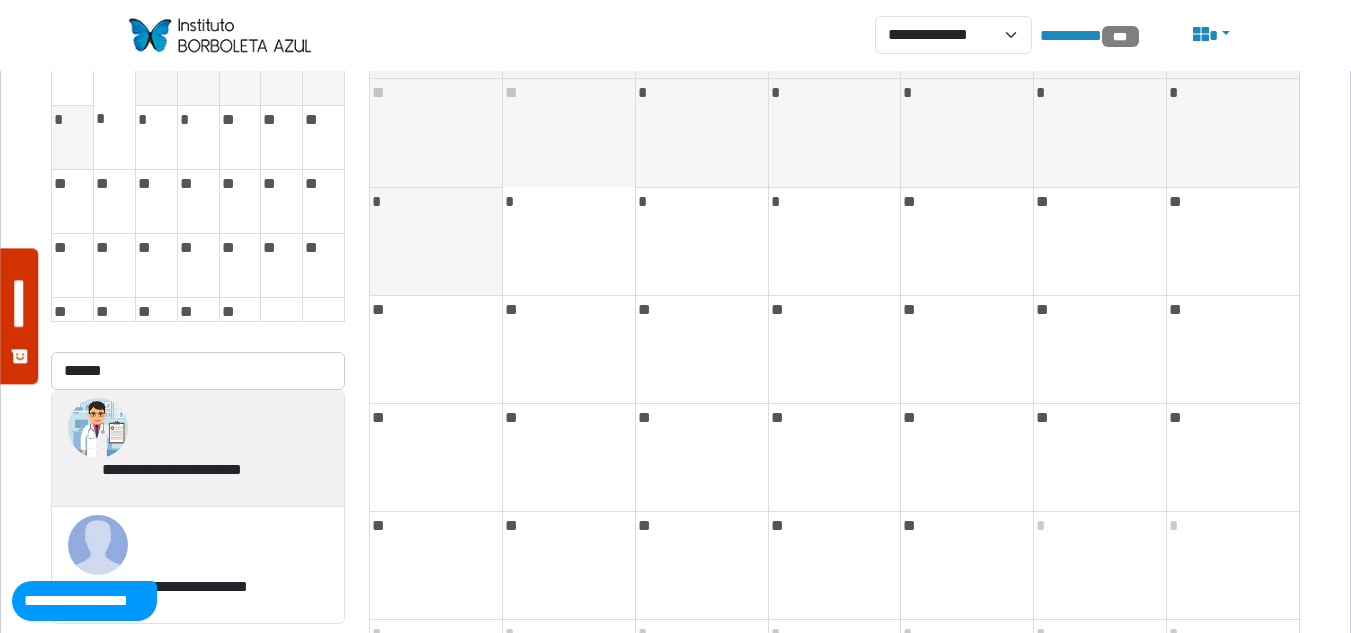click on "**********" at bounding box center [0, 0] 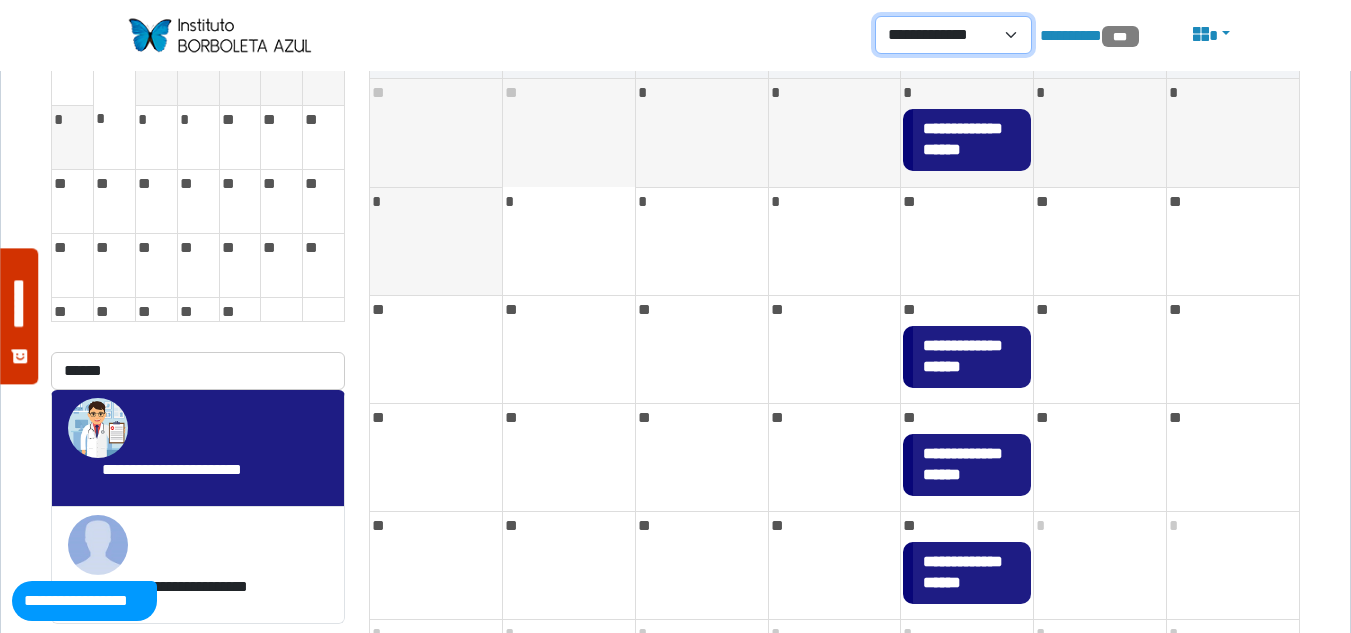 click on "**********" at bounding box center (953, 35) 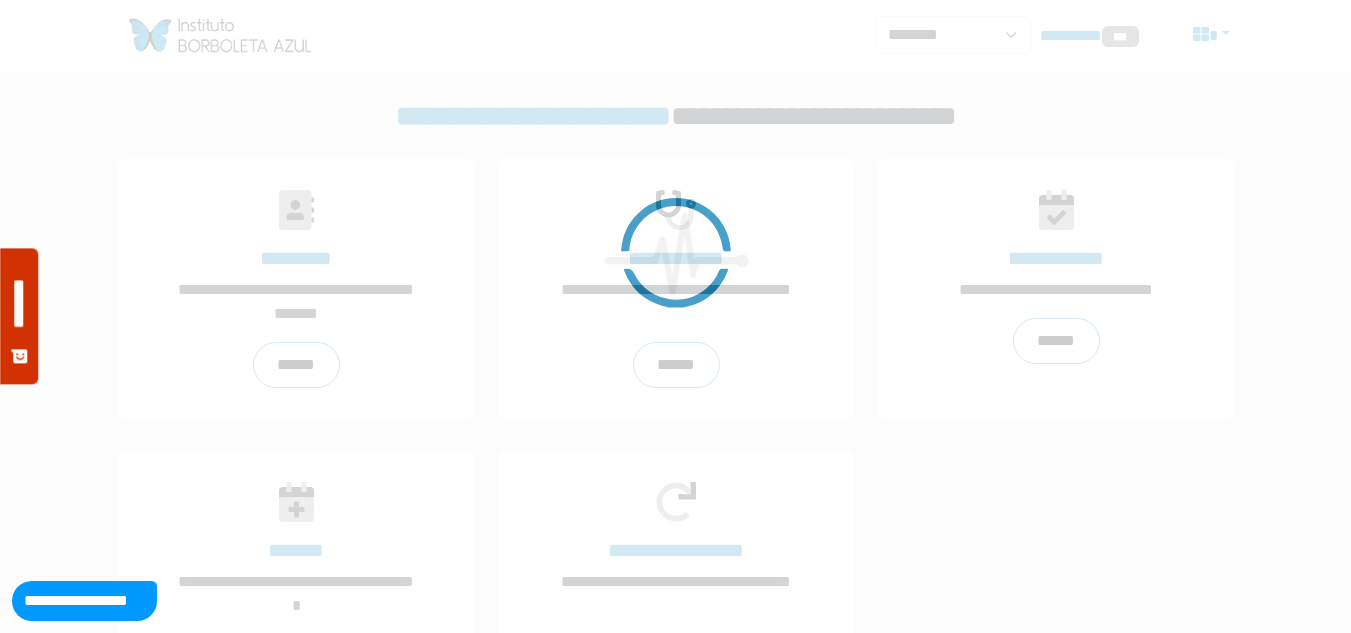 scroll, scrollTop: 0, scrollLeft: 0, axis: both 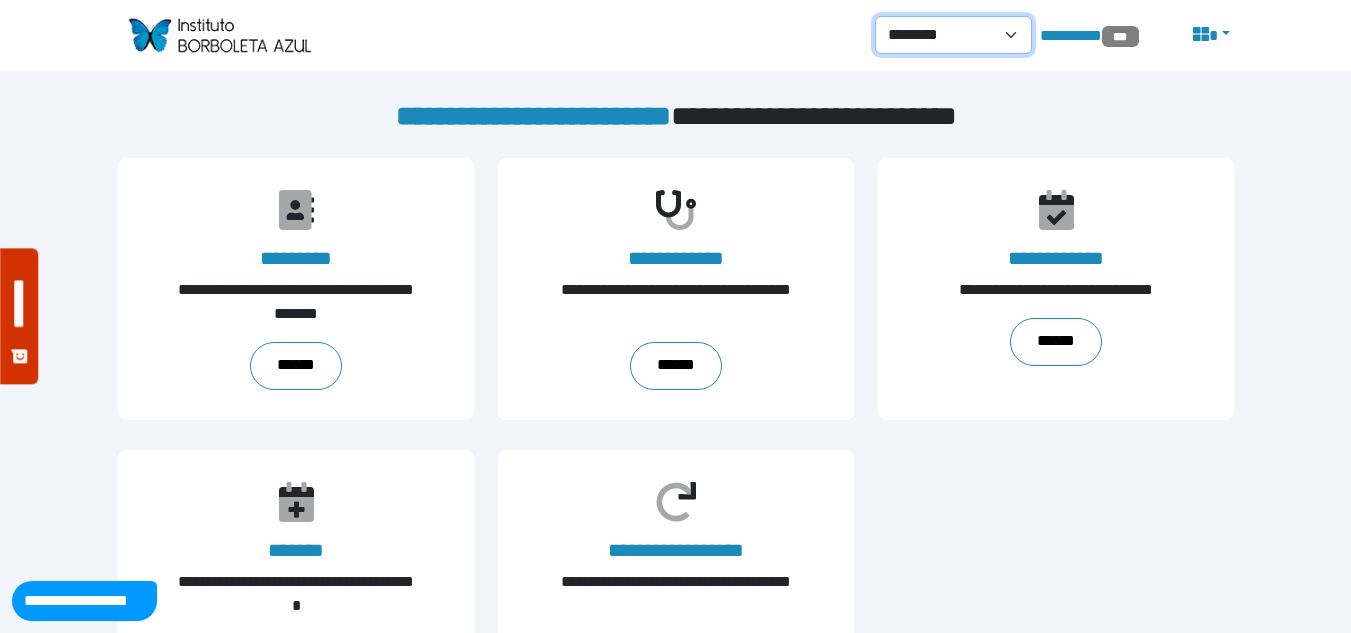 click on "**********" at bounding box center [953, 35] 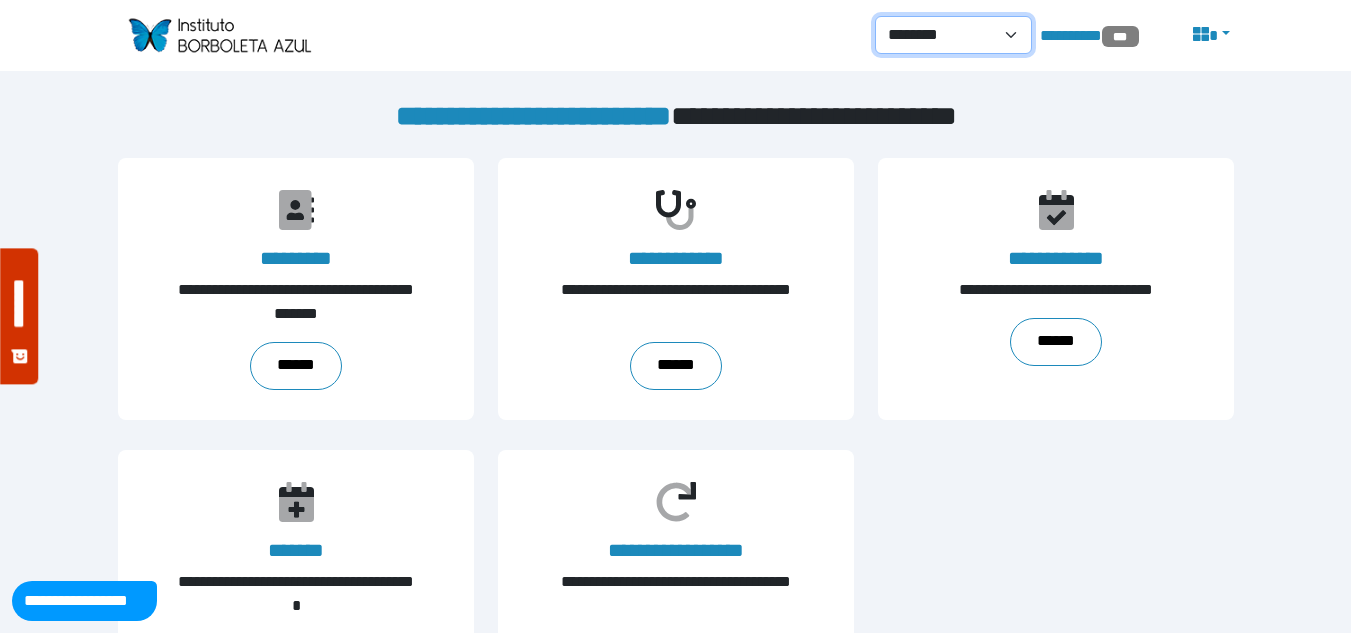 select on "*" 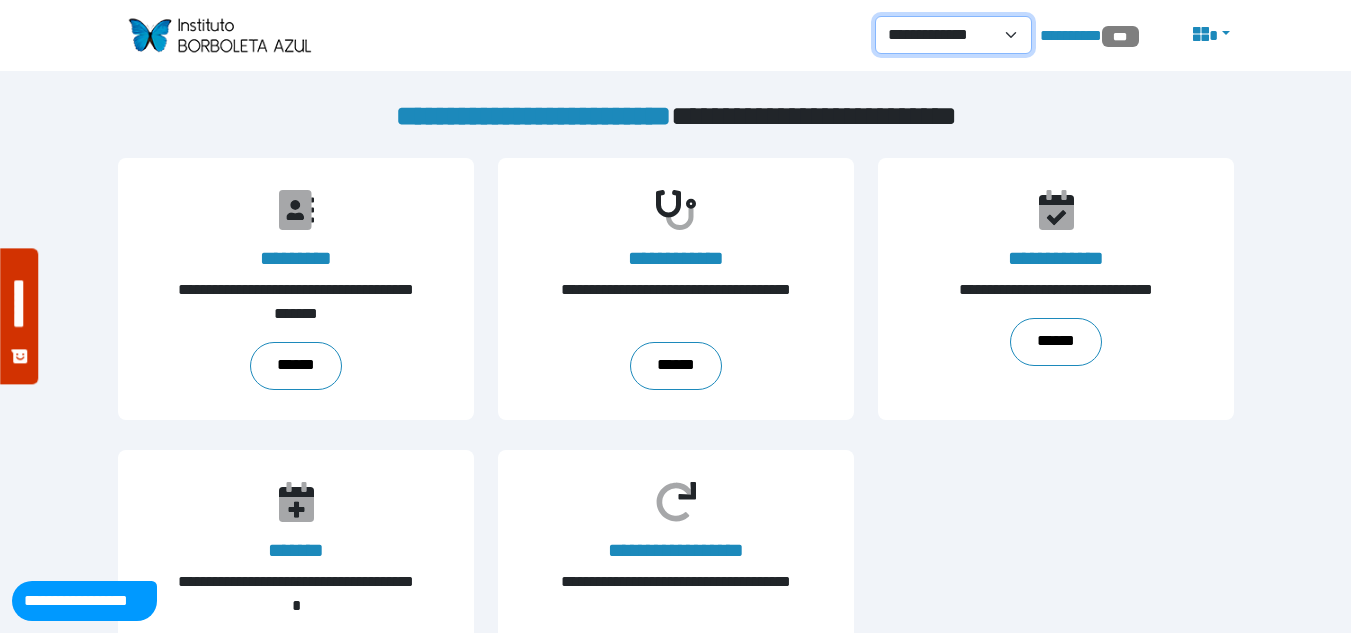 click on "**********" at bounding box center (953, 35) 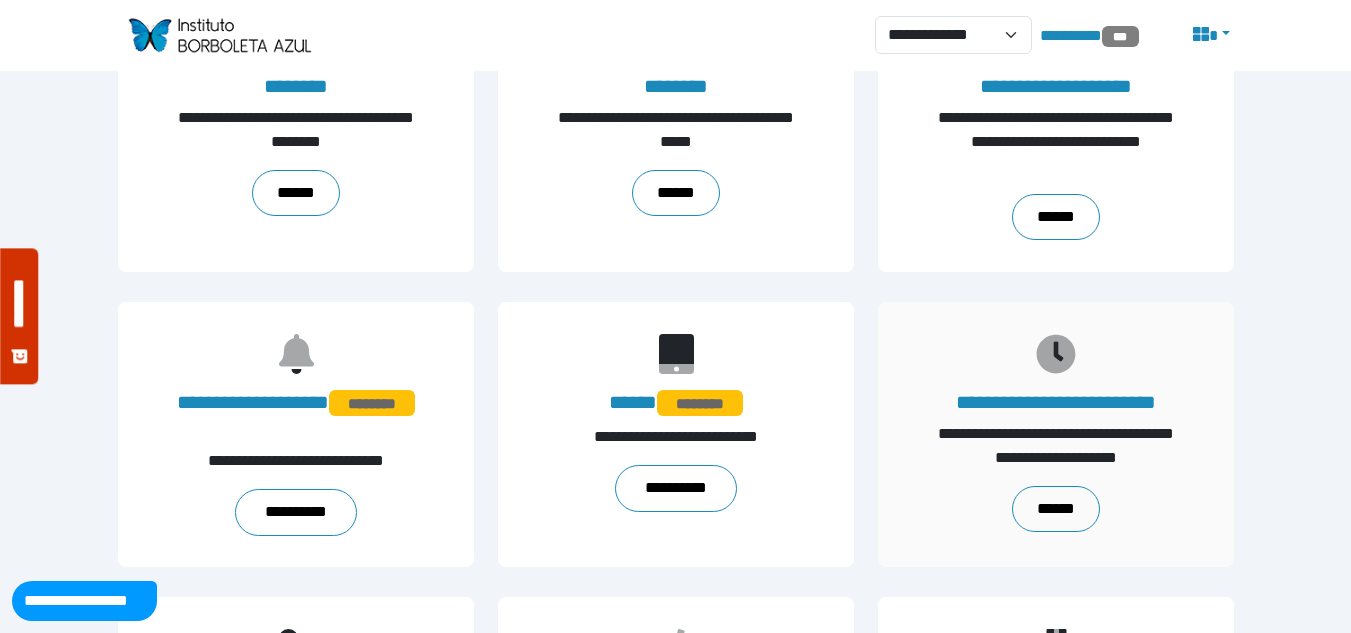 scroll, scrollTop: 200, scrollLeft: 0, axis: vertical 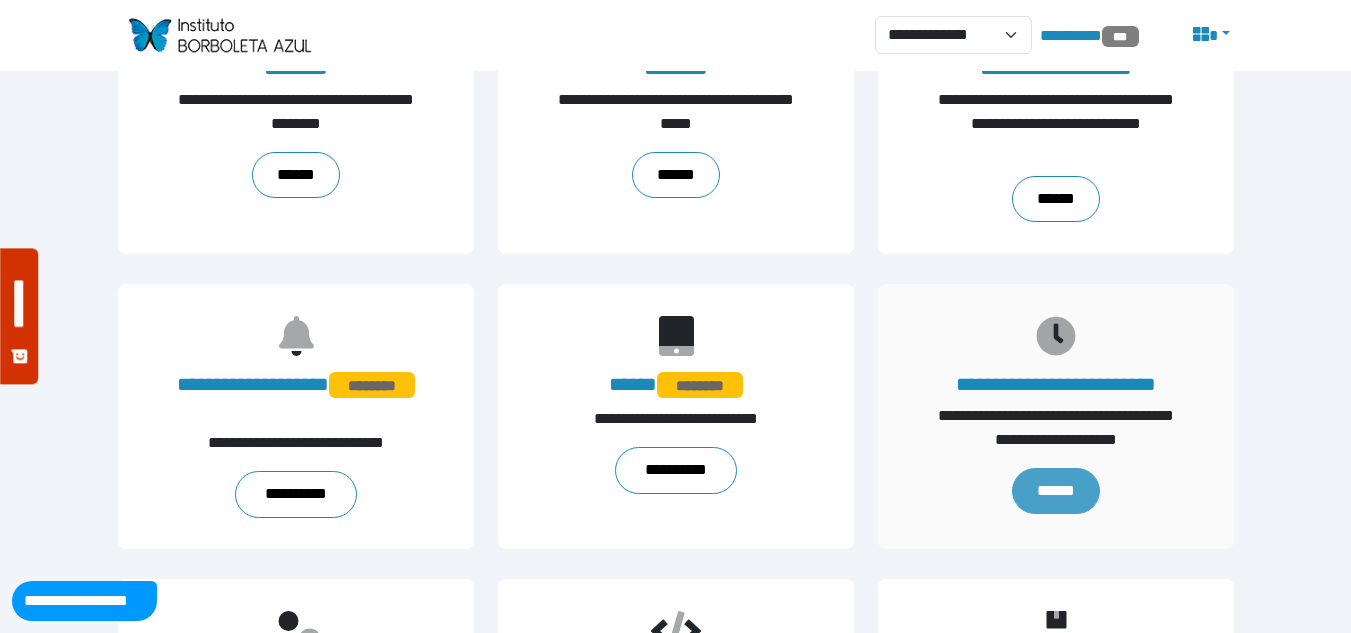 click on "******" at bounding box center (1055, 491) 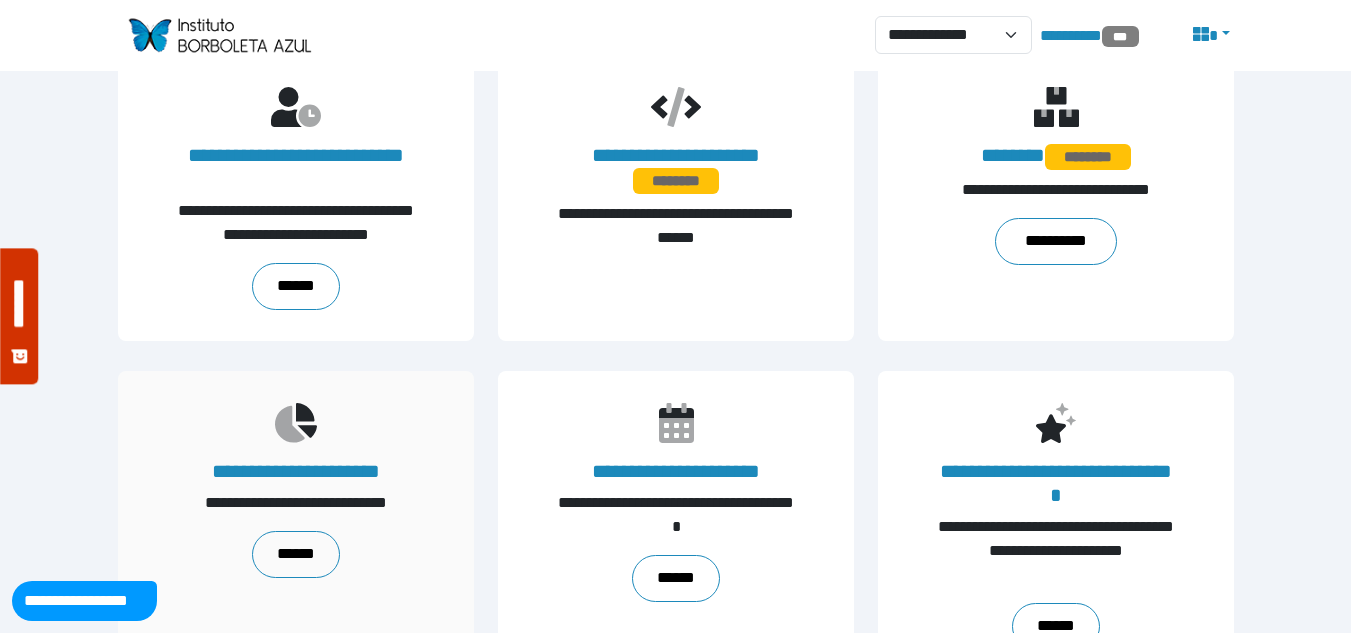 scroll, scrollTop: 600, scrollLeft: 0, axis: vertical 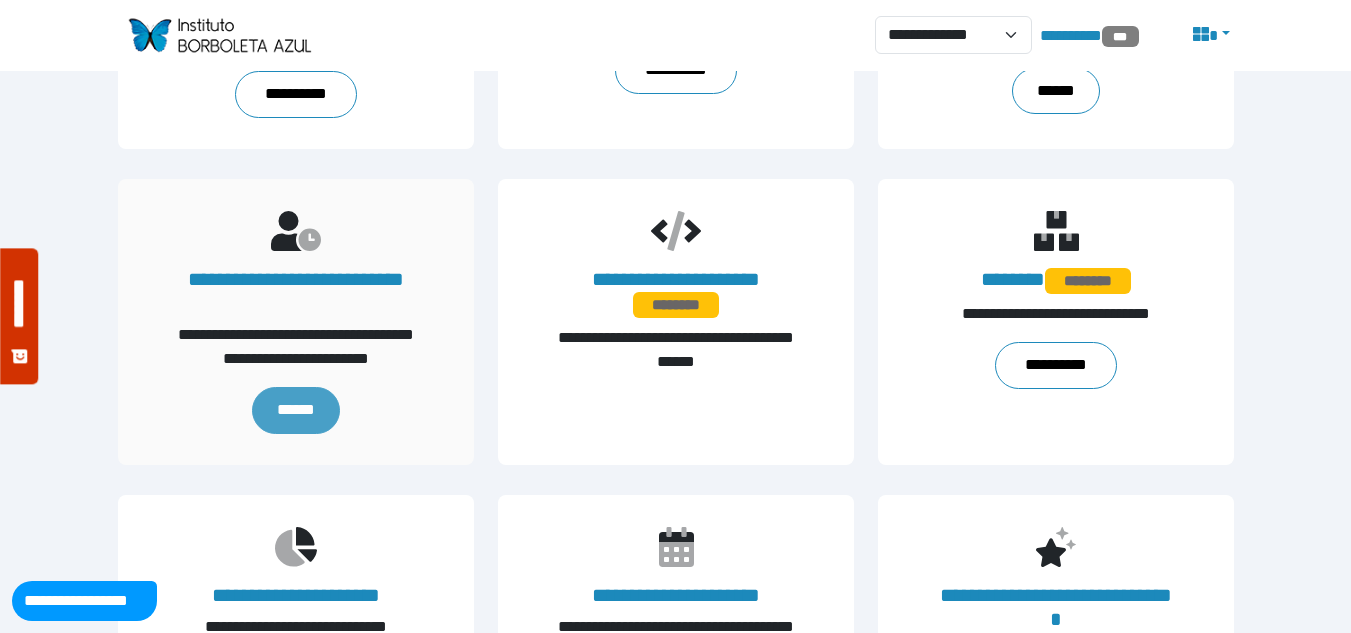 click on "******" at bounding box center [295, 410] 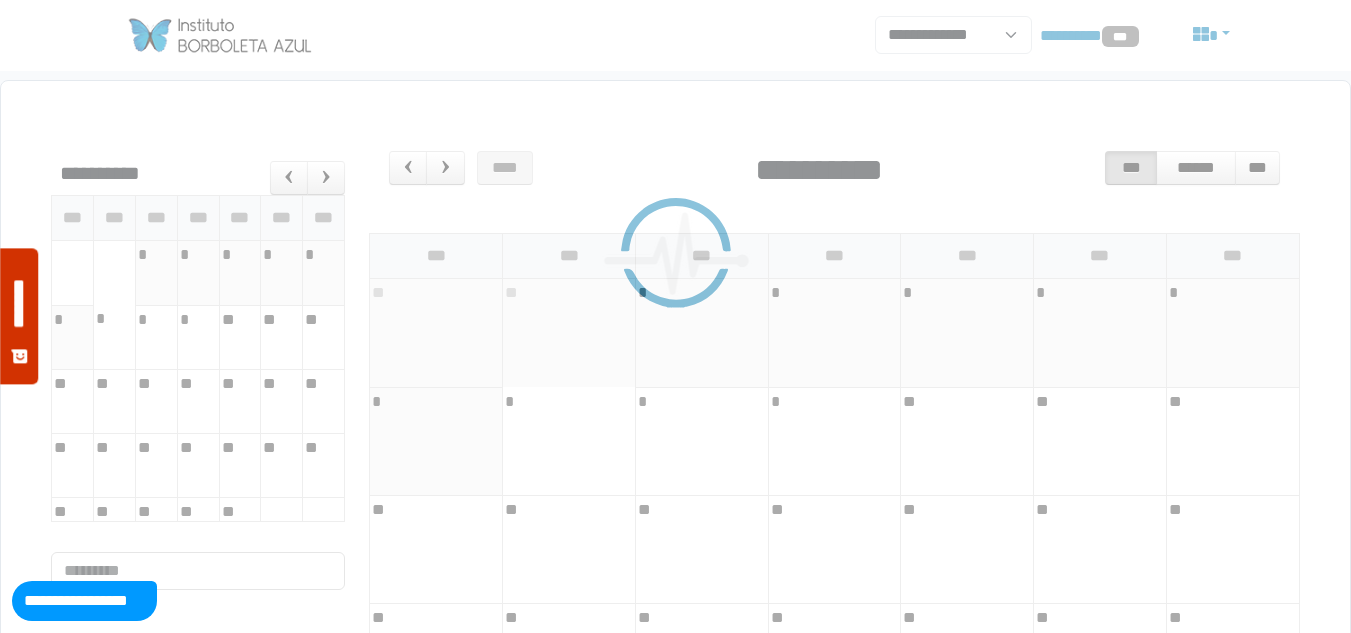 scroll, scrollTop: 0, scrollLeft: 0, axis: both 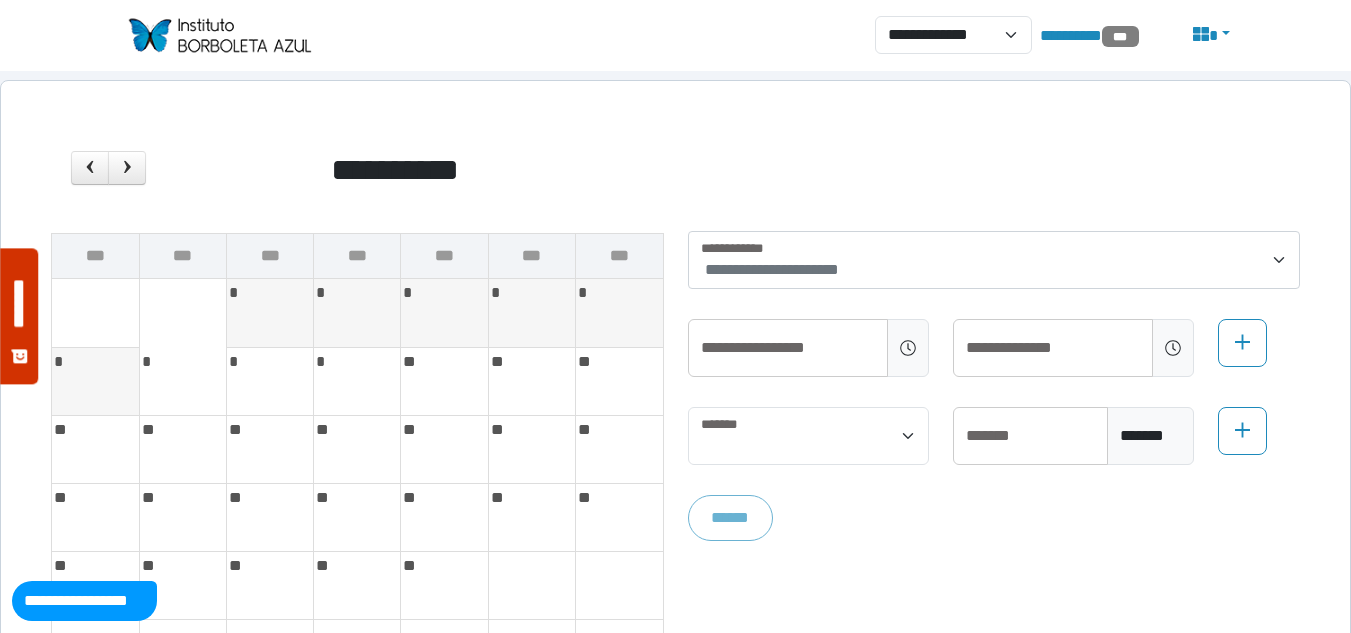 click on "**********" at bounding box center (994, 260) 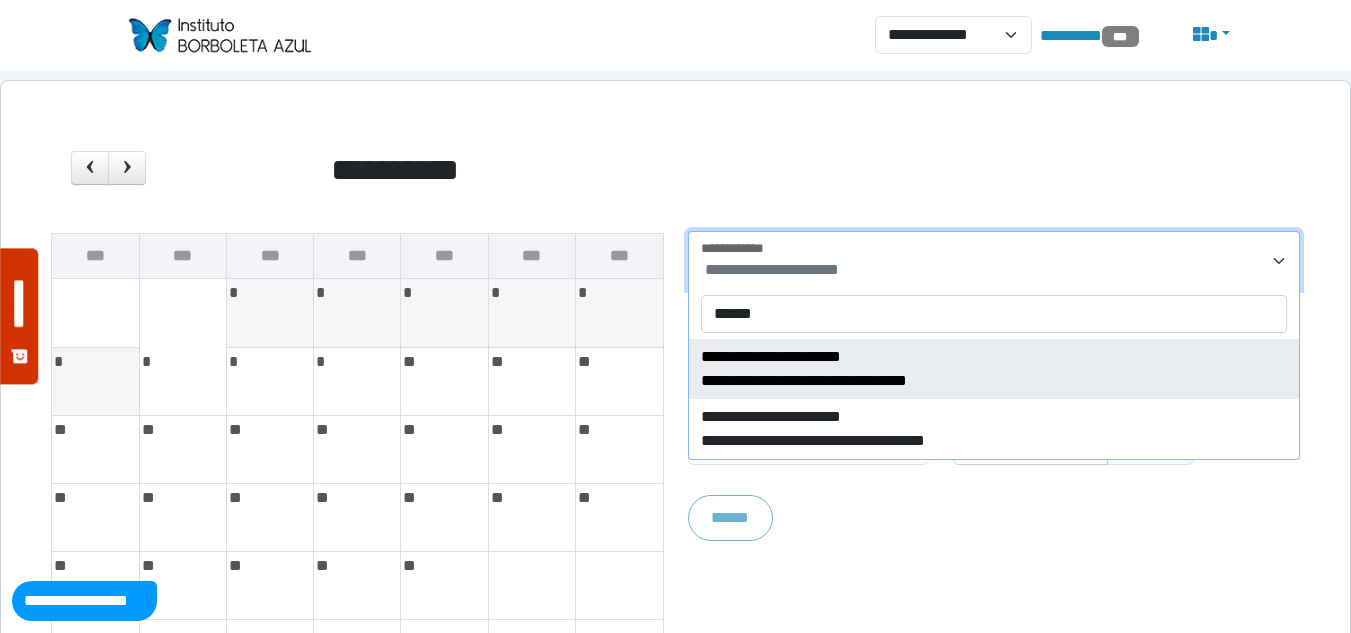 type on "******" 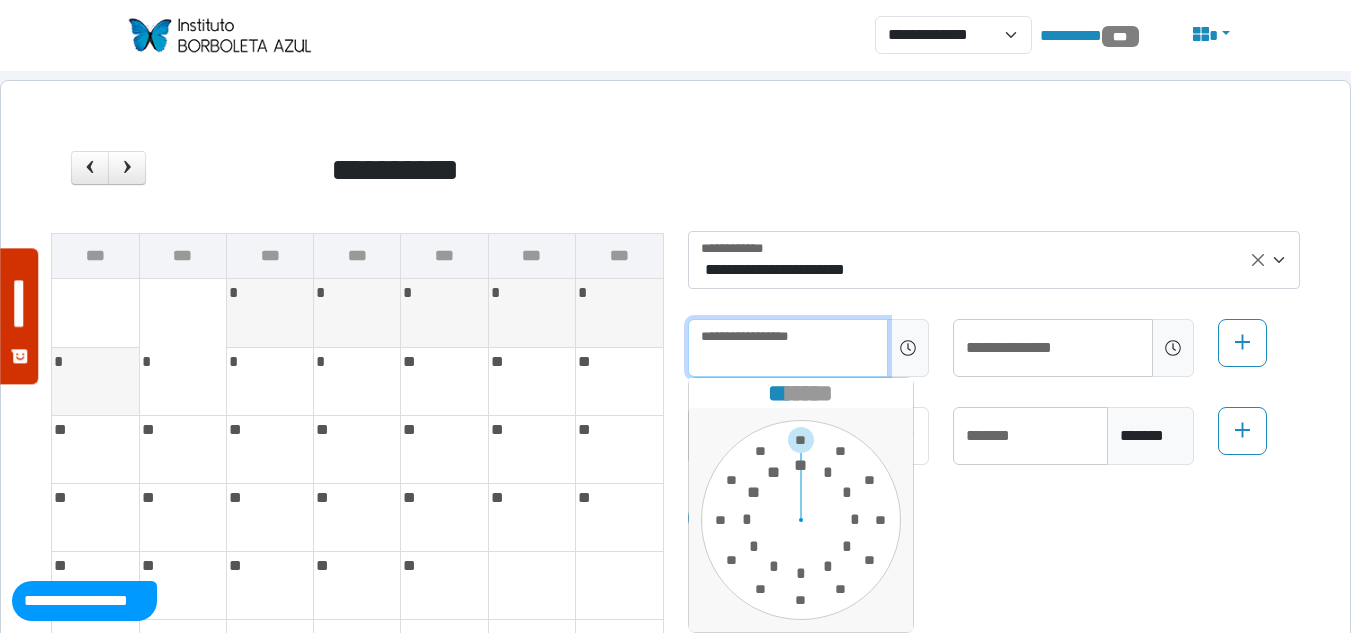 click at bounding box center (788, 348) 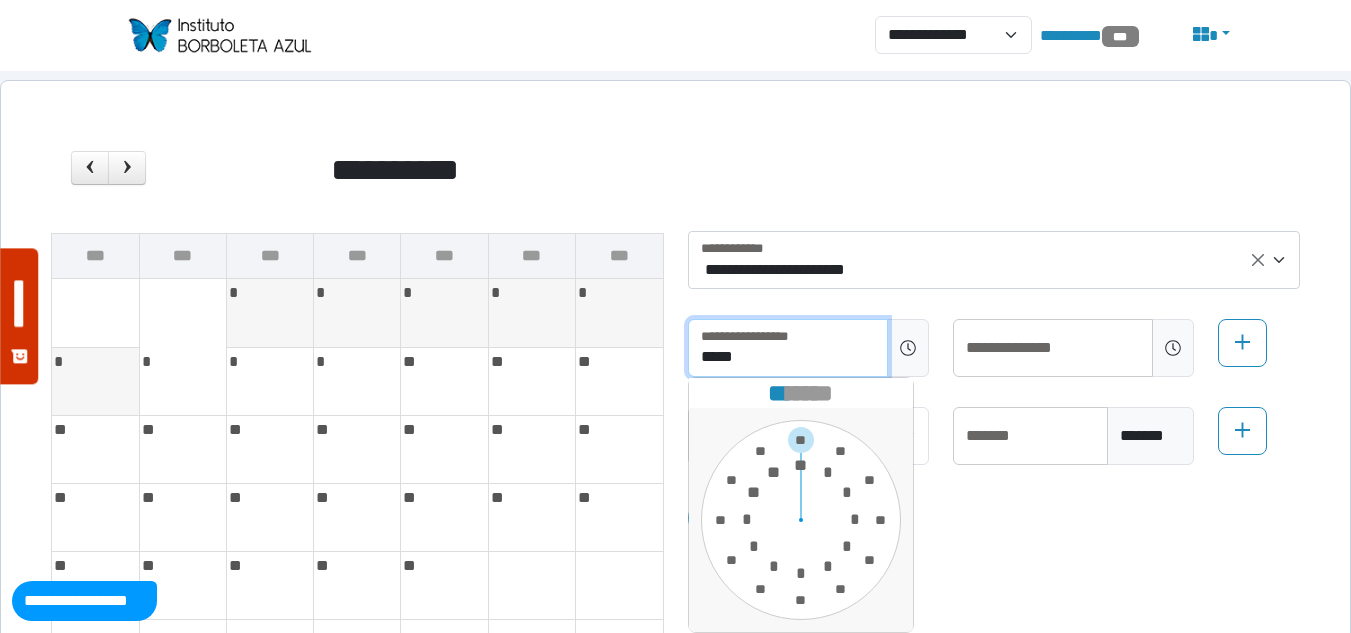type on "*****" 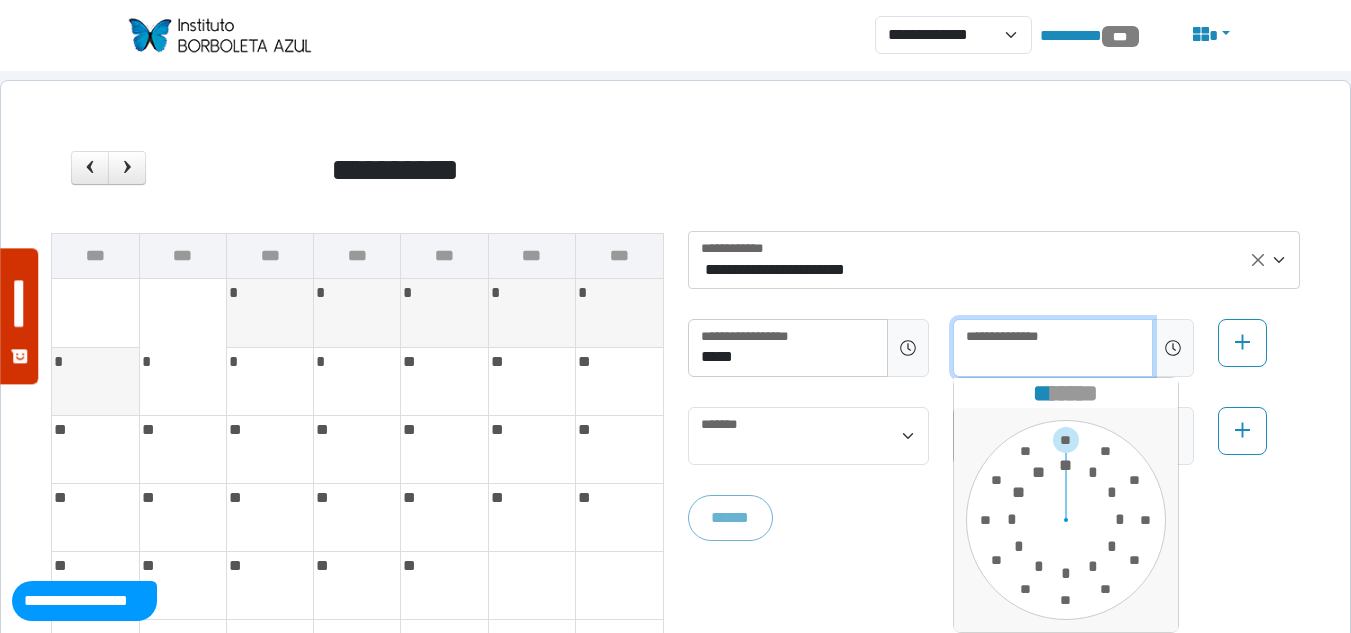 click at bounding box center (1053, 348) 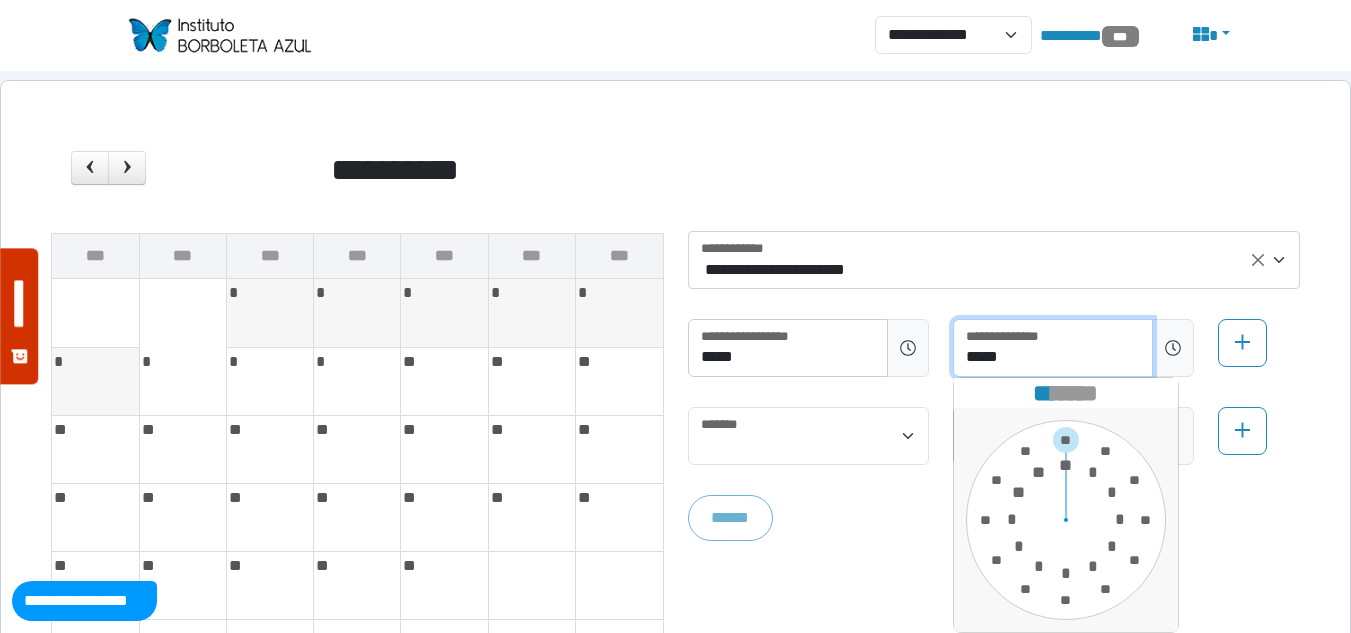 type on "*****" 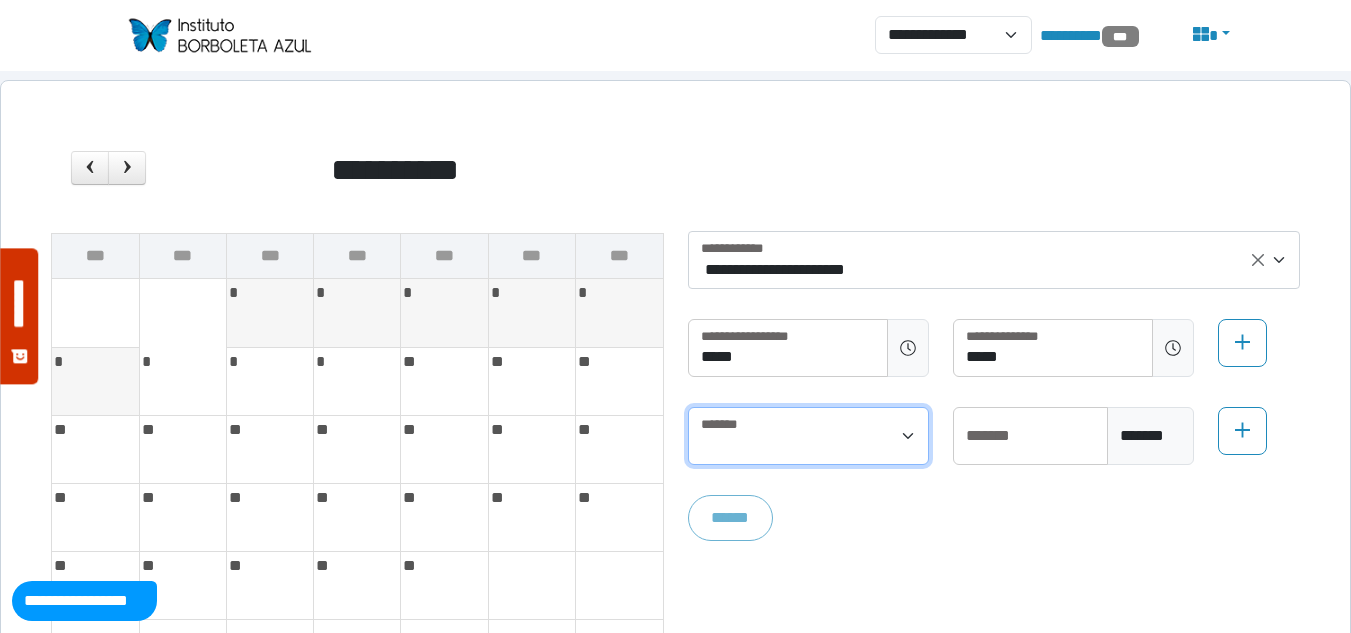 click at bounding box center [808, 436] 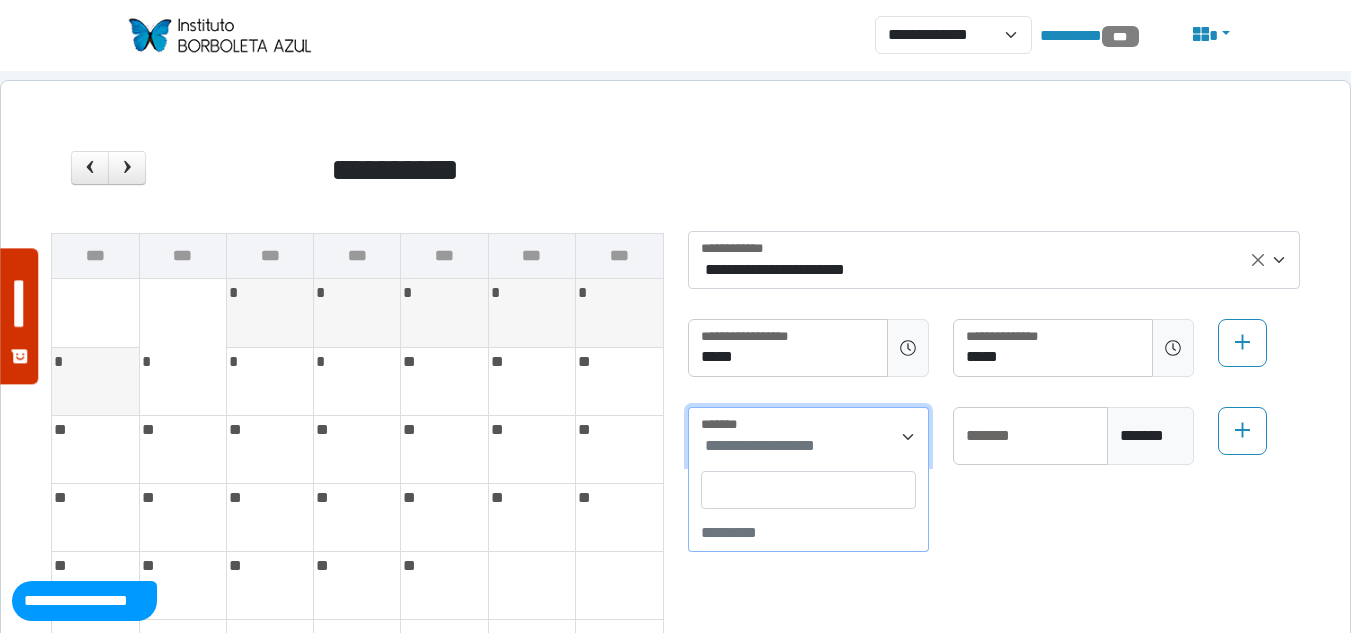 click on "**********" at bounding box center (760, 445) 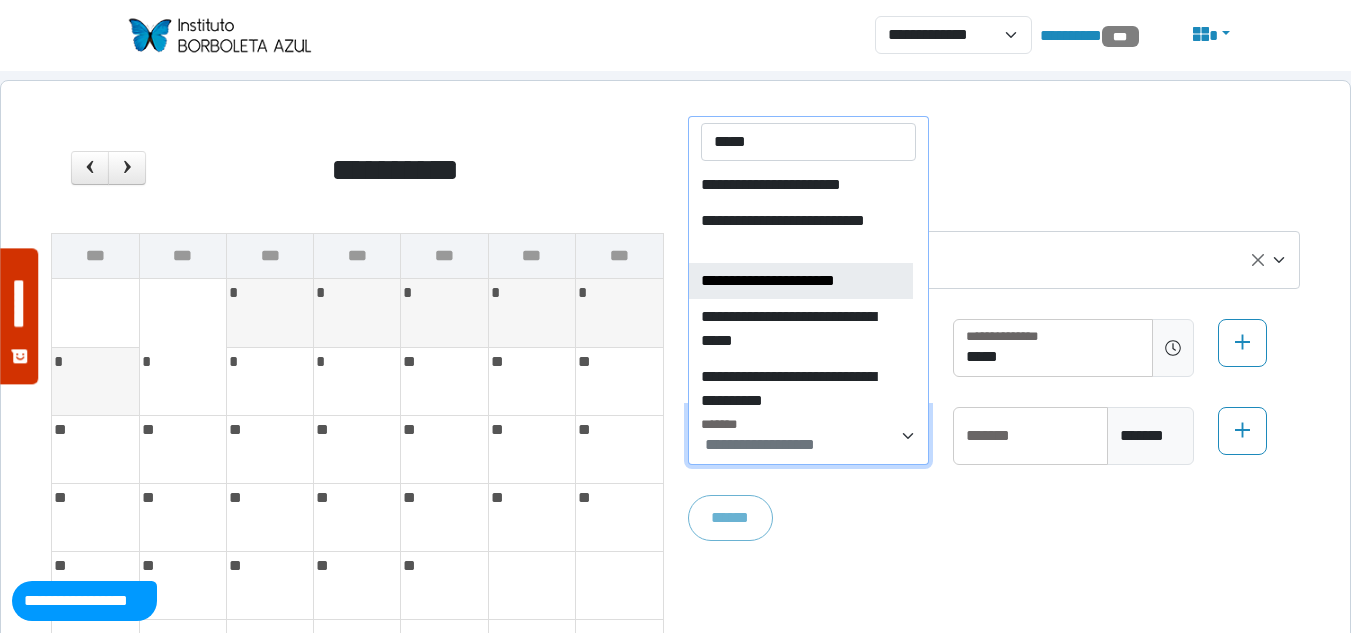 type on "****" 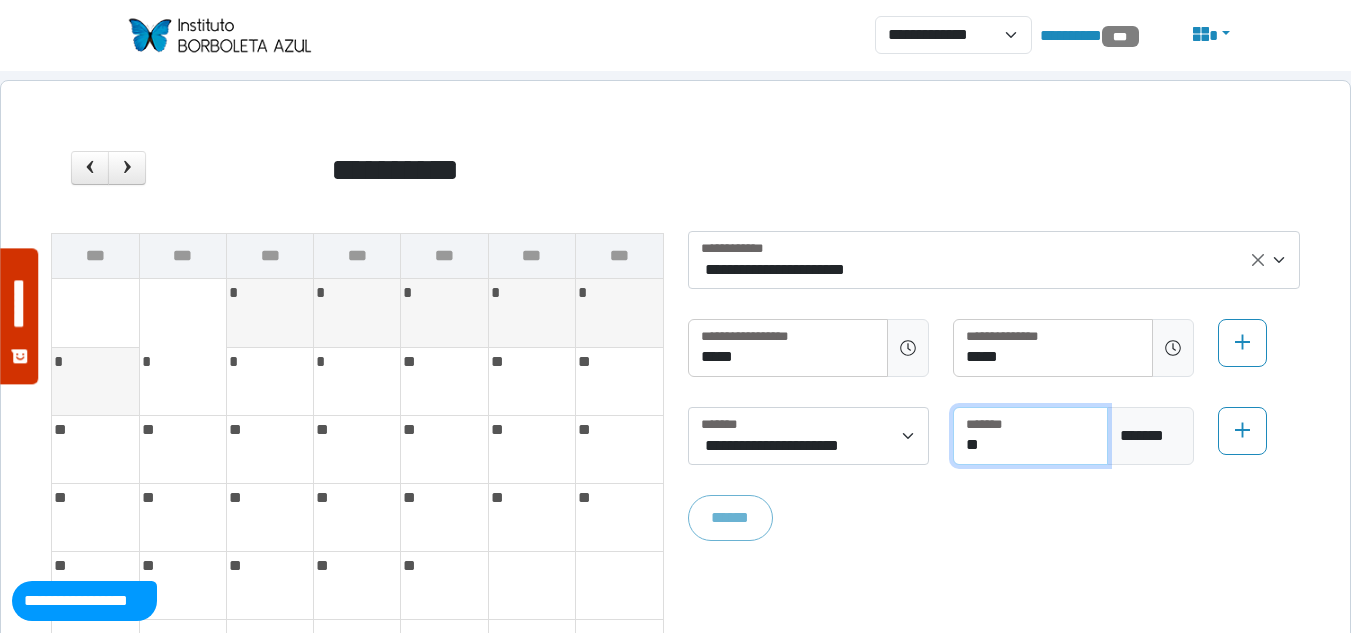 drag, startPoint x: 990, startPoint y: 439, endPoint x: 885, endPoint y: 439, distance: 105 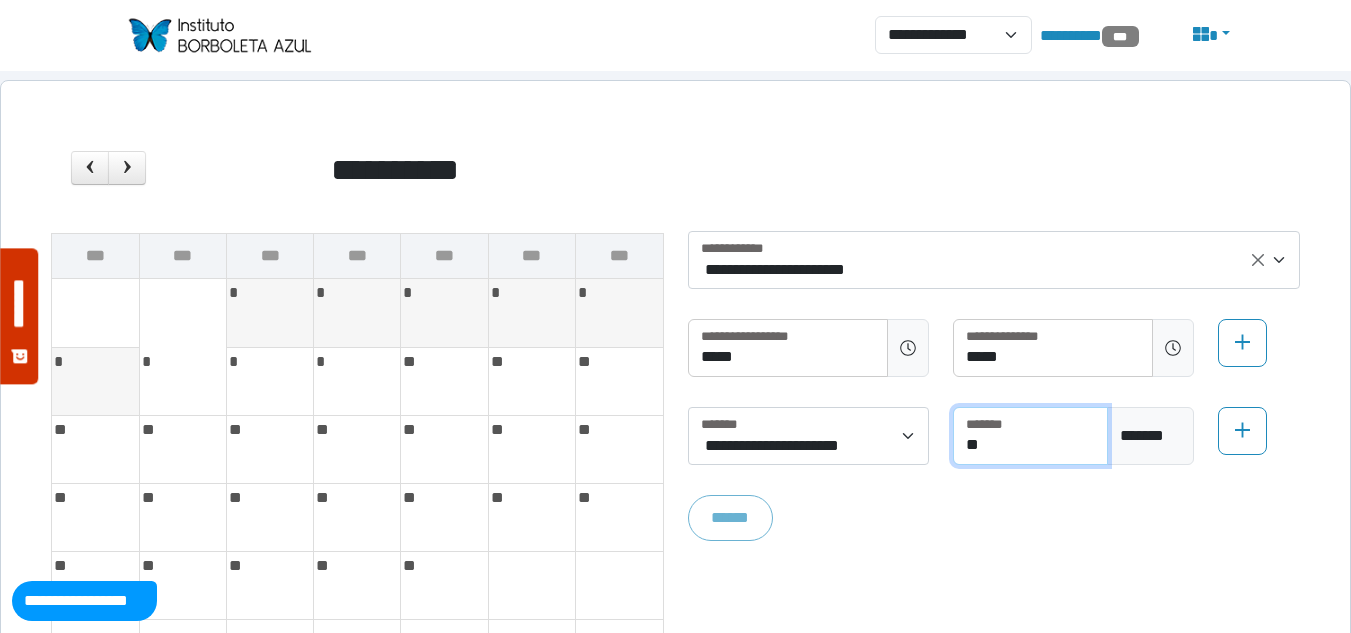 type on "**" 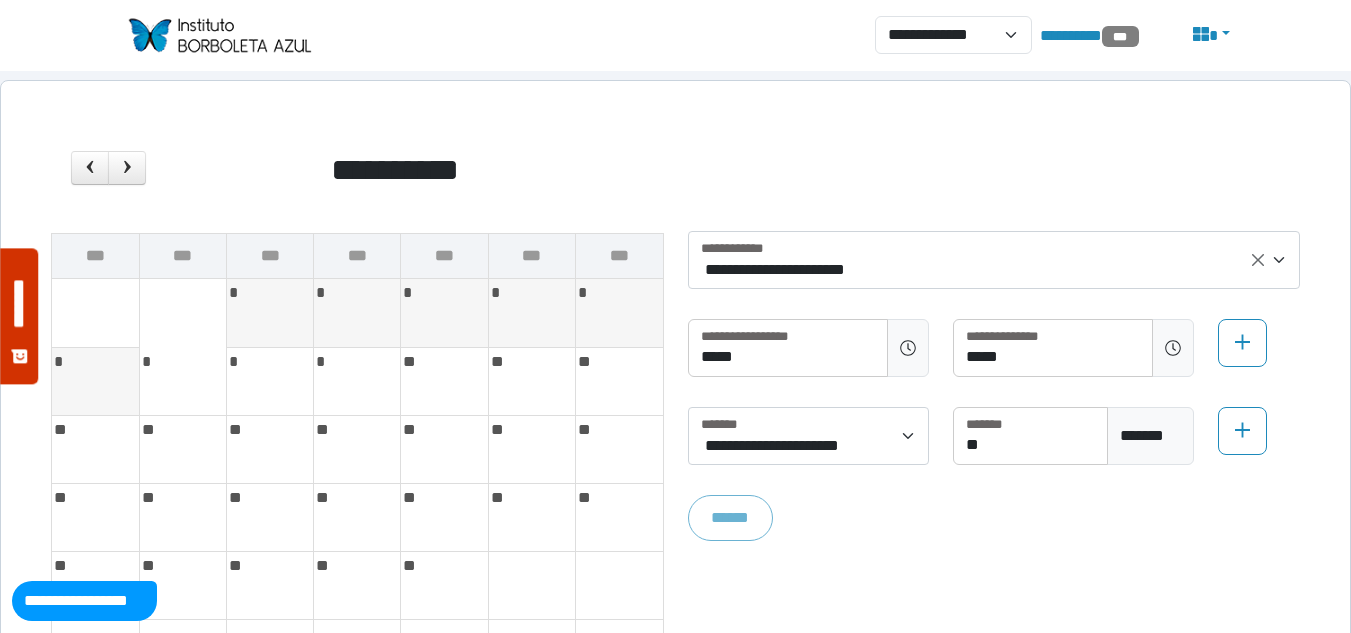 click on "**********" at bounding box center [994, 411] 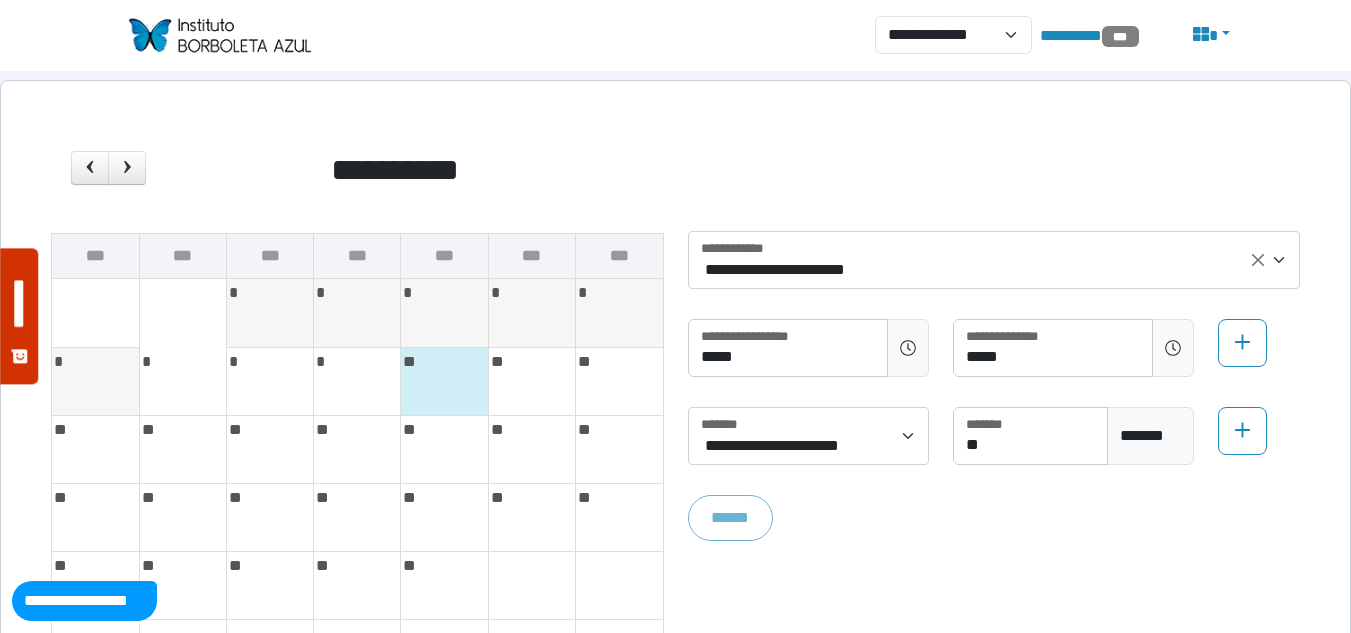 click on "* * * * ** ** **" at bounding box center [357, 381] 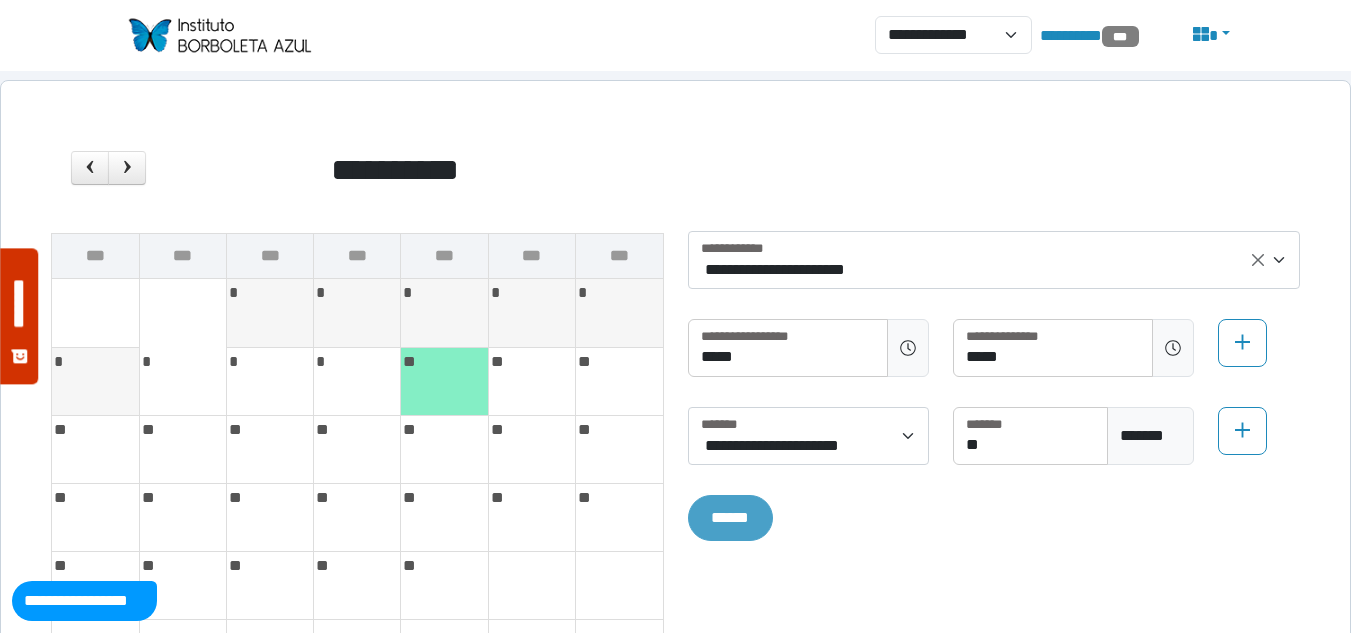 click on "******" at bounding box center [731, 518] 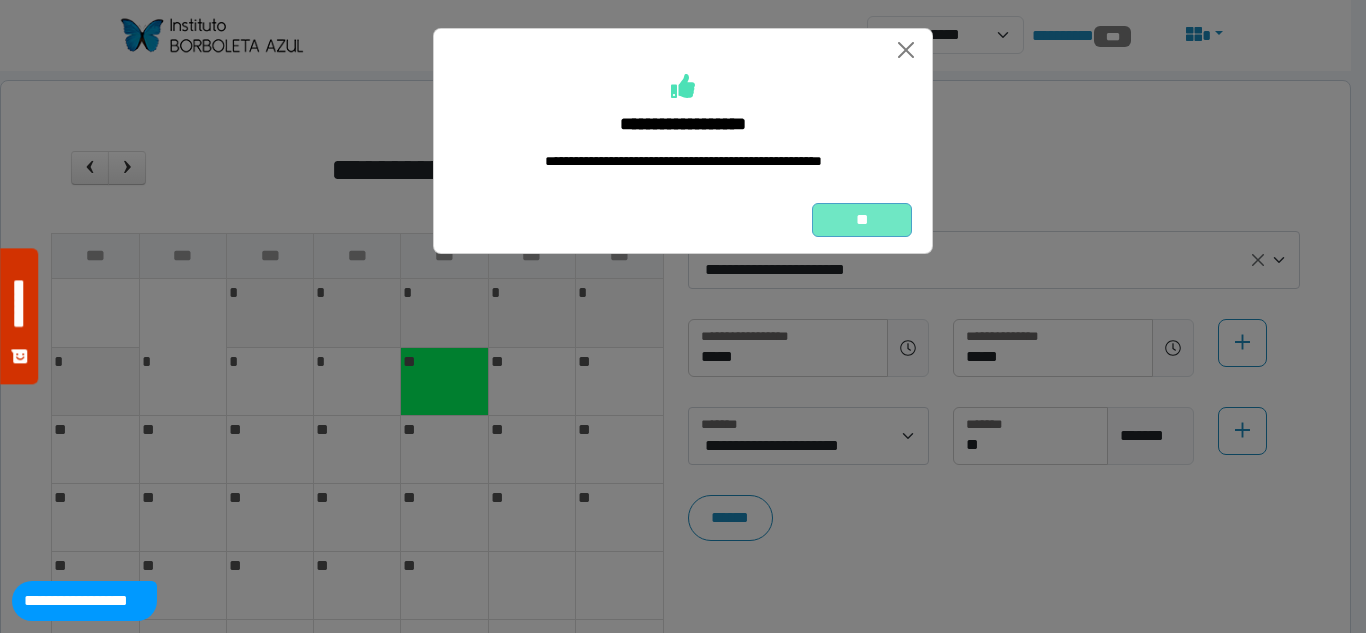 click on "**" at bounding box center (862, 220) 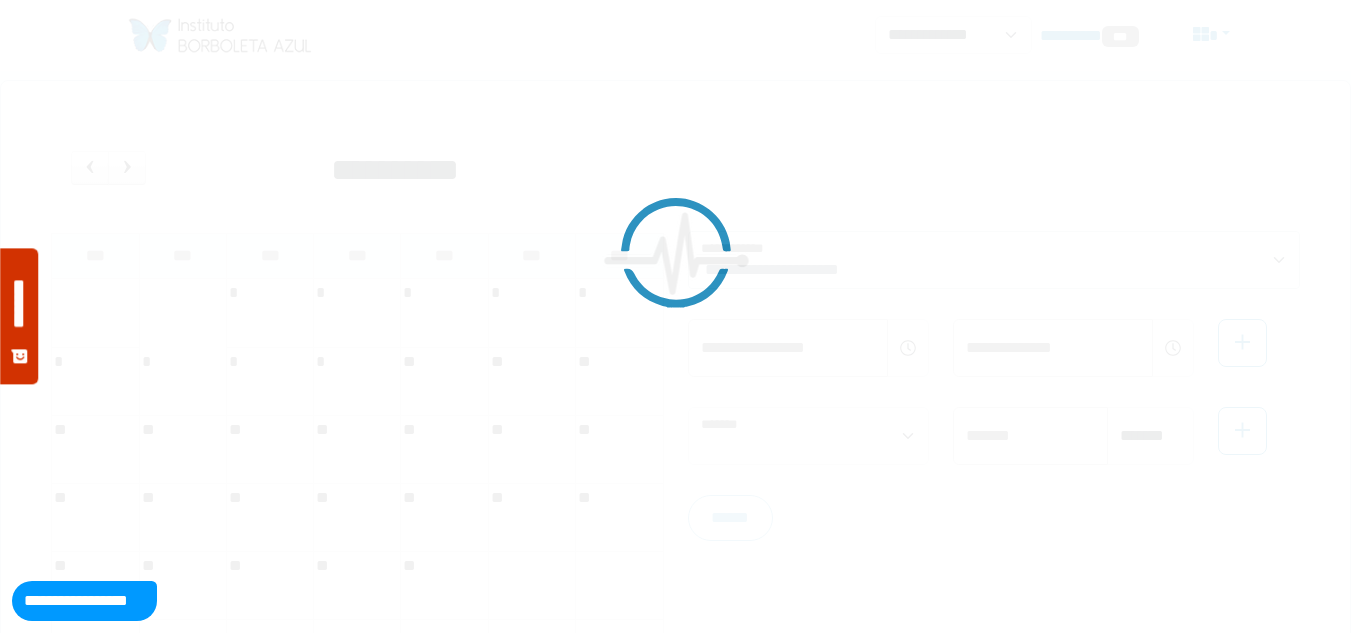 scroll, scrollTop: 0, scrollLeft: 0, axis: both 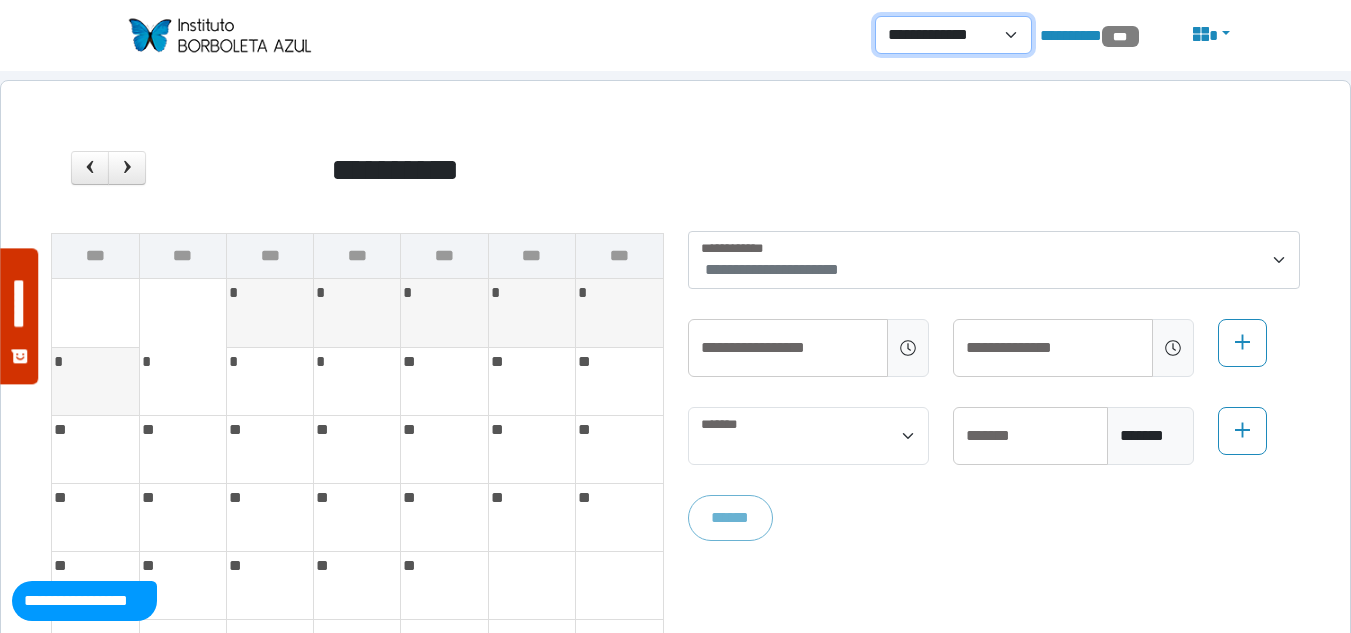 click on "**********" at bounding box center [953, 35] 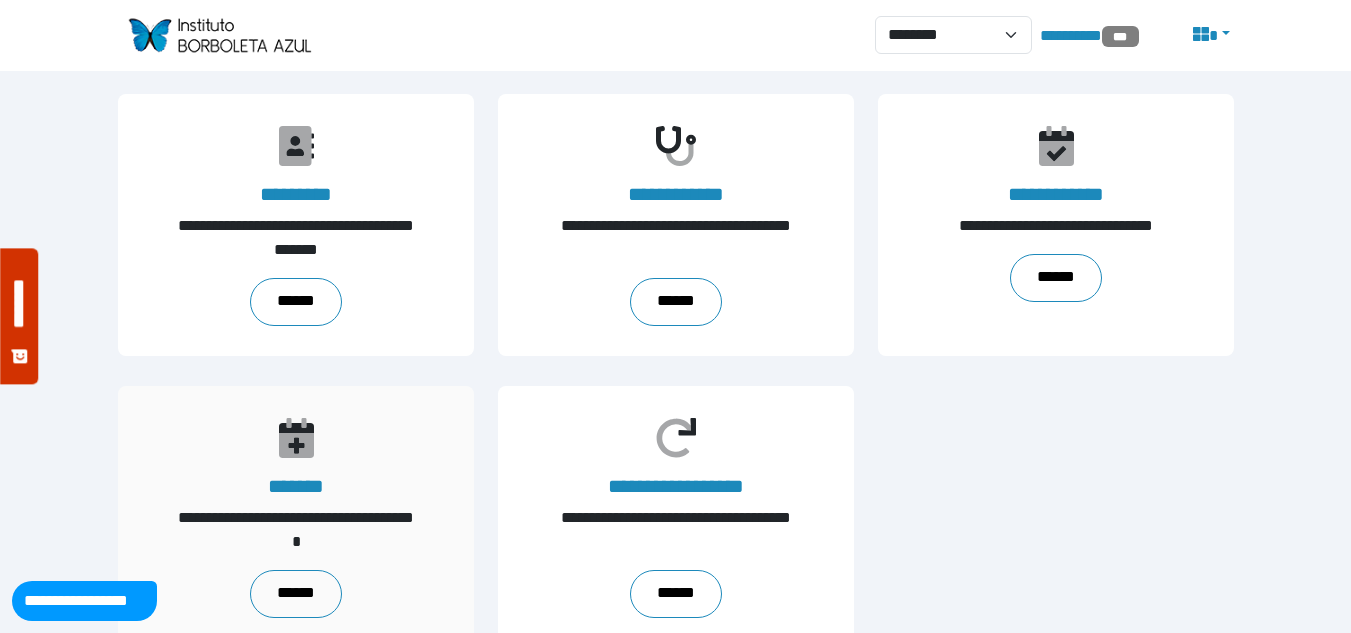 scroll, scrollTop: 99, scrollLeft: 0, axis: vertical 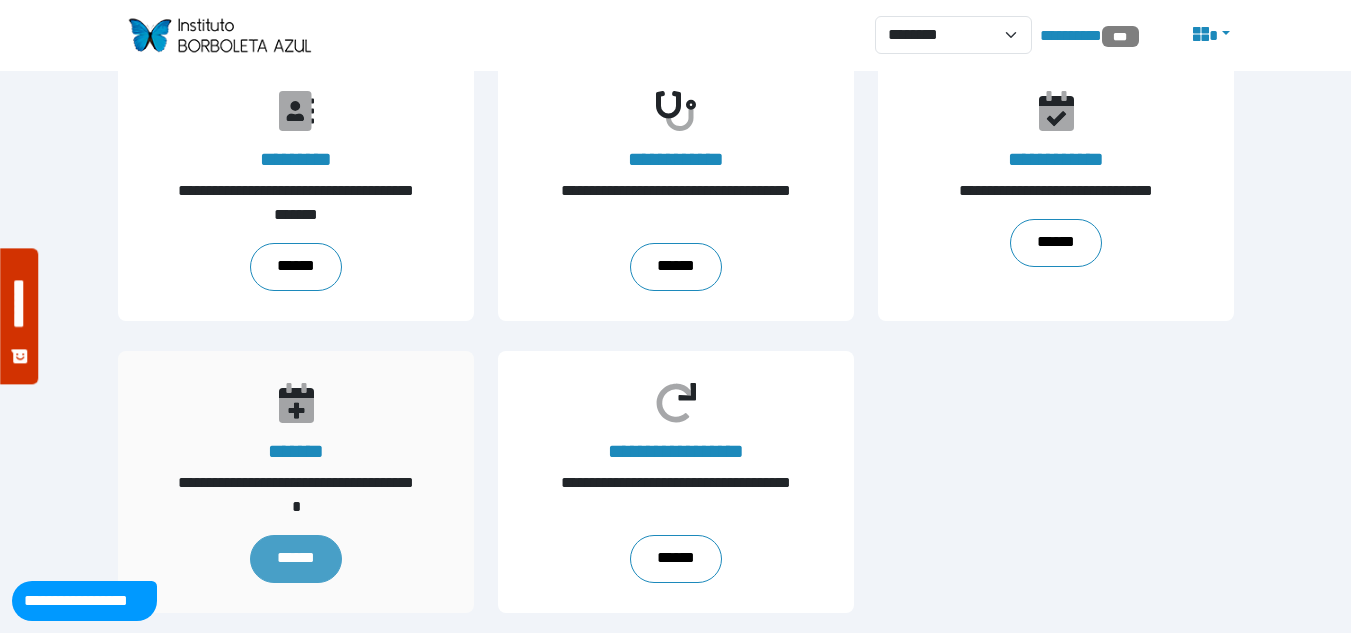 click on "******" at bounding box center [295, 559] 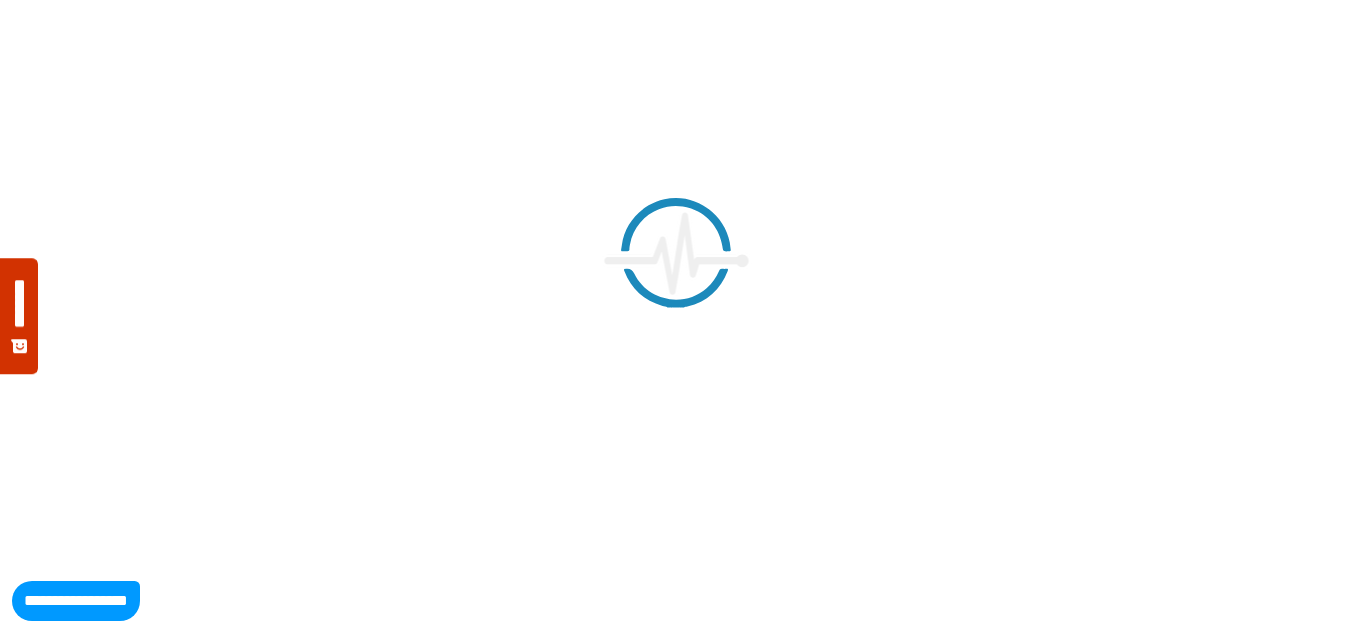scroll, scrollTop: 0, scrollLeft: 0, axis: both 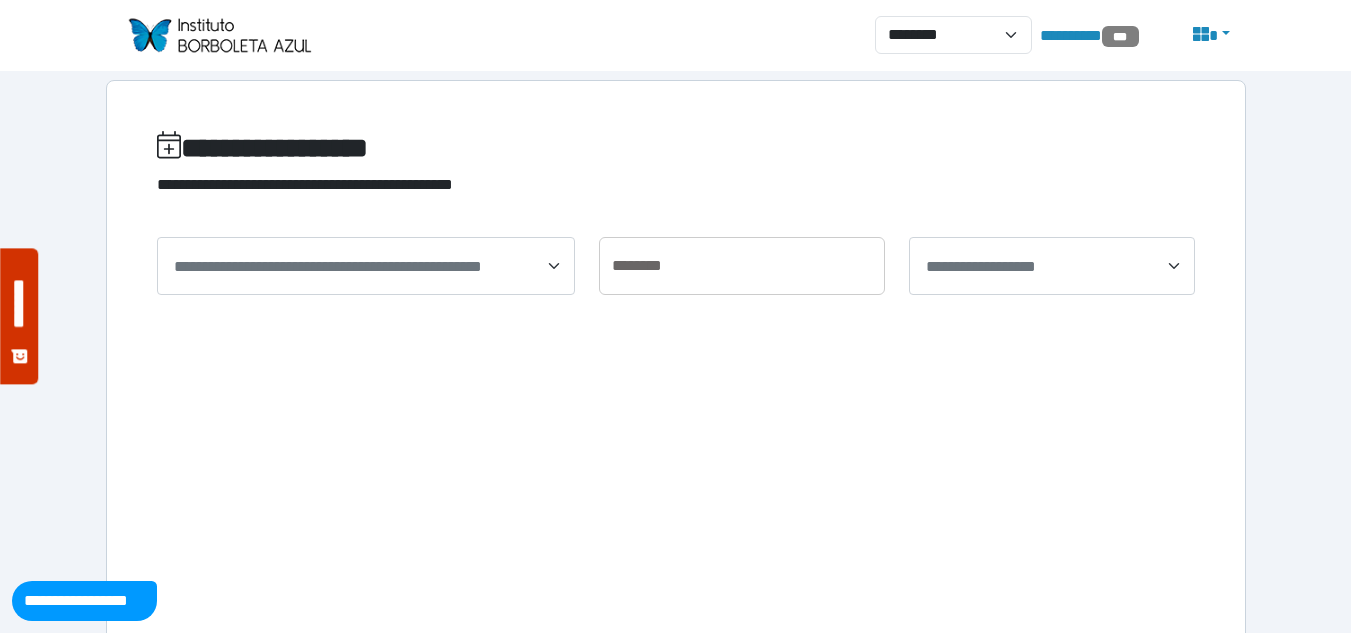 click on "**********" at bounding box center [368, 267] 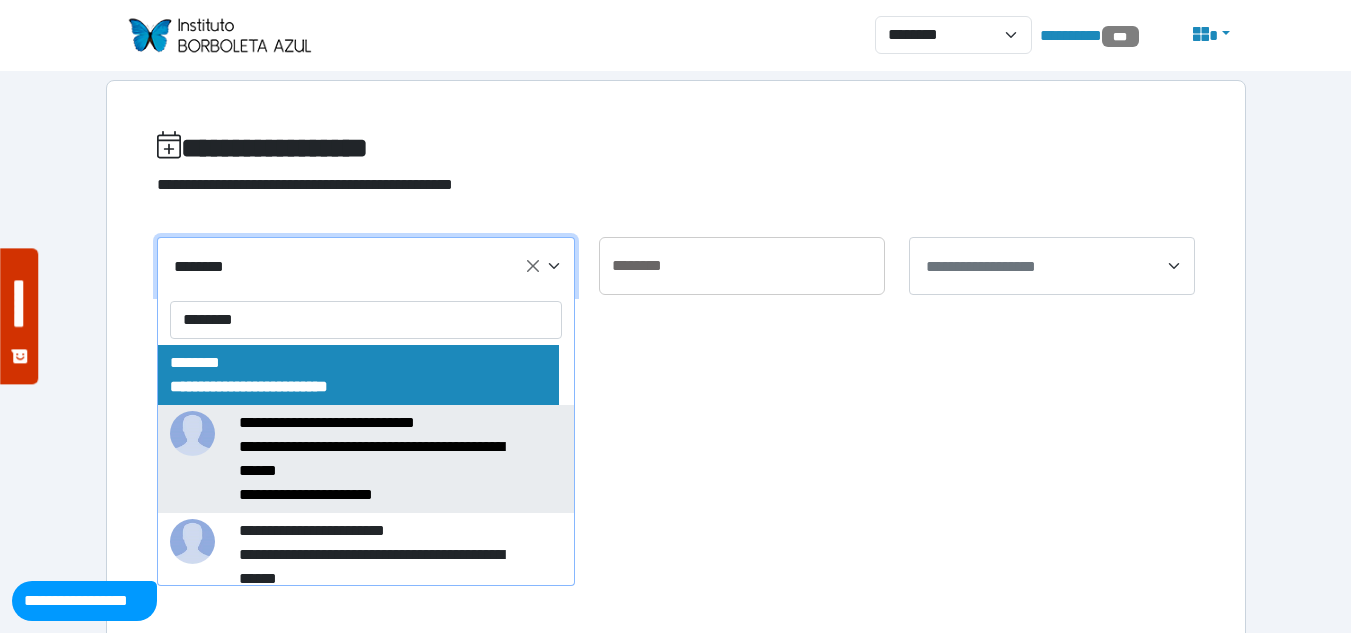 type on "********" 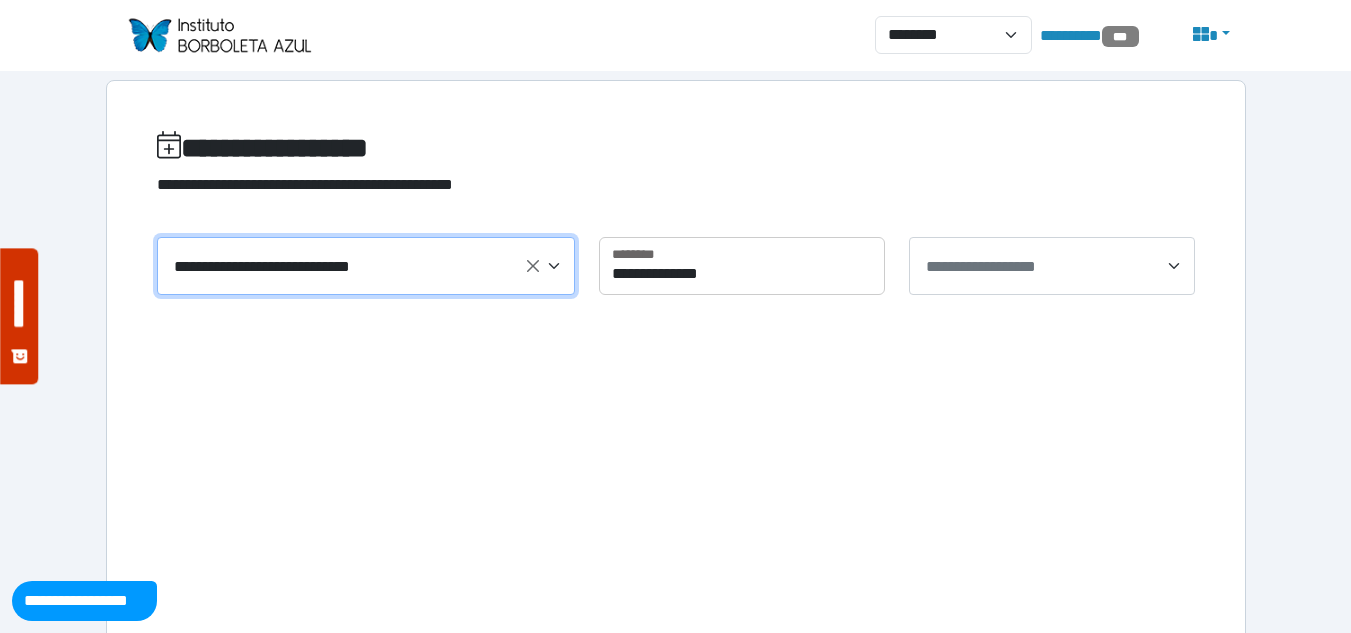 click on "**********" at bounding box center (981, 266) 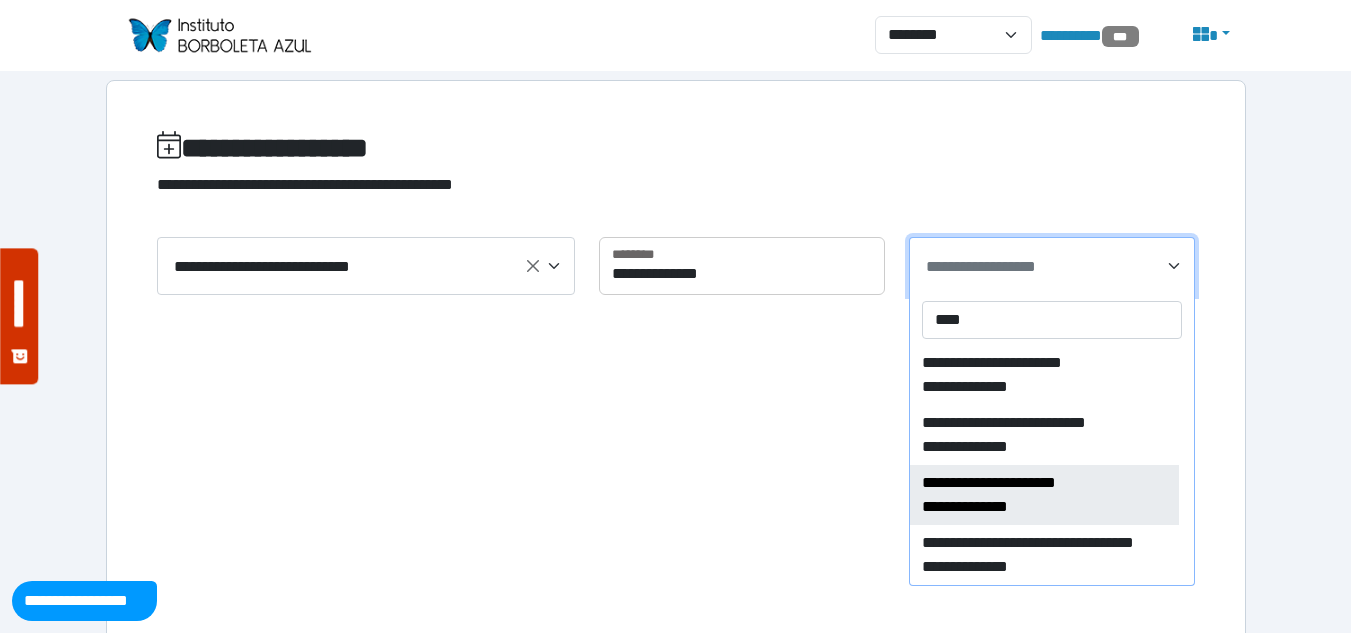 type on "****" 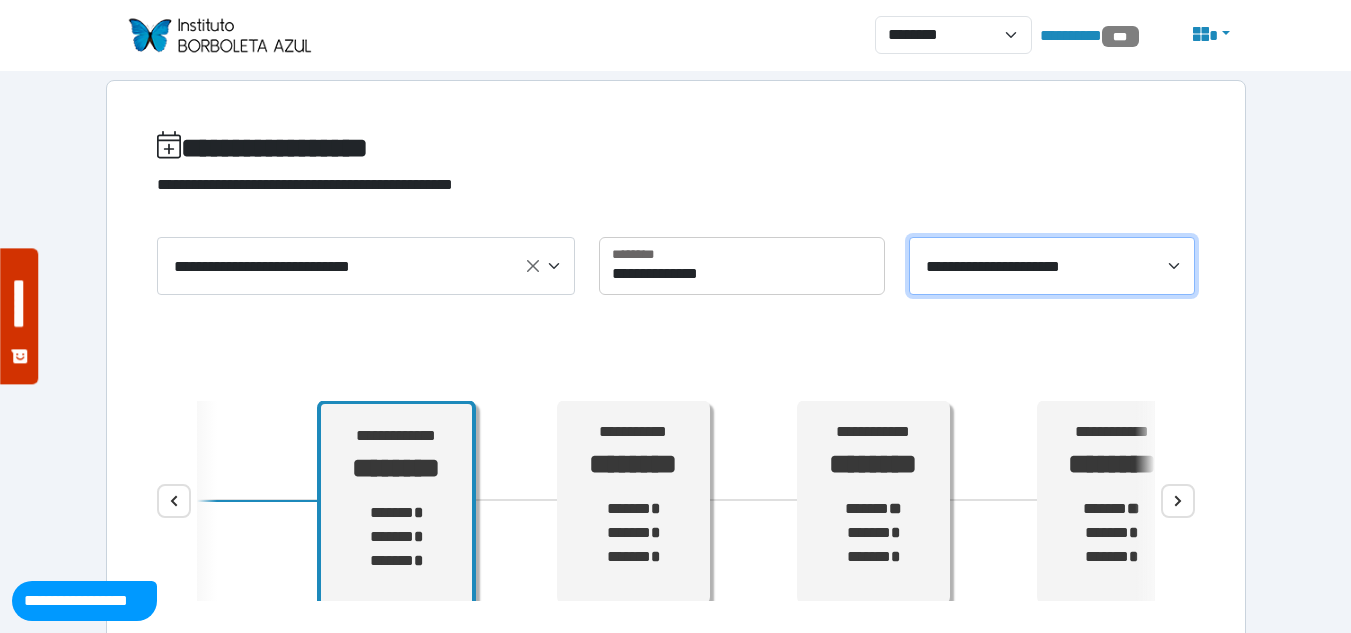 click on "**********" at bounding box center [676, 1300] 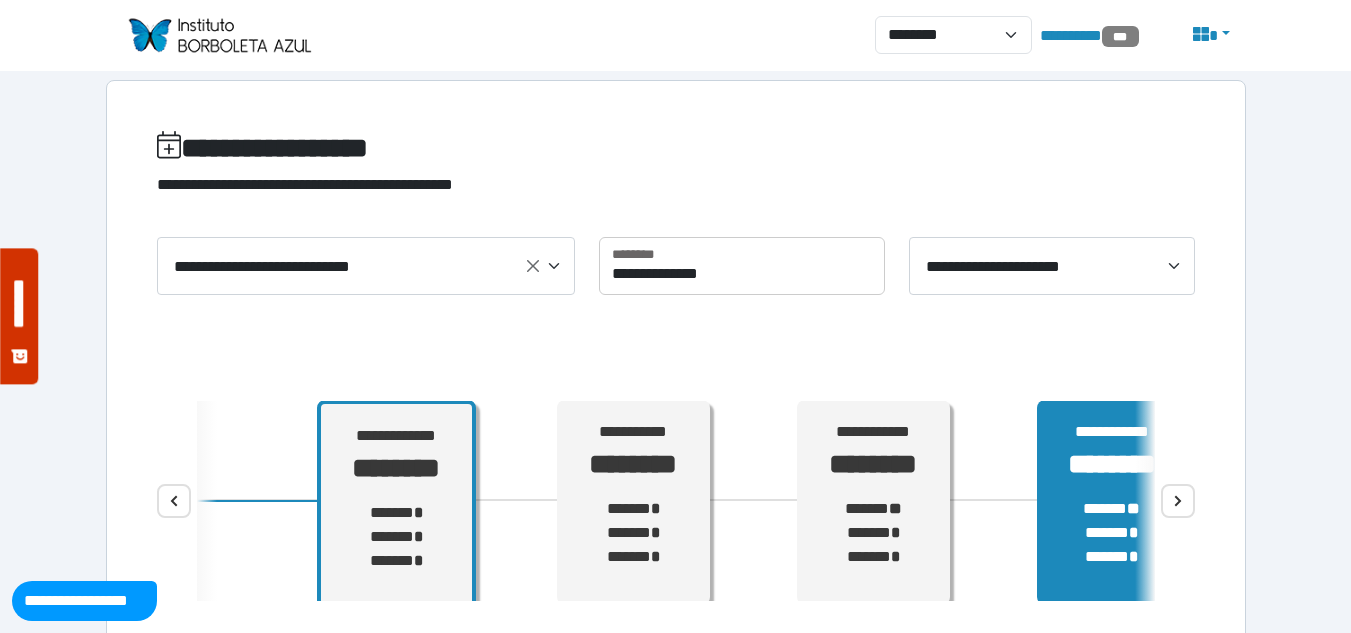 click on "****** ** ****** * ****** *" at bounding box center (396, 537) 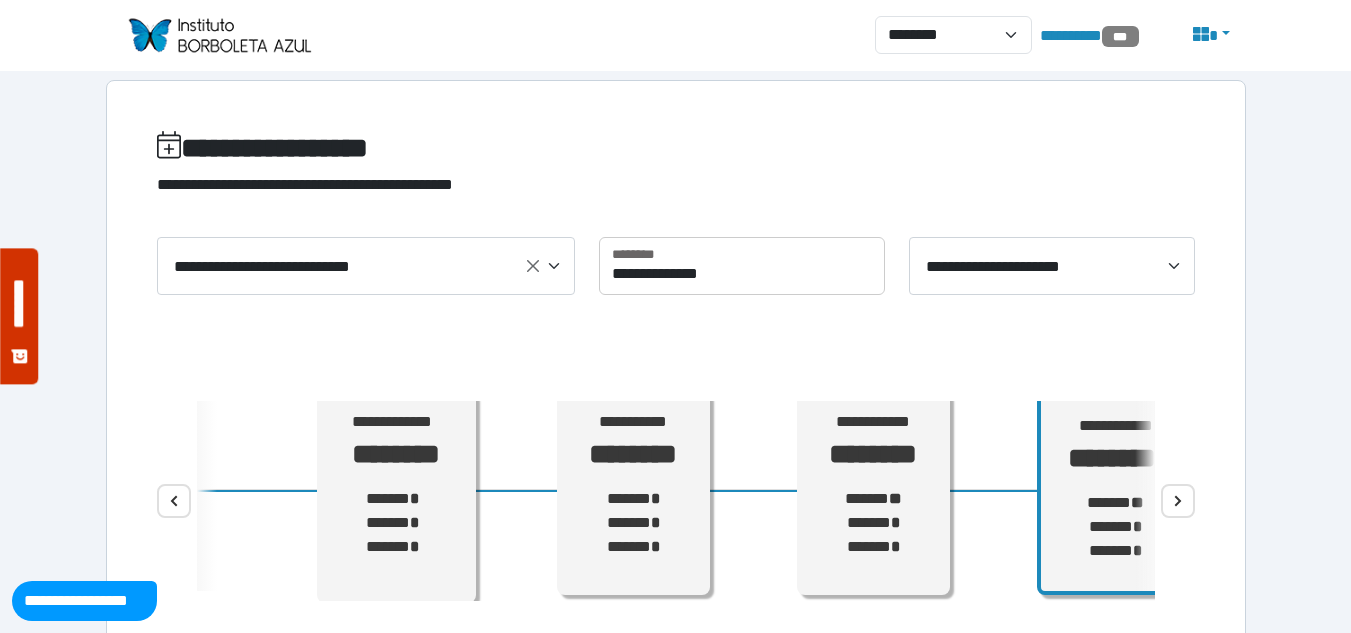 scroll, scrollTop: 12, scrollLeft: 0, axis: vertical 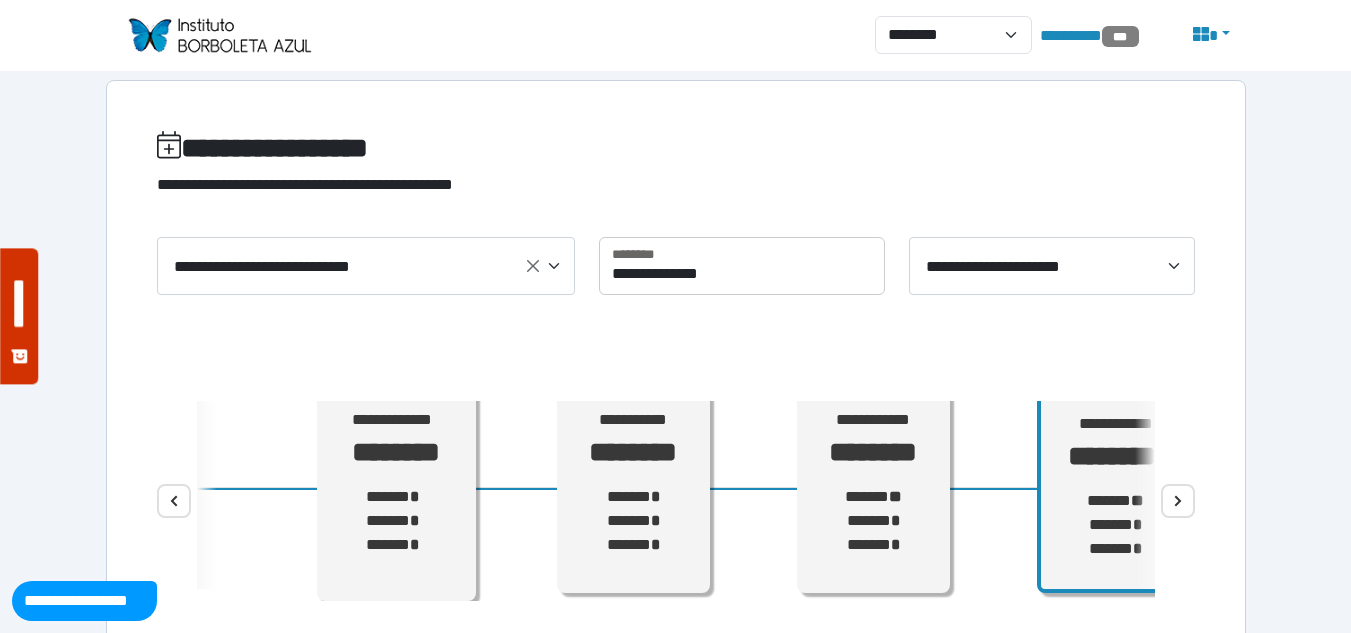 click on "****" at bounding box center (1178, 501) 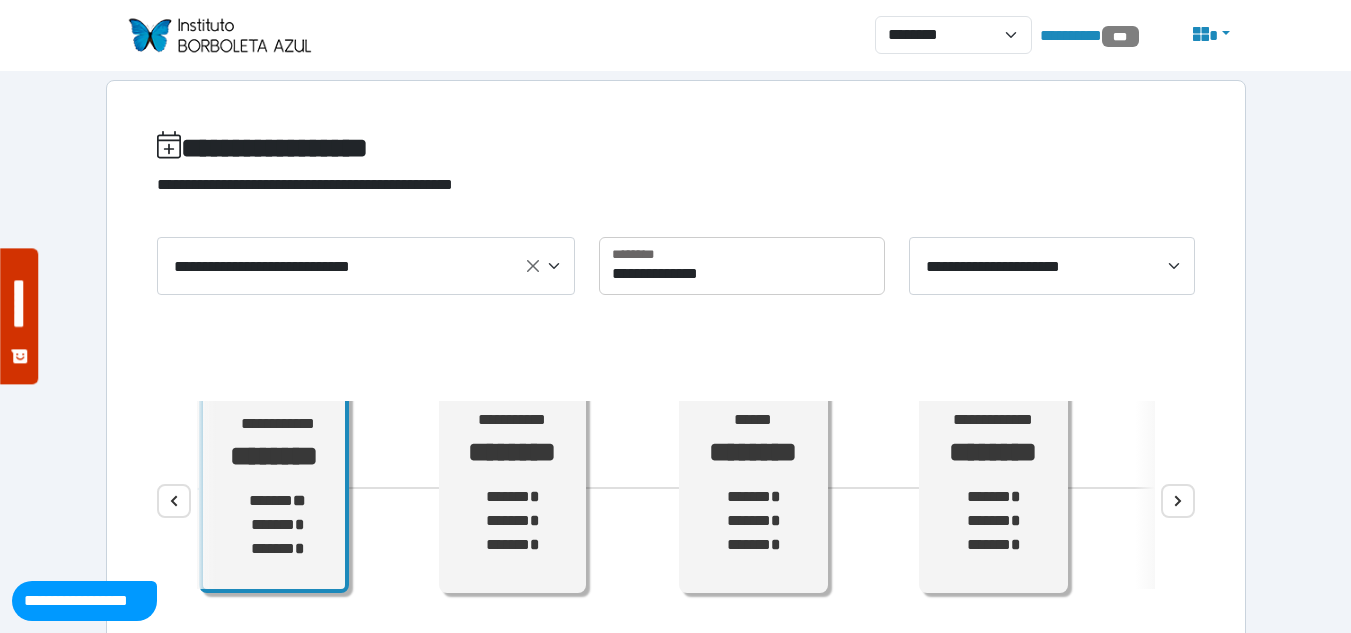click on "**********" at bounding box center (676, 501) 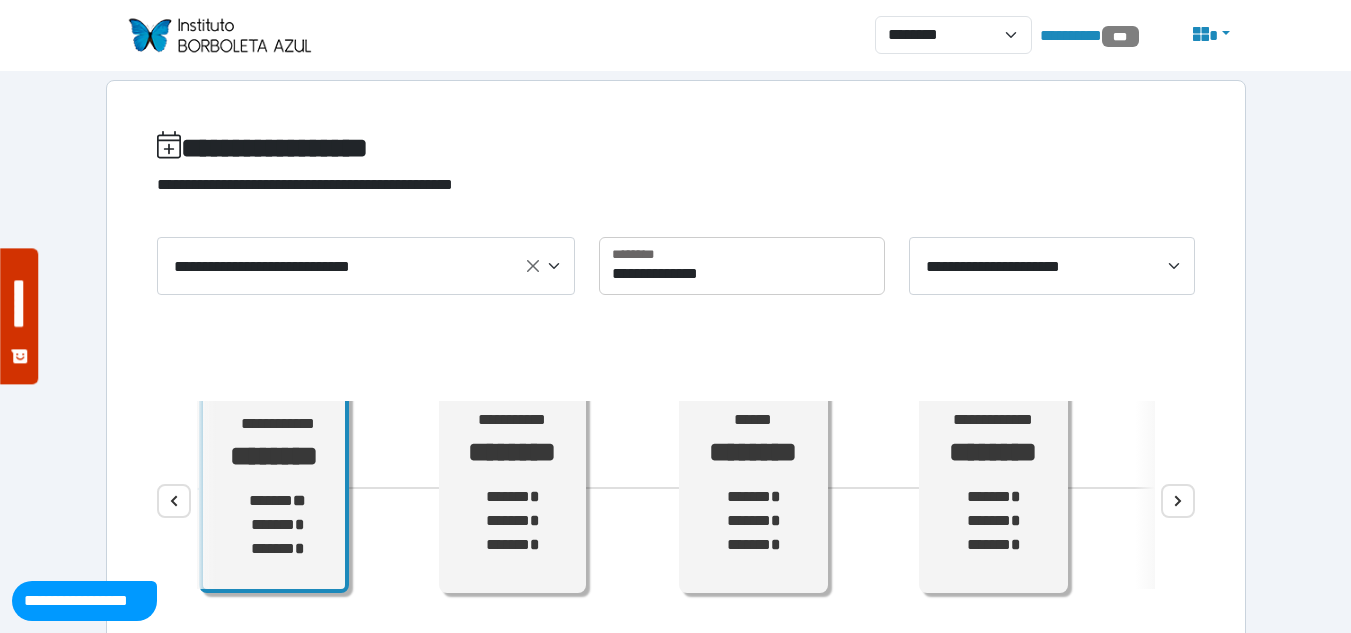 click on "**********" at bounding box center (676, 501) 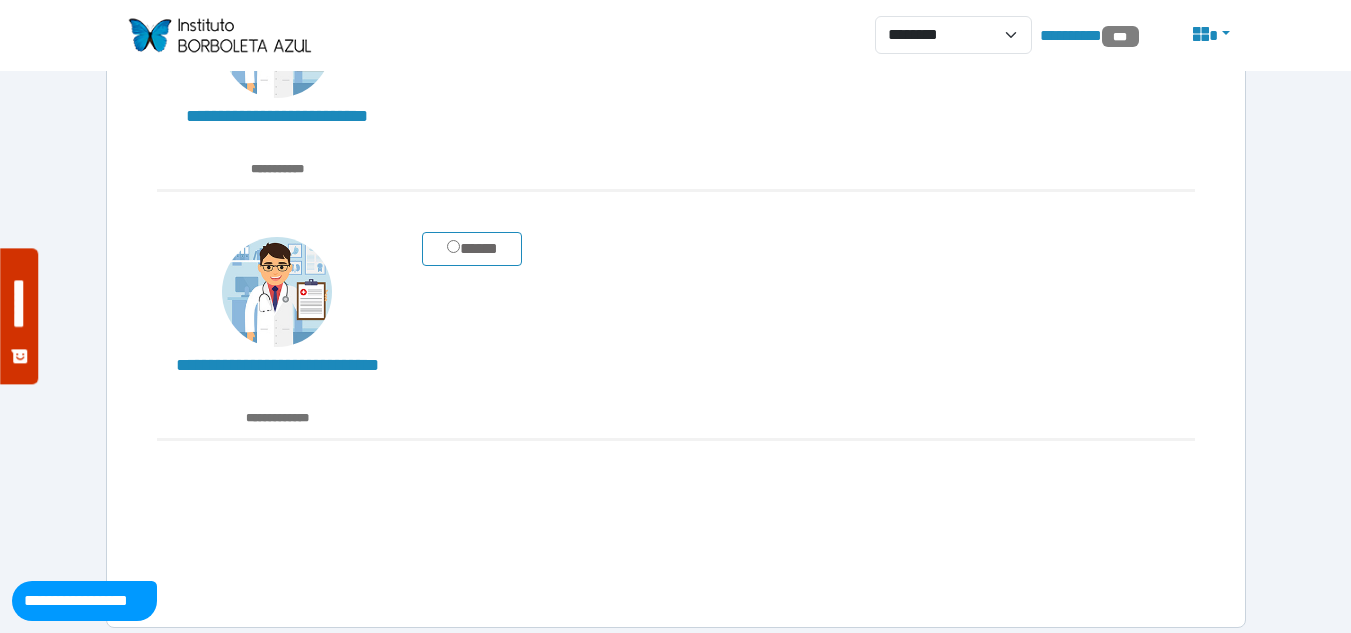 scroll, scrollTop: 2736, scrollLeft: 0, axis: vertical 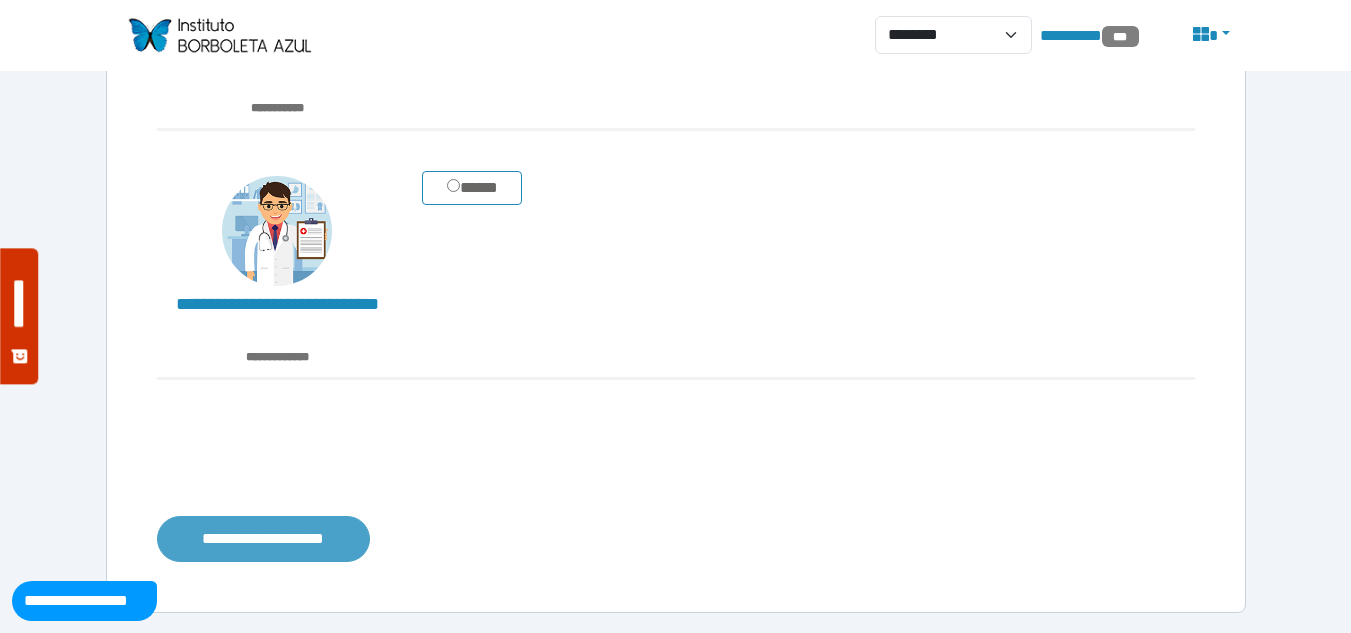 click on "**********" at bounding box center (263, 539) 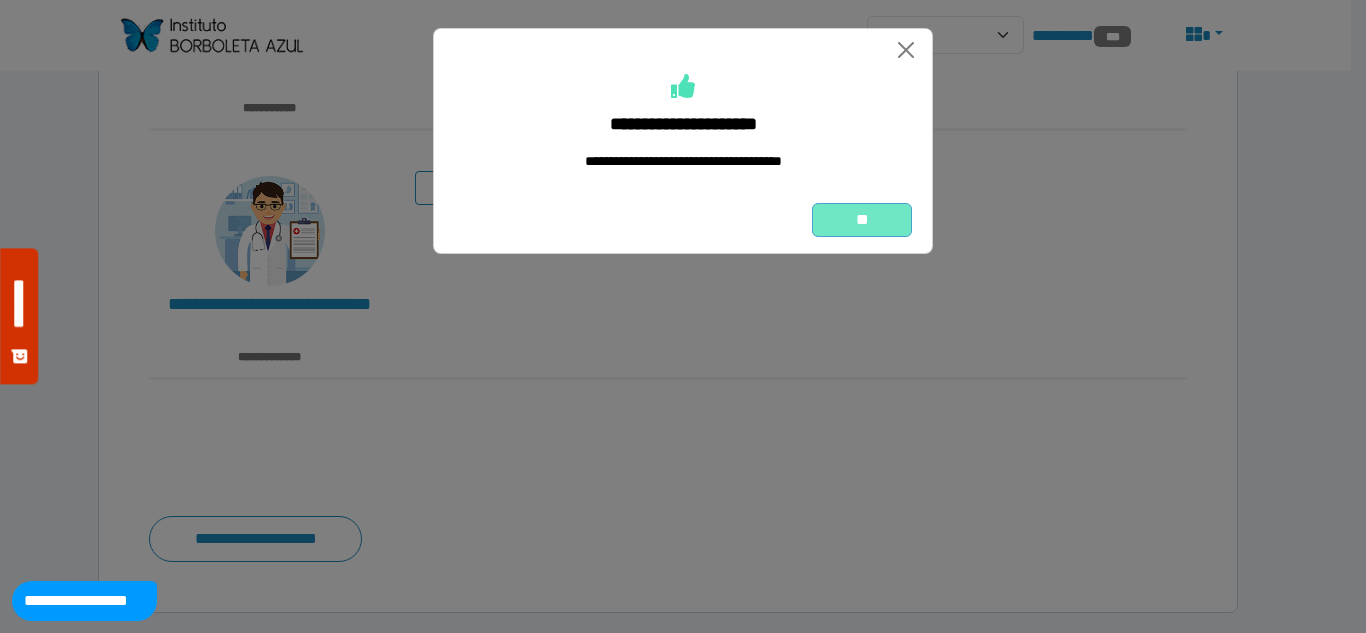 click on "**" at bounding box center [862, 220] 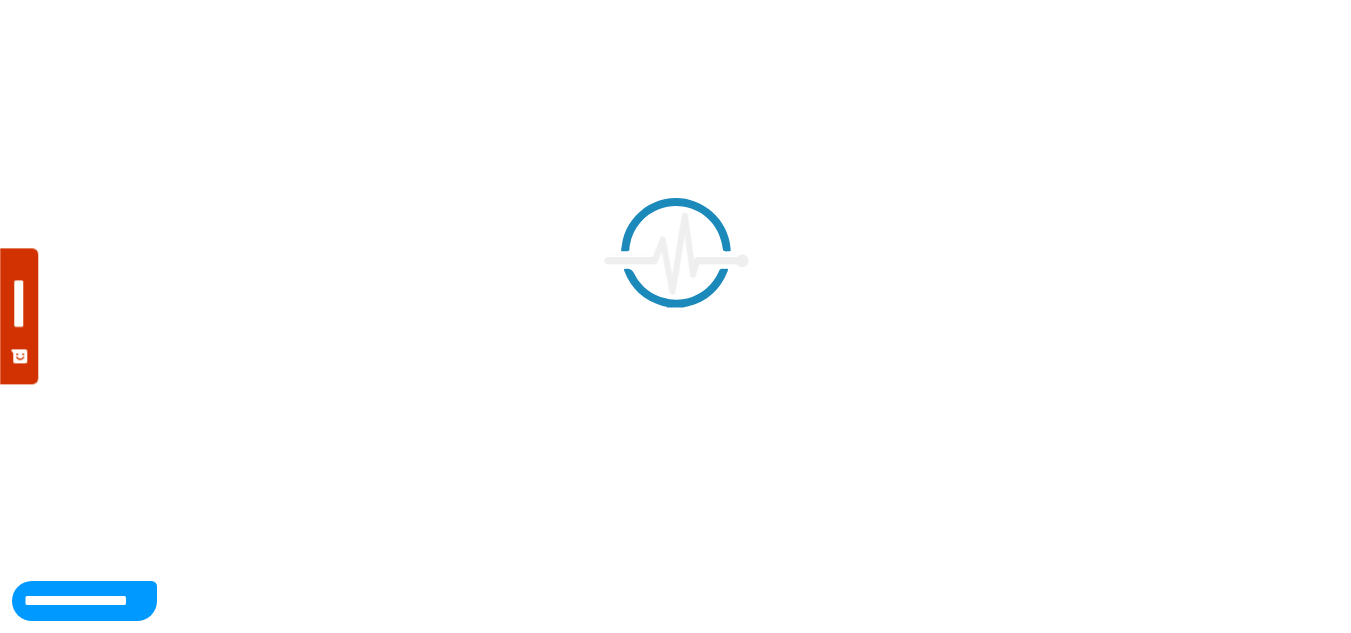 scroll, scrollTop: 0, scrollLeft: 0, axis: both 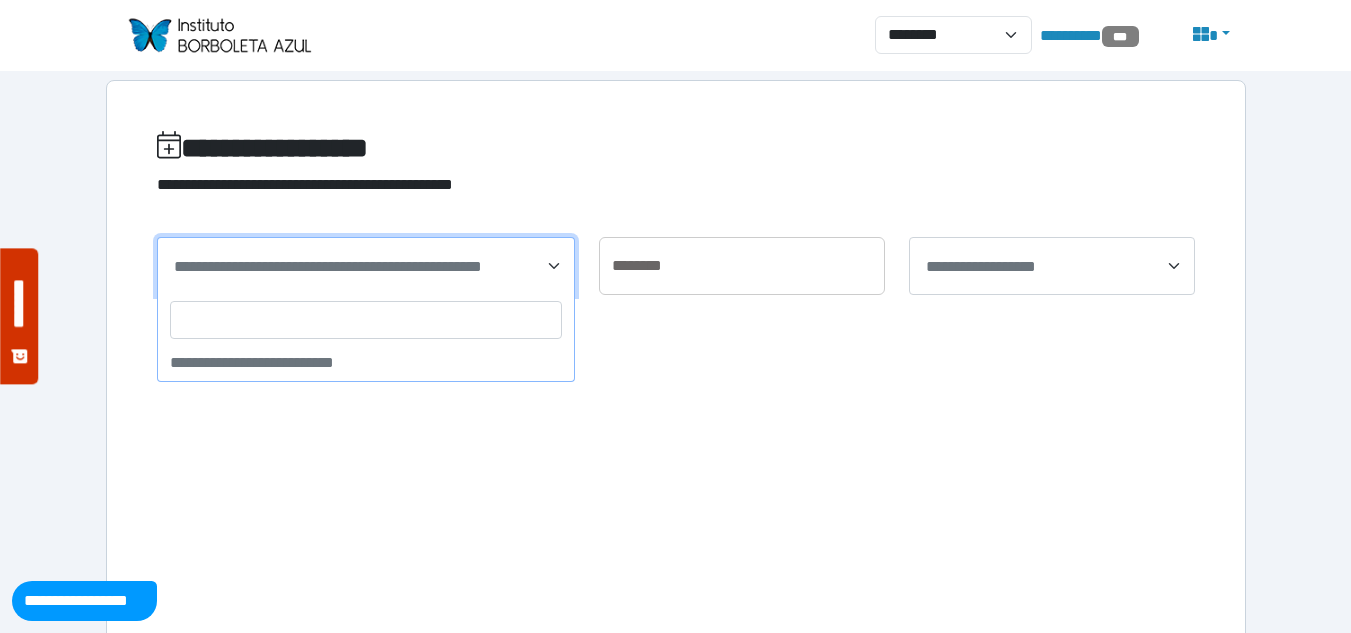 click on "**********" at bounding box center [368, 267] 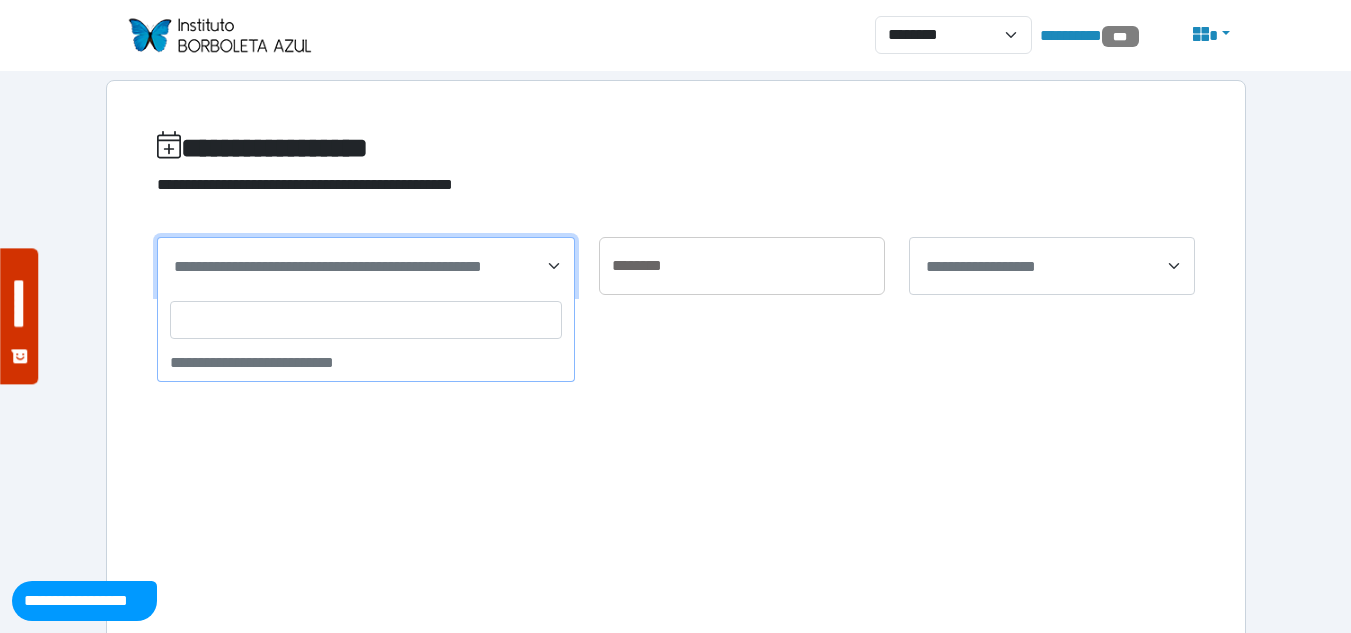 click at bounding box center [676, 501] 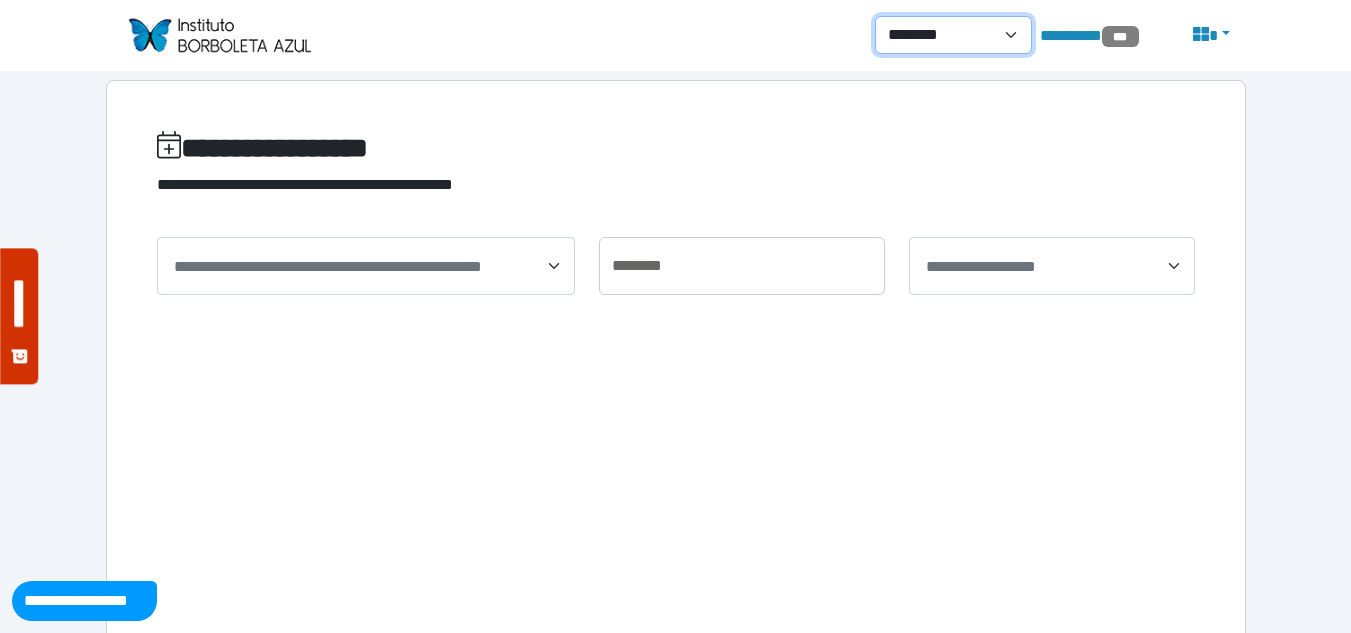 click on "**********" at bounding box center [953, 35] 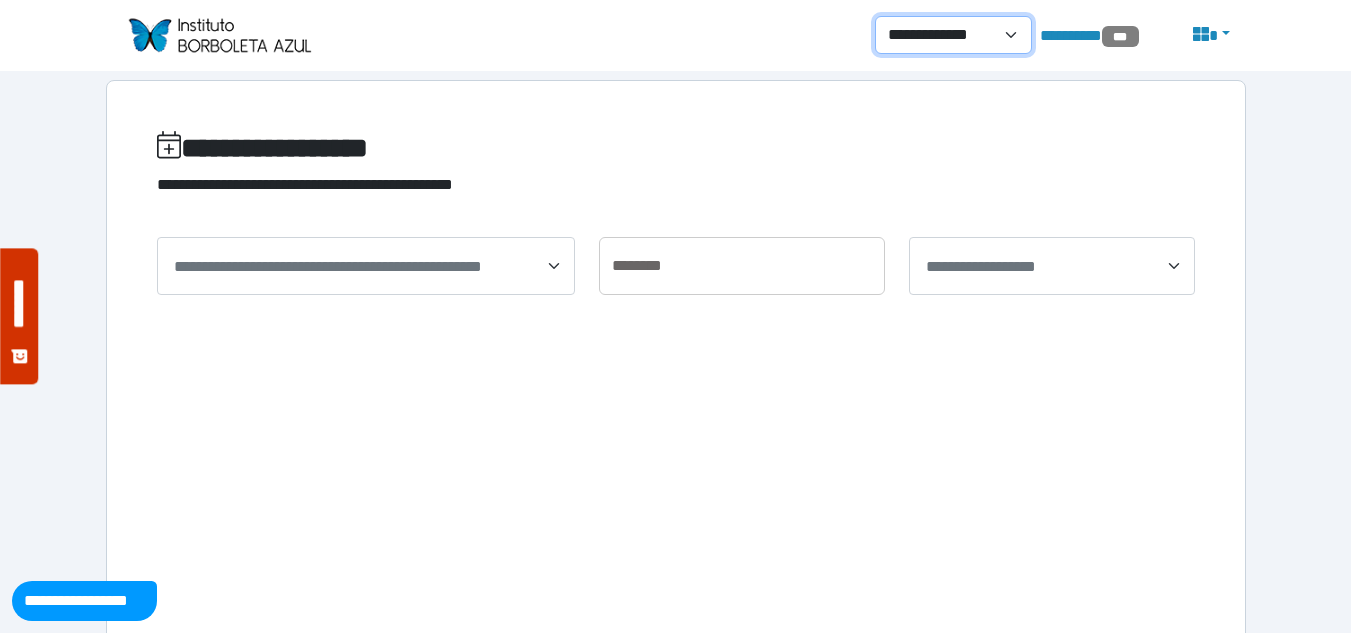 click on "**********" at bounding box center [953, 35] 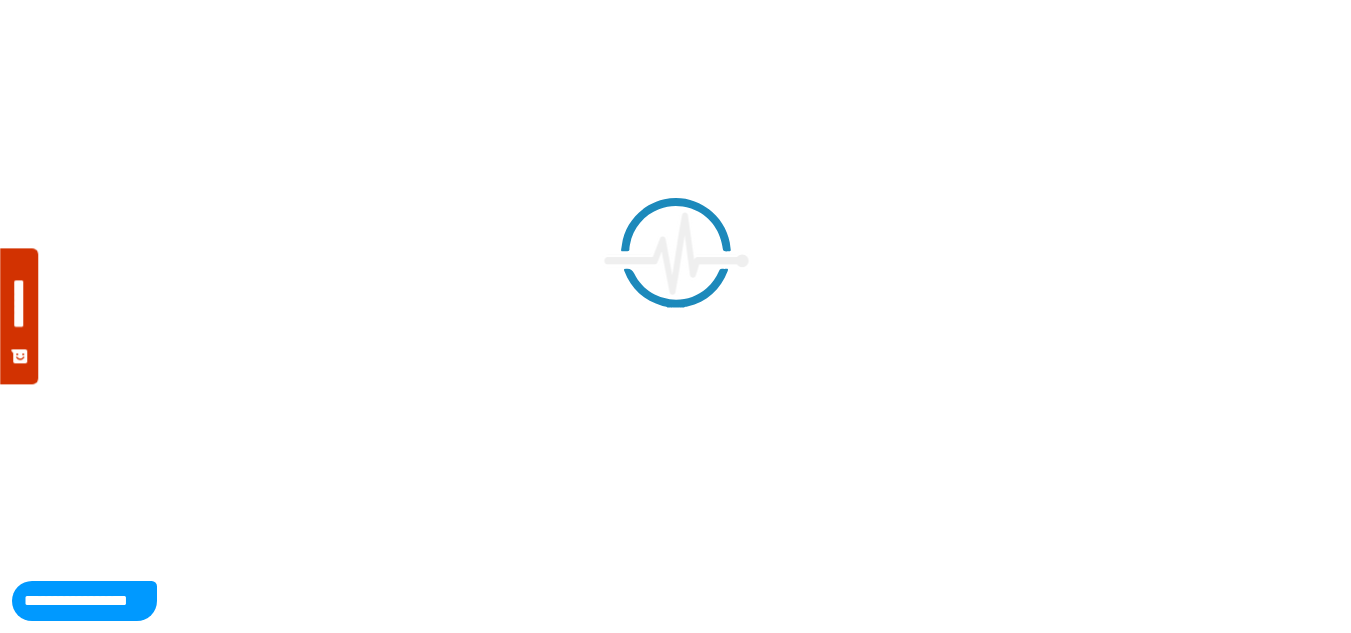 scroll, scrollTop: 0, scrollLeft: 0, axis: both 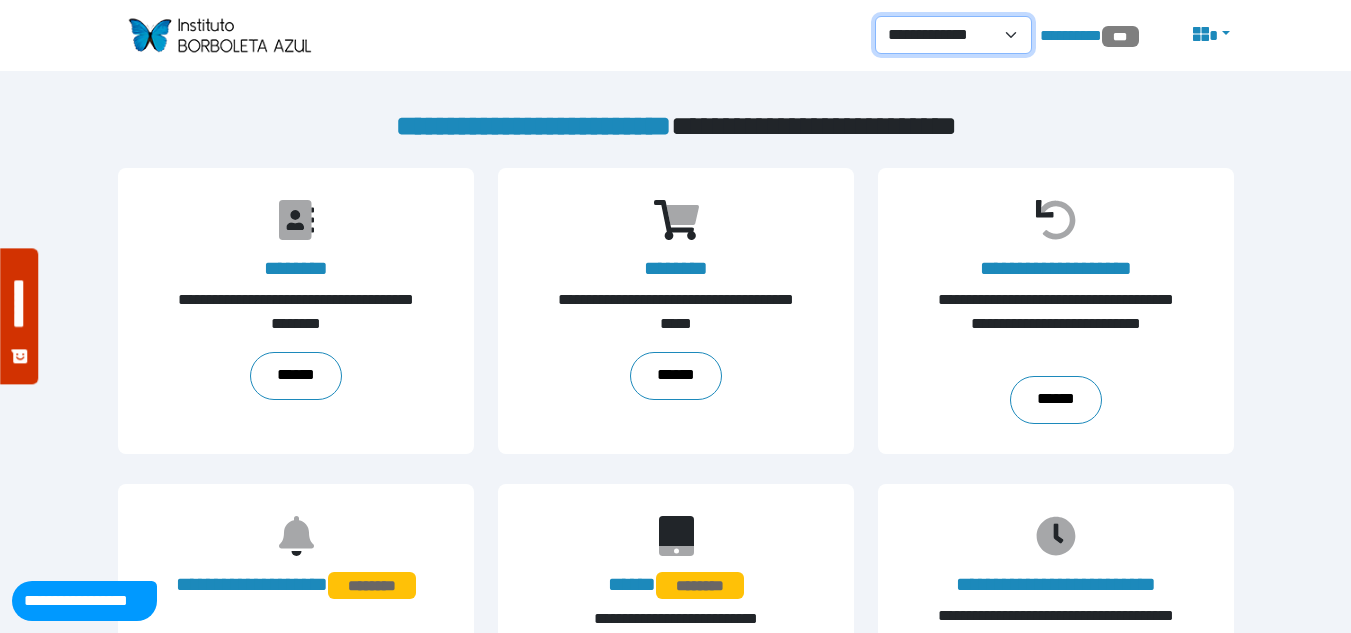 click on "**********" at bounding box center (953, 35) 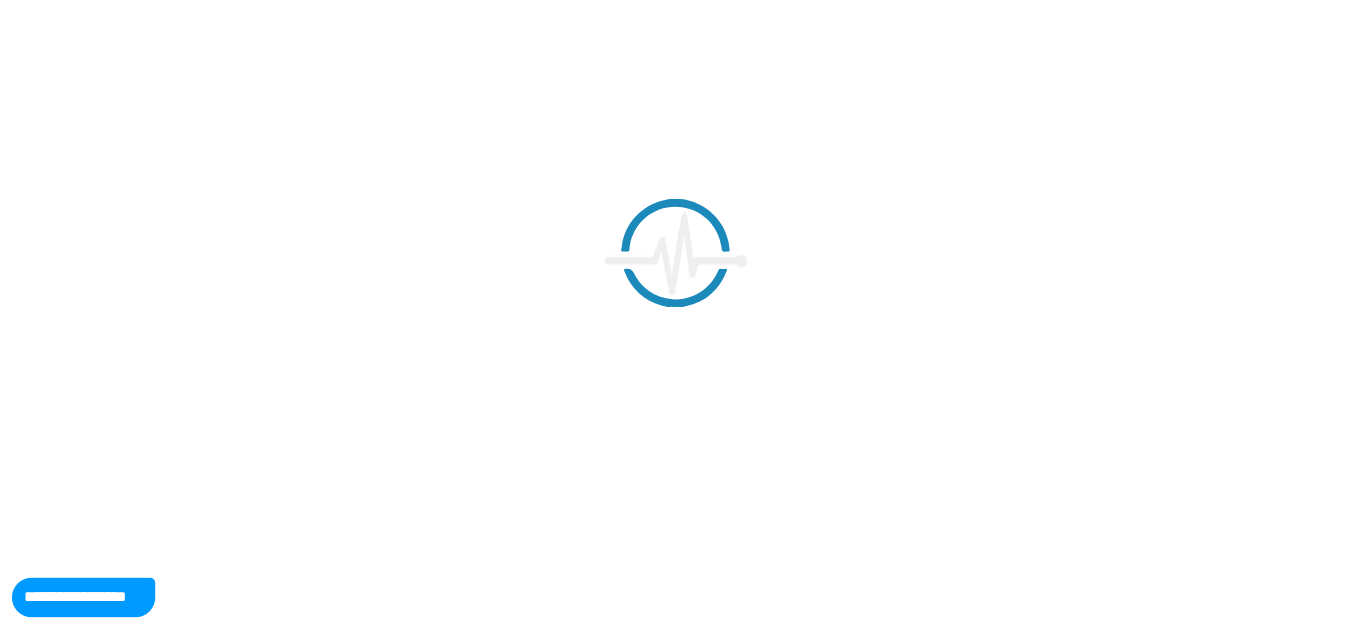 scroll, scrollTop: 0, scrollLeft: 0, axis: both 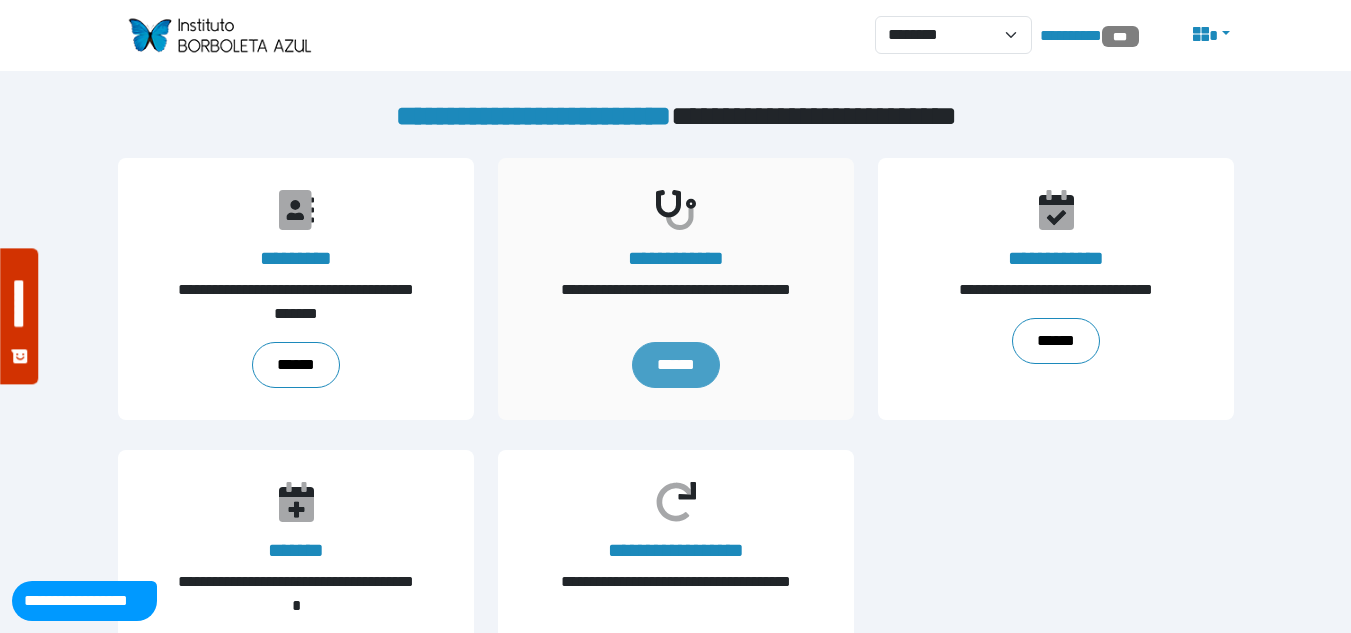 click on "******" at bounding box center (675, 365) 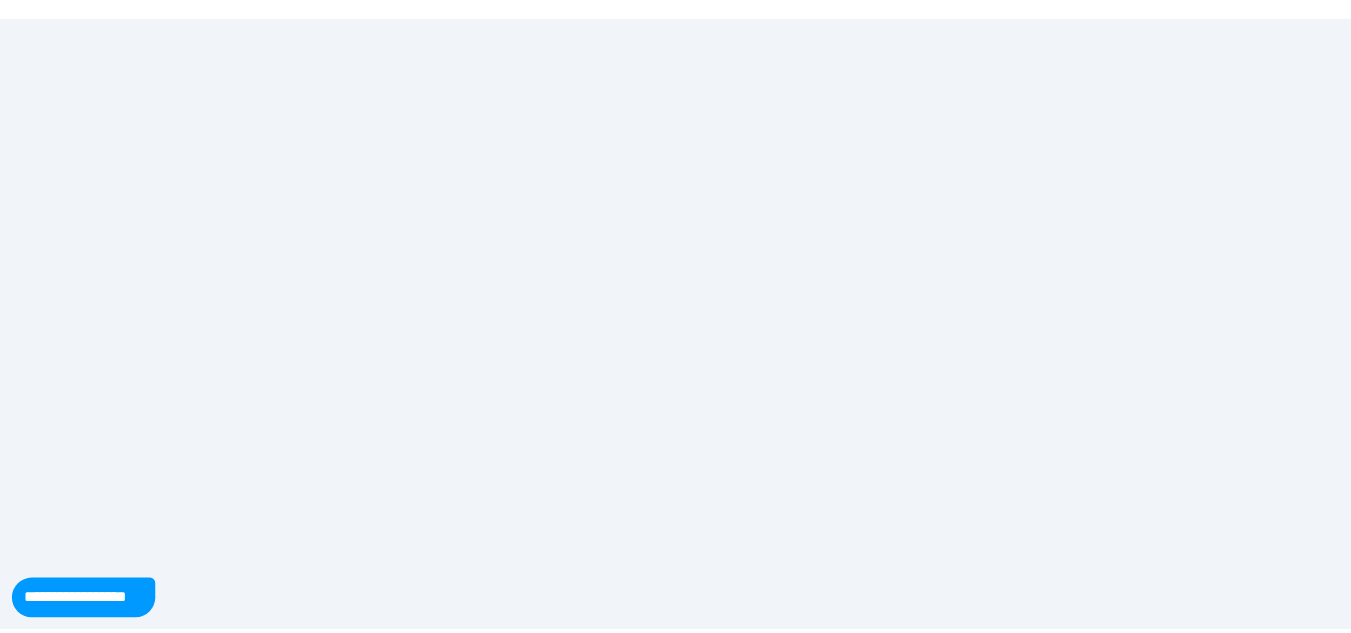 scroll, scrollTop: 0, scrollLeft: 0, axis: both 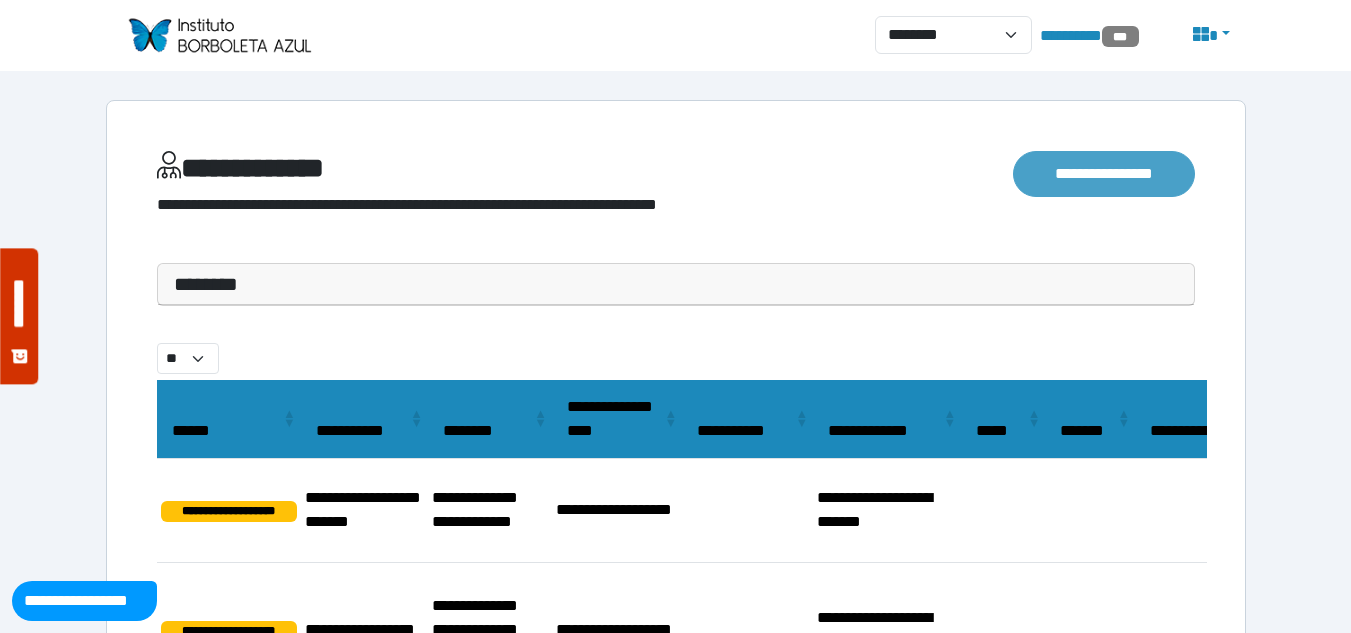 click on "**********" at bounding box center (1103, 174) 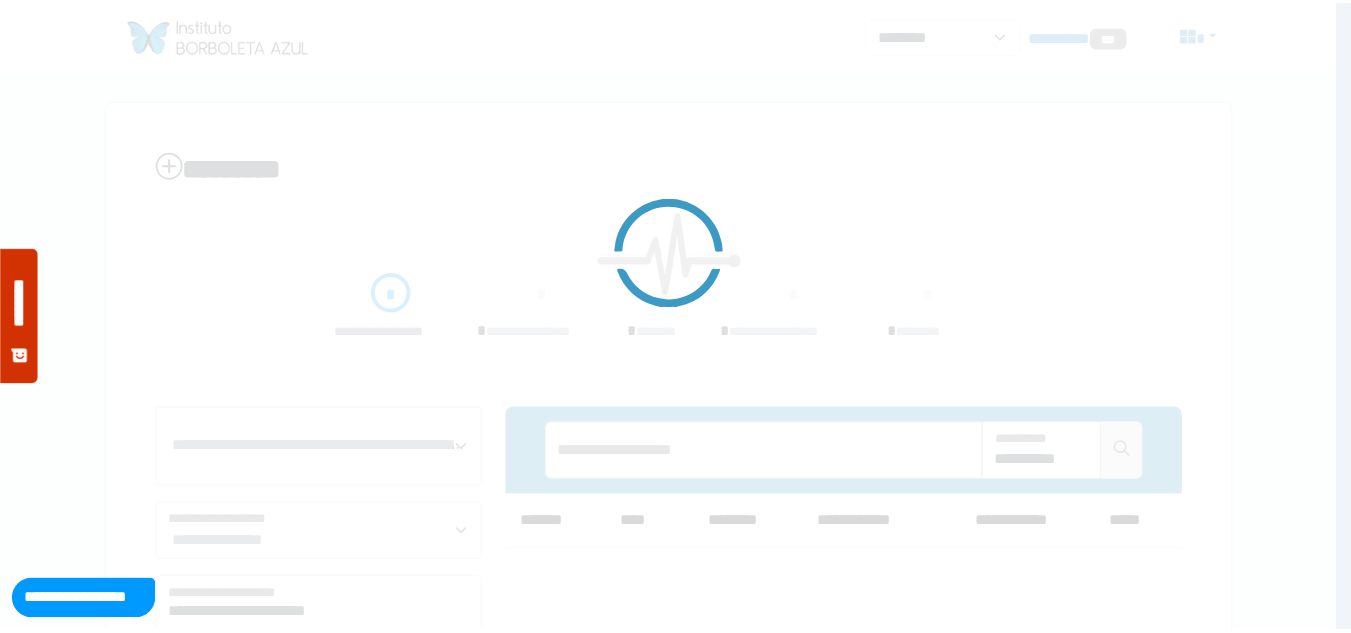 scroll, scrollTop: 0, scrollLeft: 0, axis: both 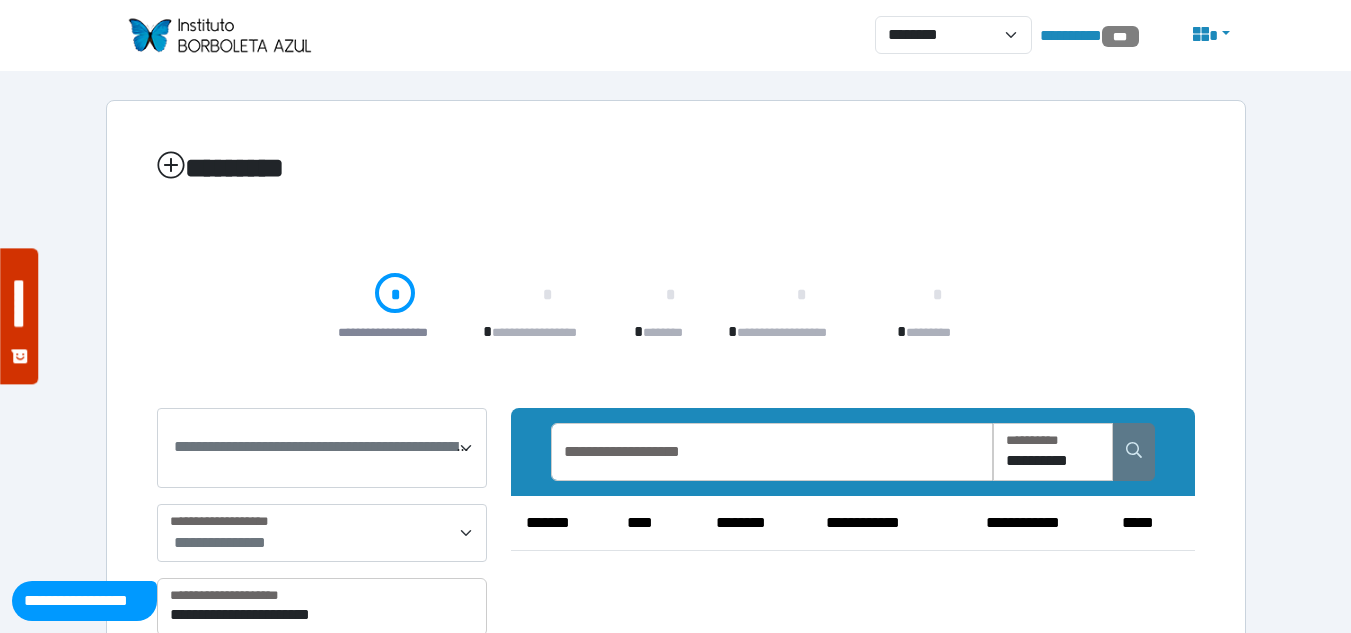 click at bounding box center (1134, 450) 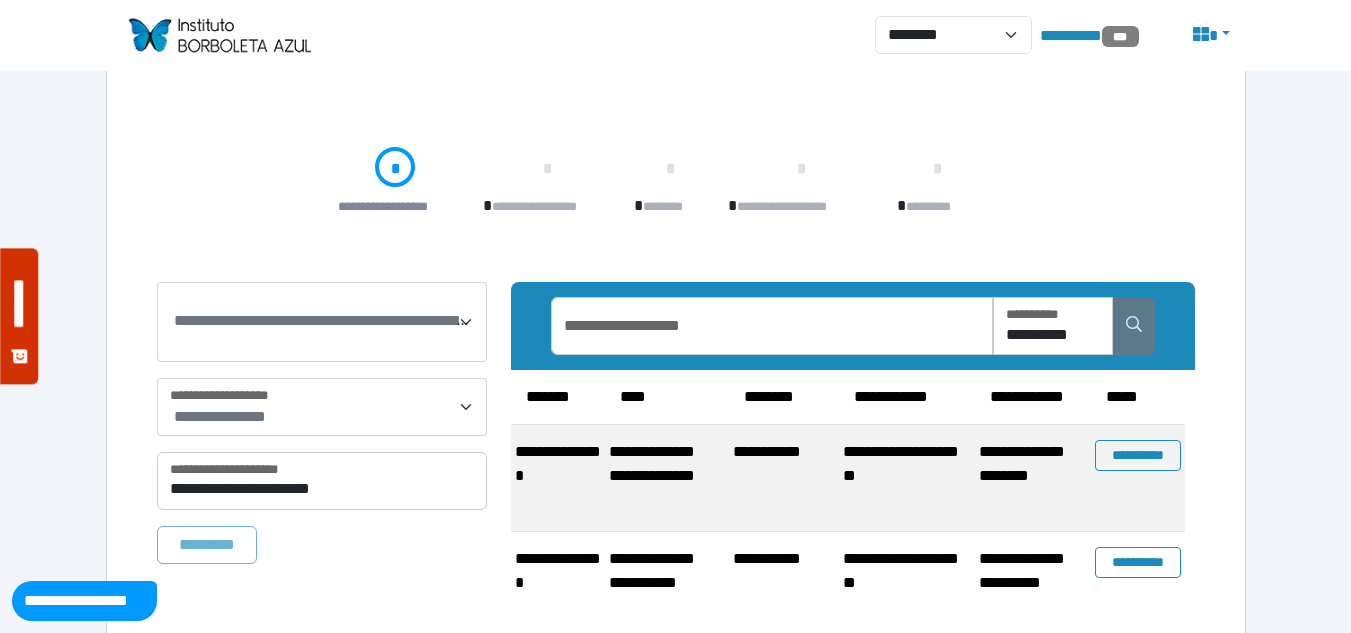 scroll, scrollTop: 128, scrollLeft: 0, axis: vertical 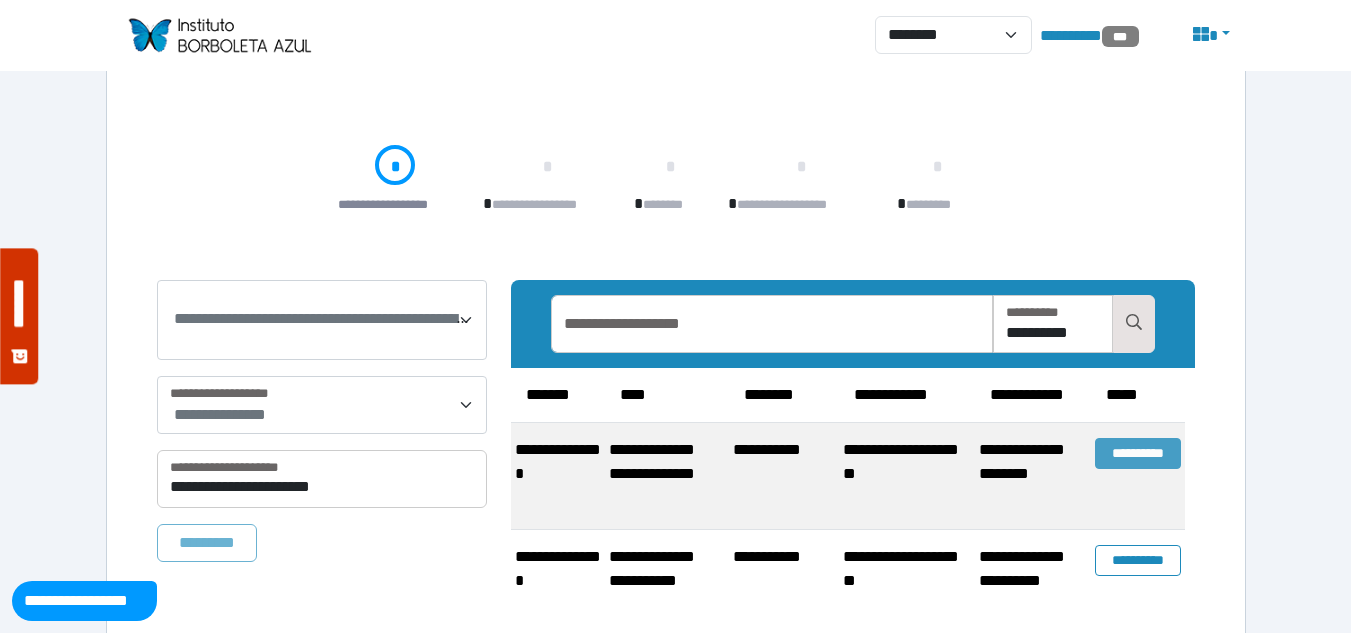 click on "**********" at bounding box center [1138, 453] 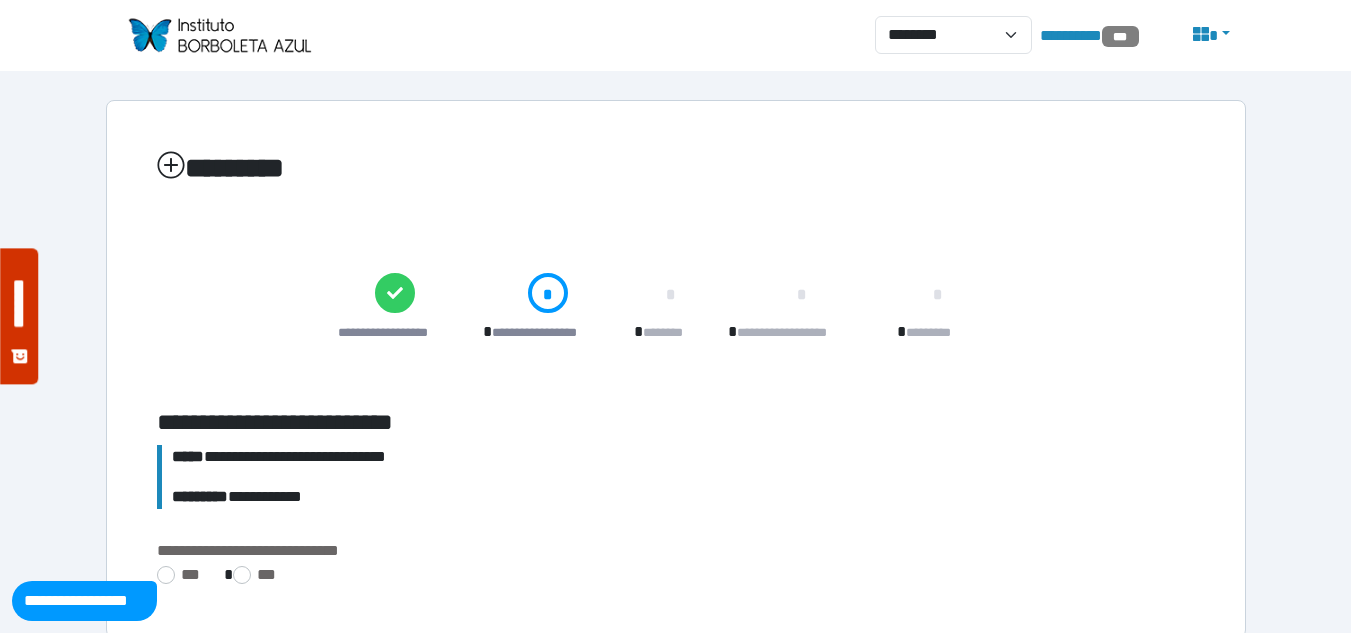 scroll, scrollTop: 25, scrollLeft: 0, axis: vertical 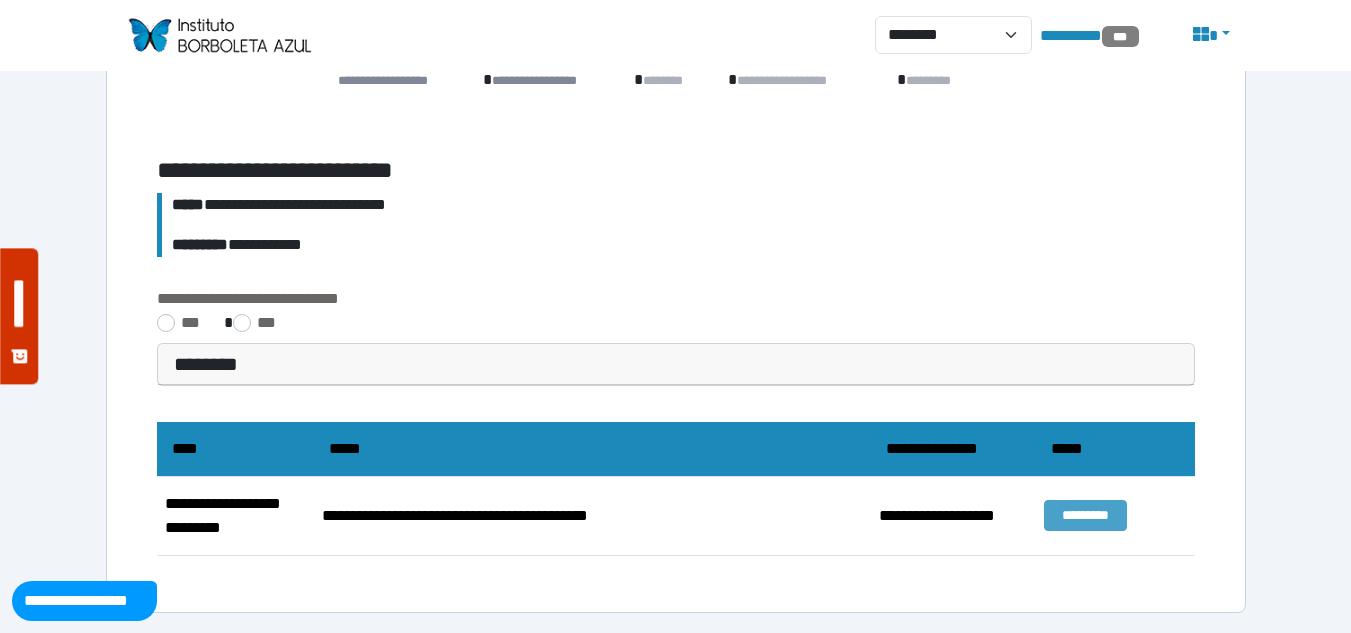 click on "*********" at bounding box center [1085, 515] 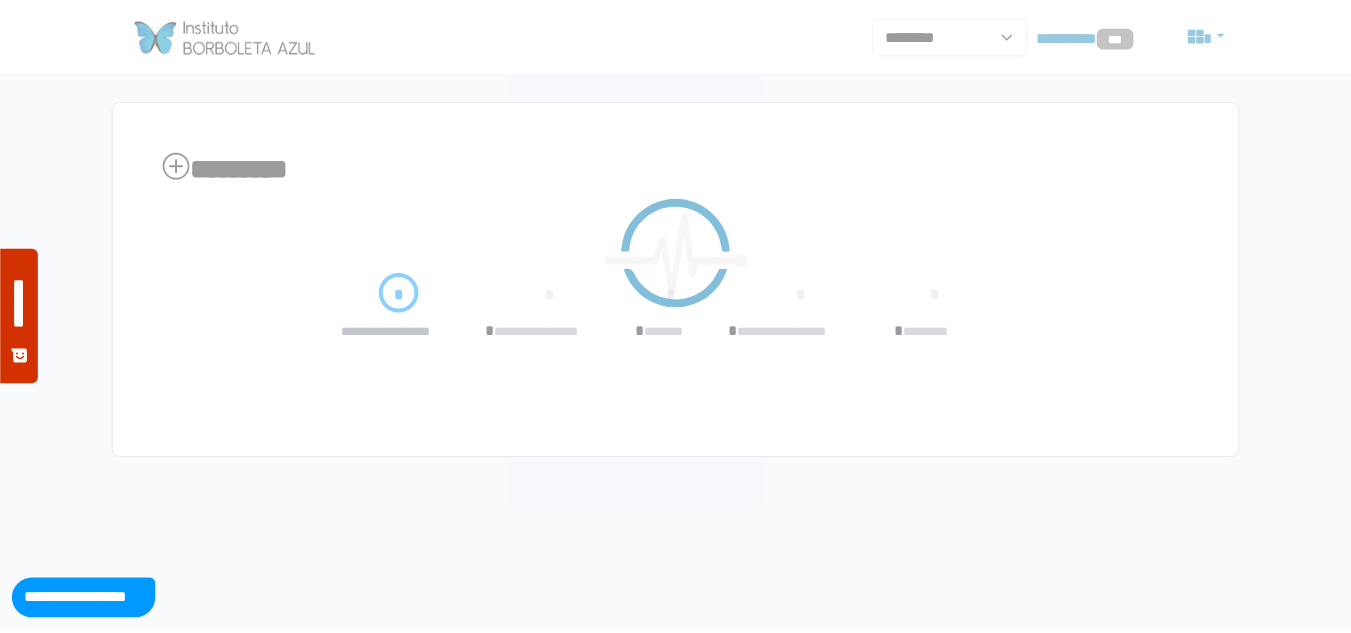 scroll, scrollTop: 0, scrollLeft: 0, axis: both 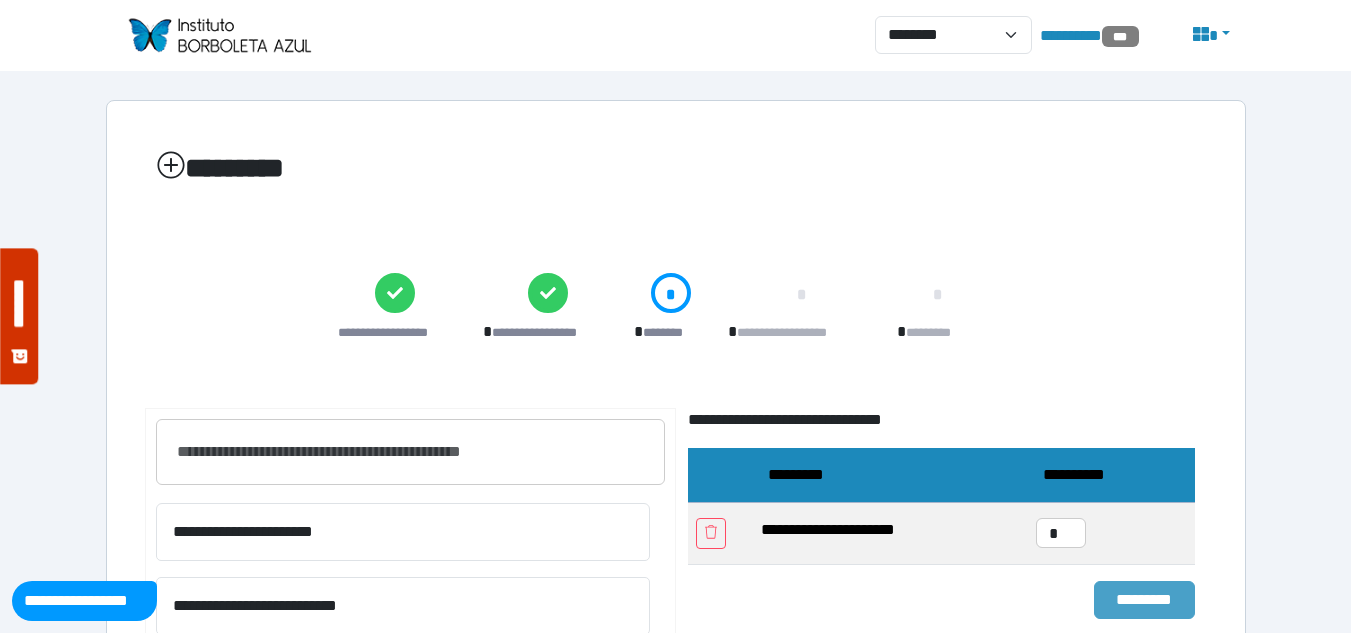 click on "*********" at bounding box center (1144, 600) 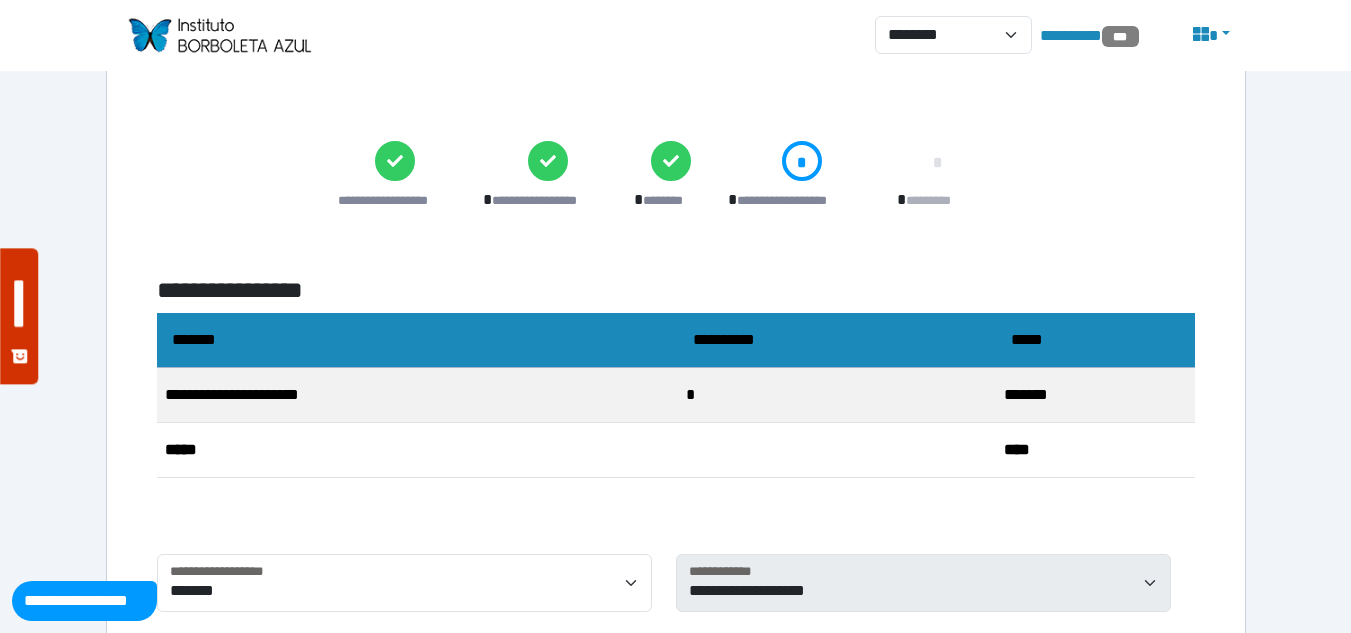 scroll, scrollTop: 496, scrollLeft: 0, axis: vertical 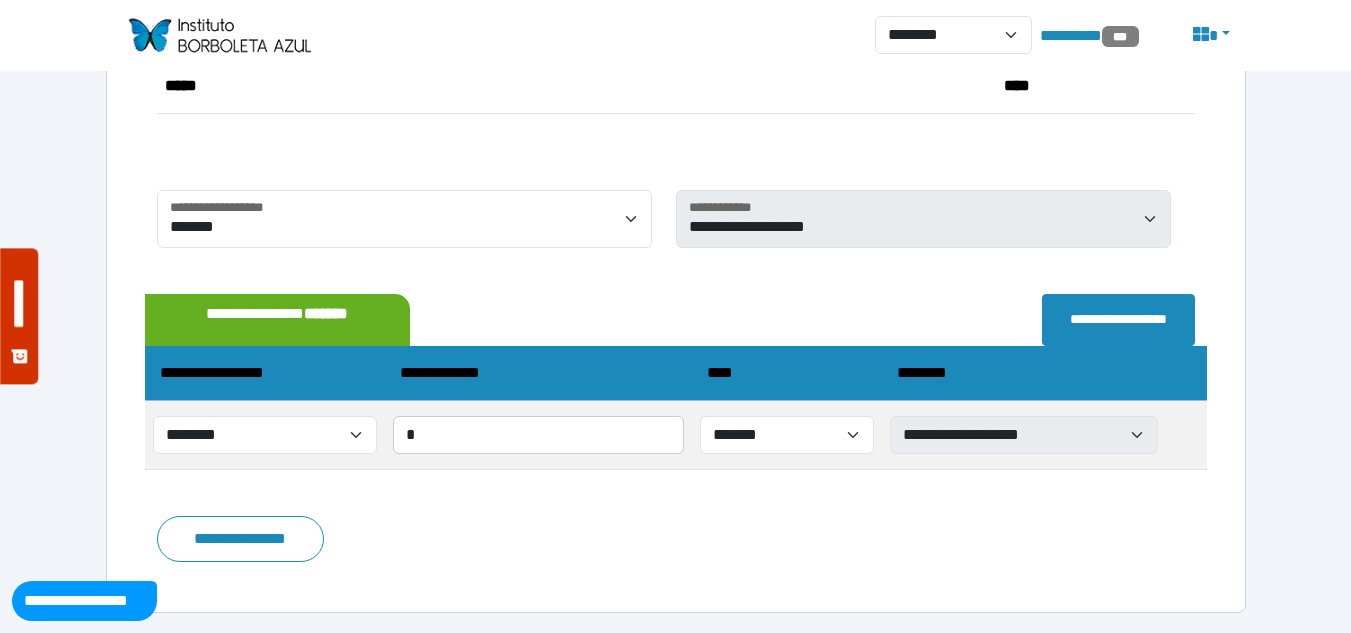 click on "**********" at bounding box center (240, 539) 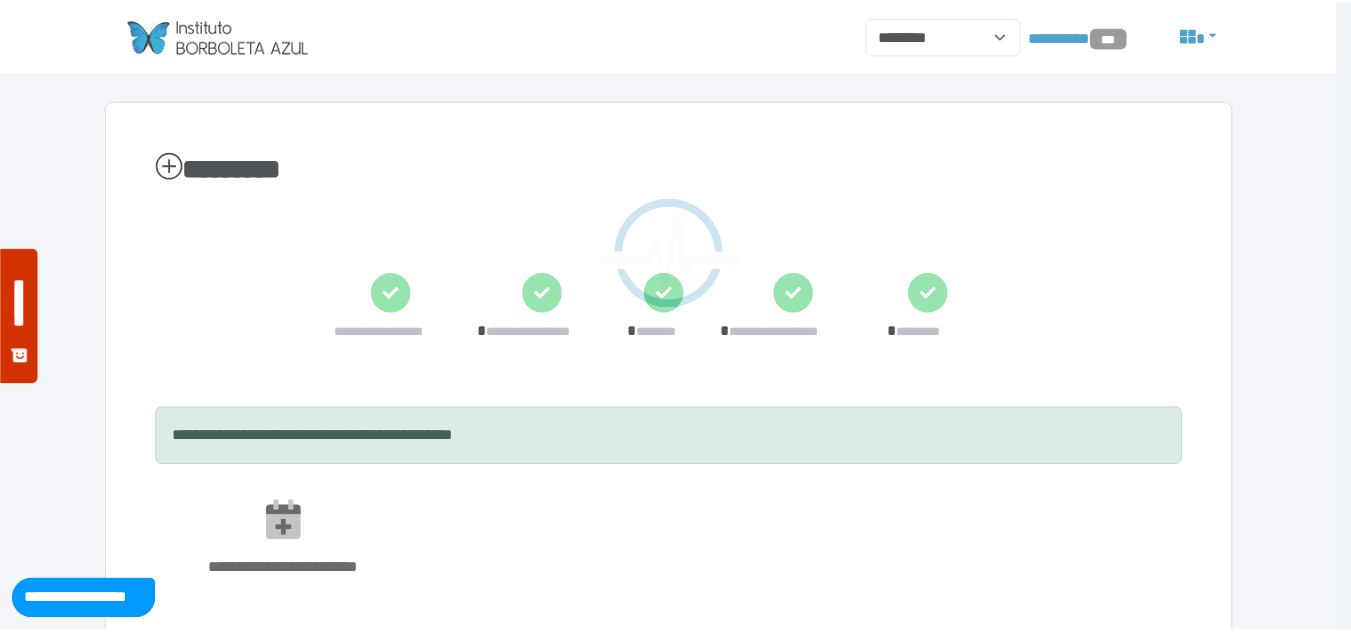 scroll, scrollTop: 0, scrollLeft: 0, axis: both 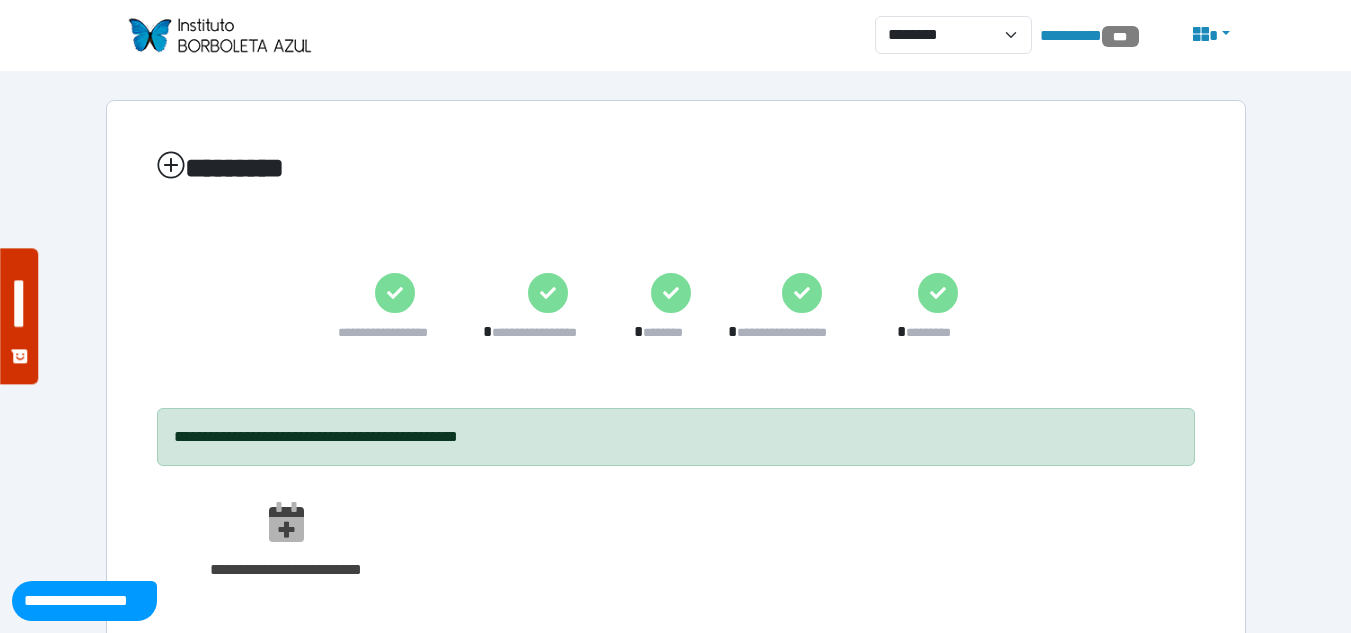 click on "**********" at bounding box center [676, 506] 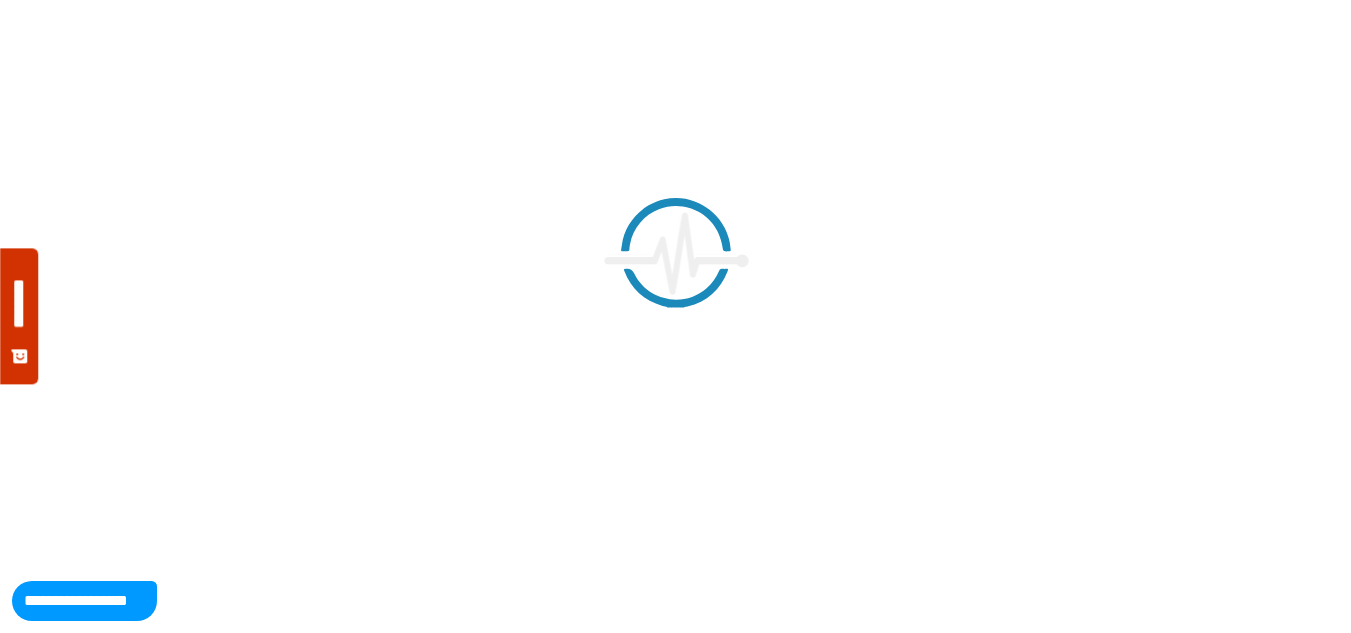 scroll, scrollTop: 0, scrollLeft: 0, axis: both 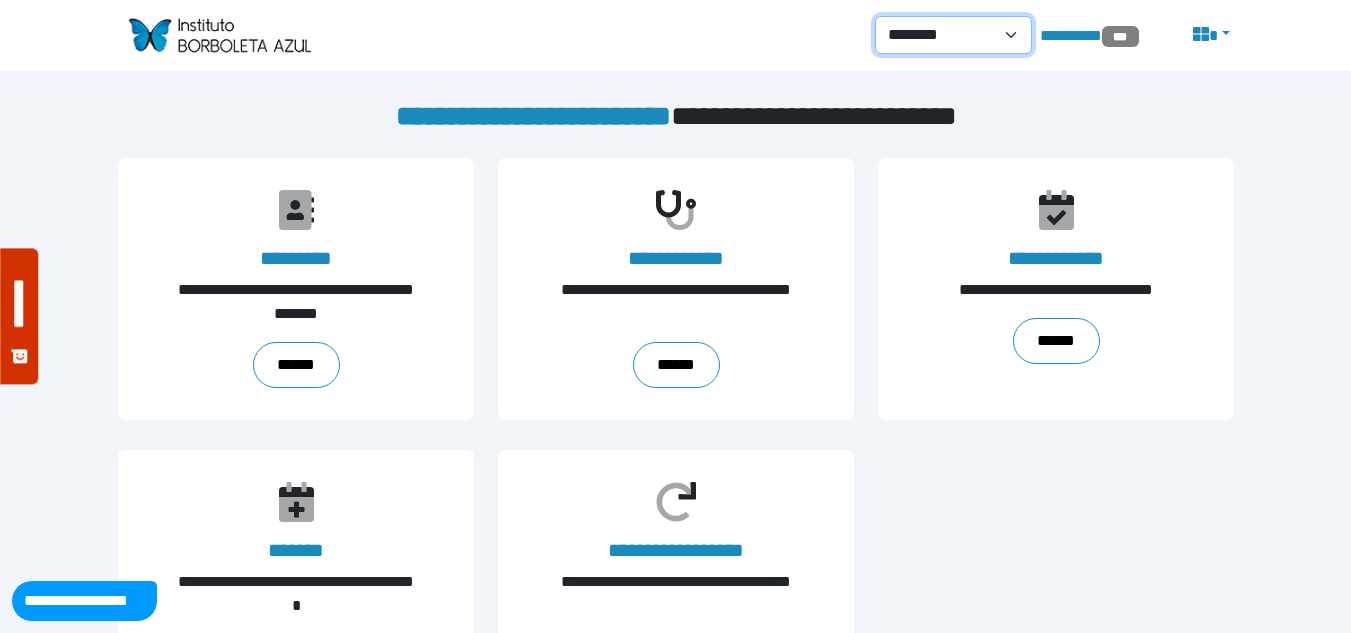 click on "**********" at bounding box center [953, 35] 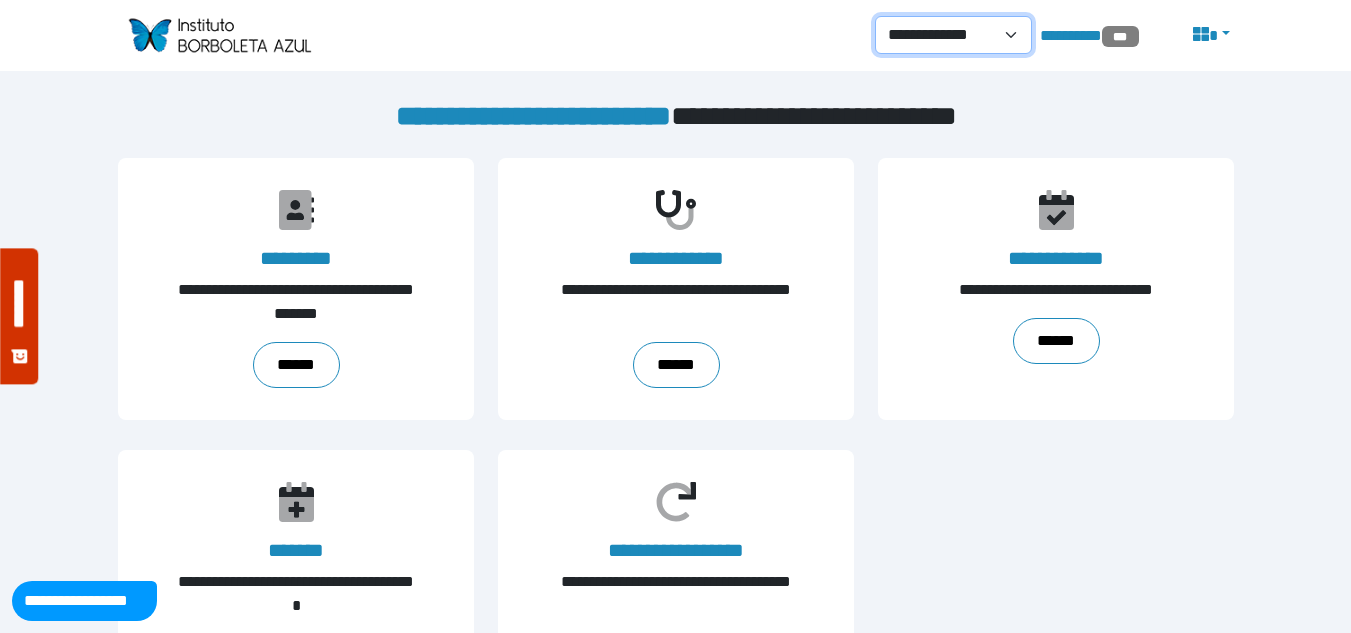 click on "**********" at bounding box center [953, 35] 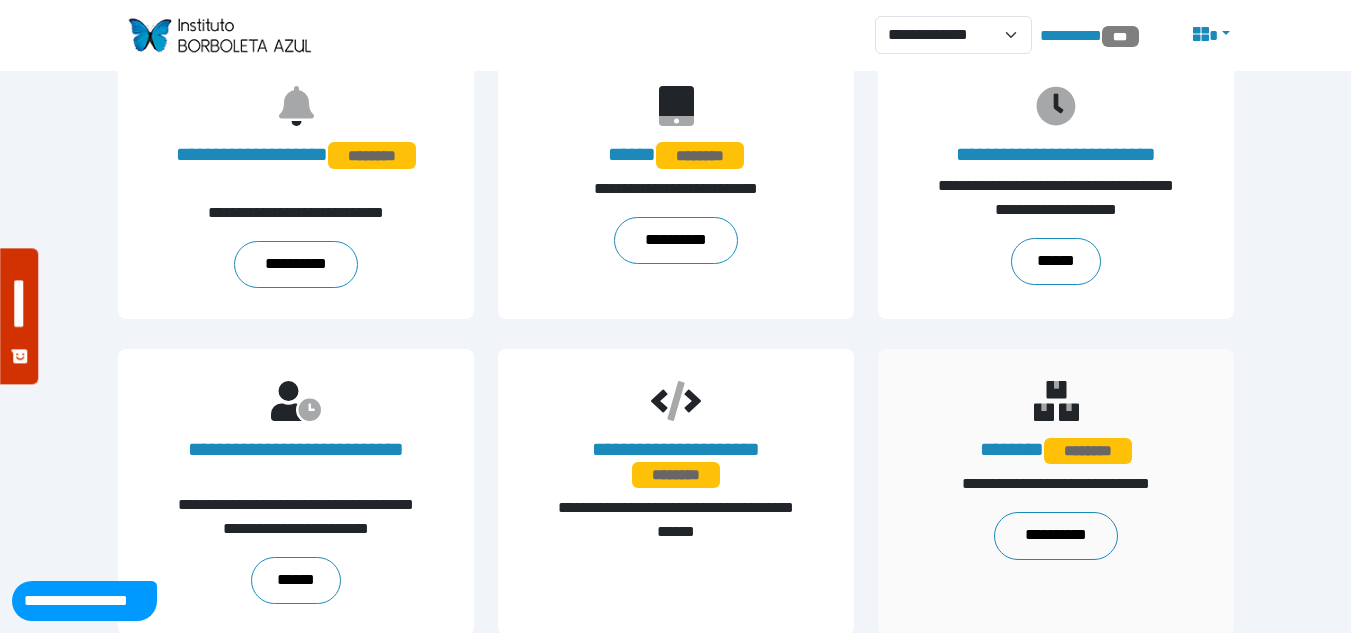 scroll, scrollTop: 400, scrollLeft: 0, axis: vertical 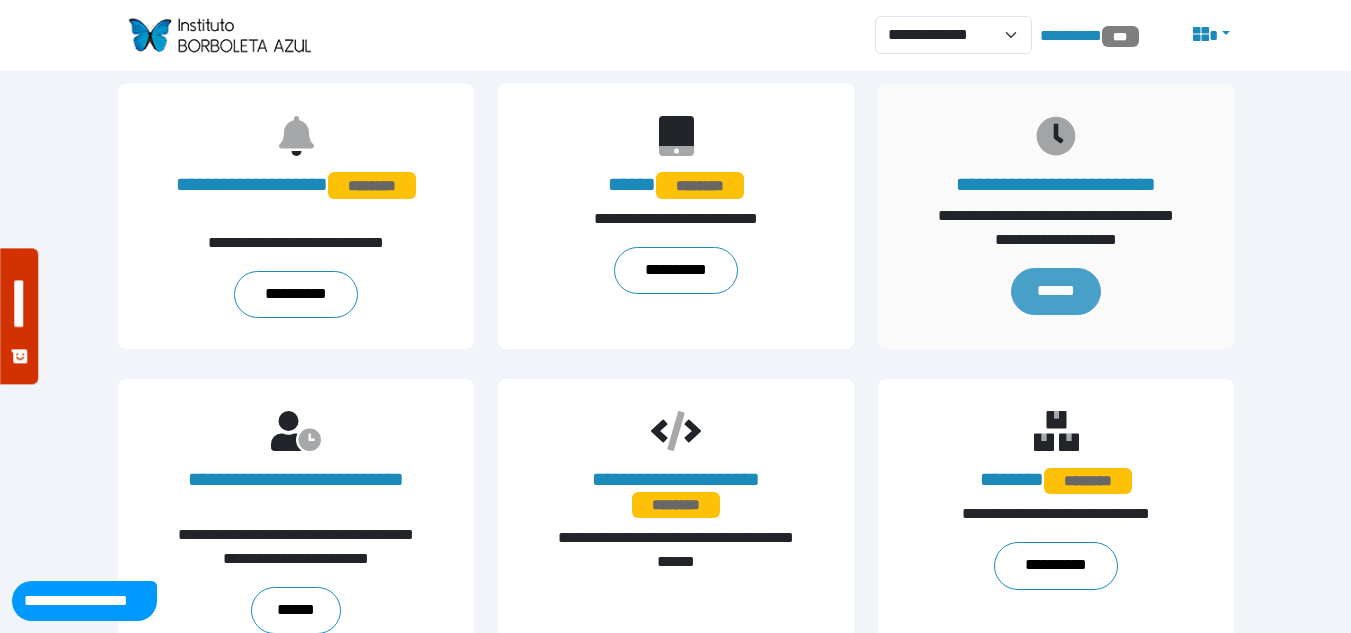 click on "******" at bounding box center (1056, 291) 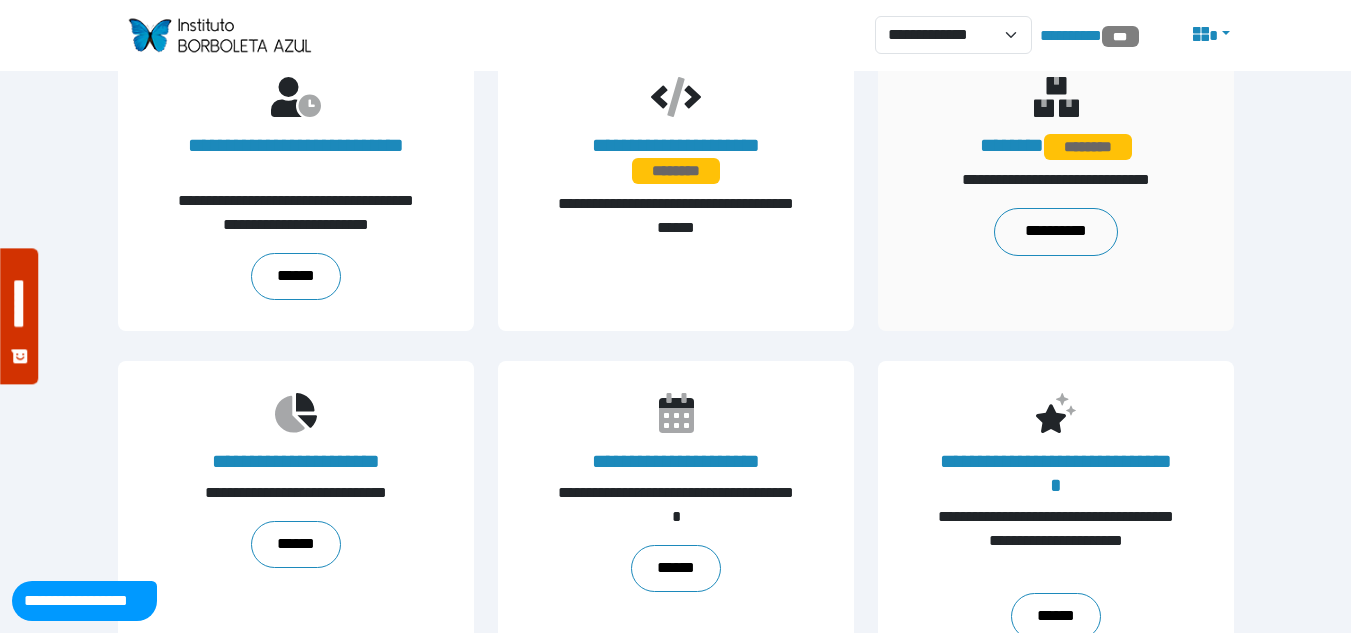 scroll, scrollTop: 700, scrollLeft: 0, axis: vertical 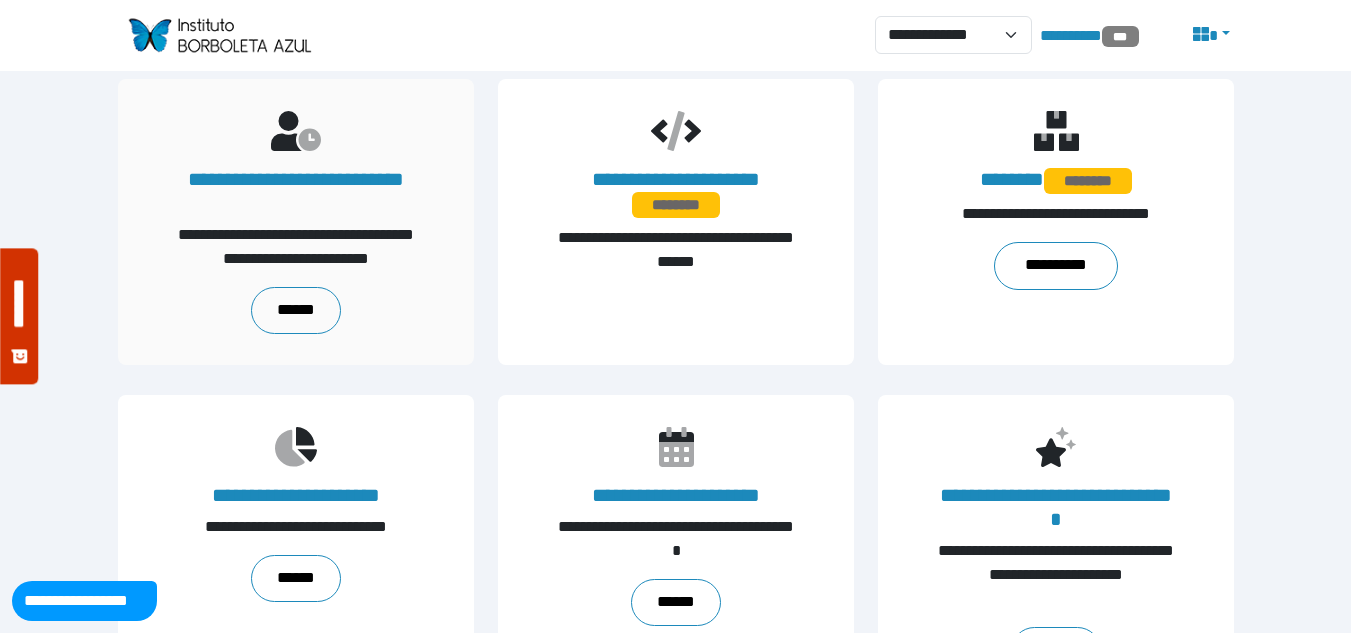 drag, startPoint x: 281, startPoint y: 273, endPoint x: 293, endPoint y: 282, distance: 15 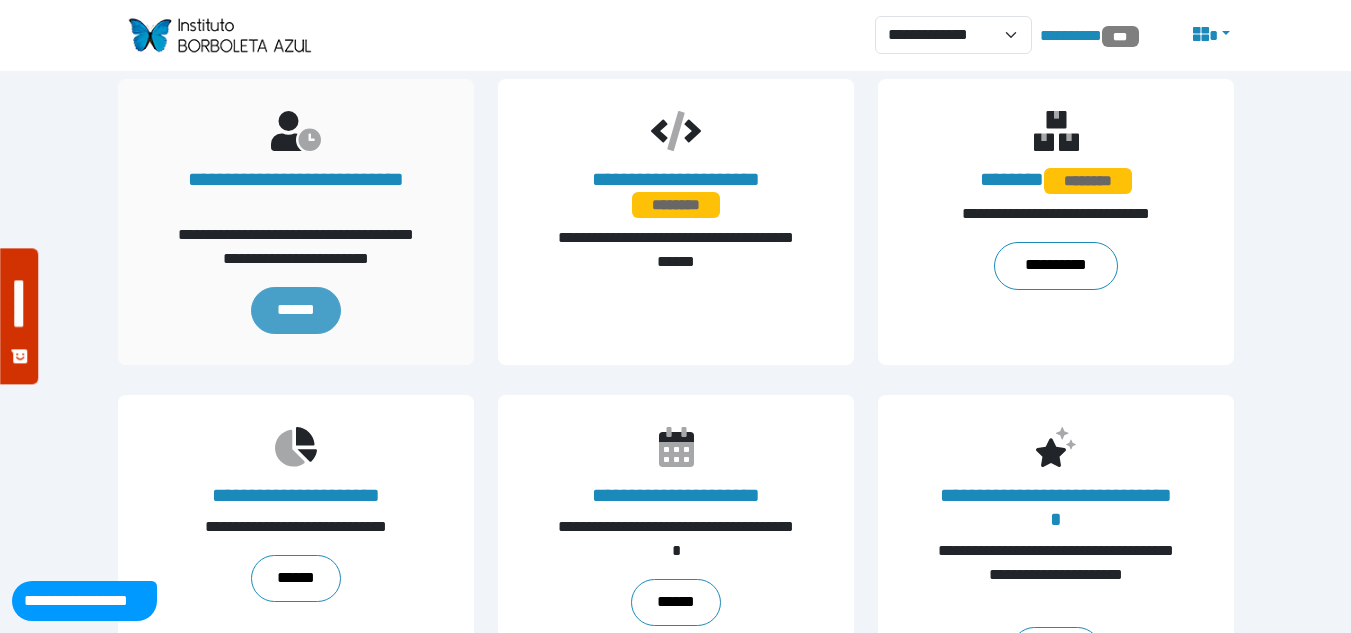 click on "******" at bounding box center (296, 310) 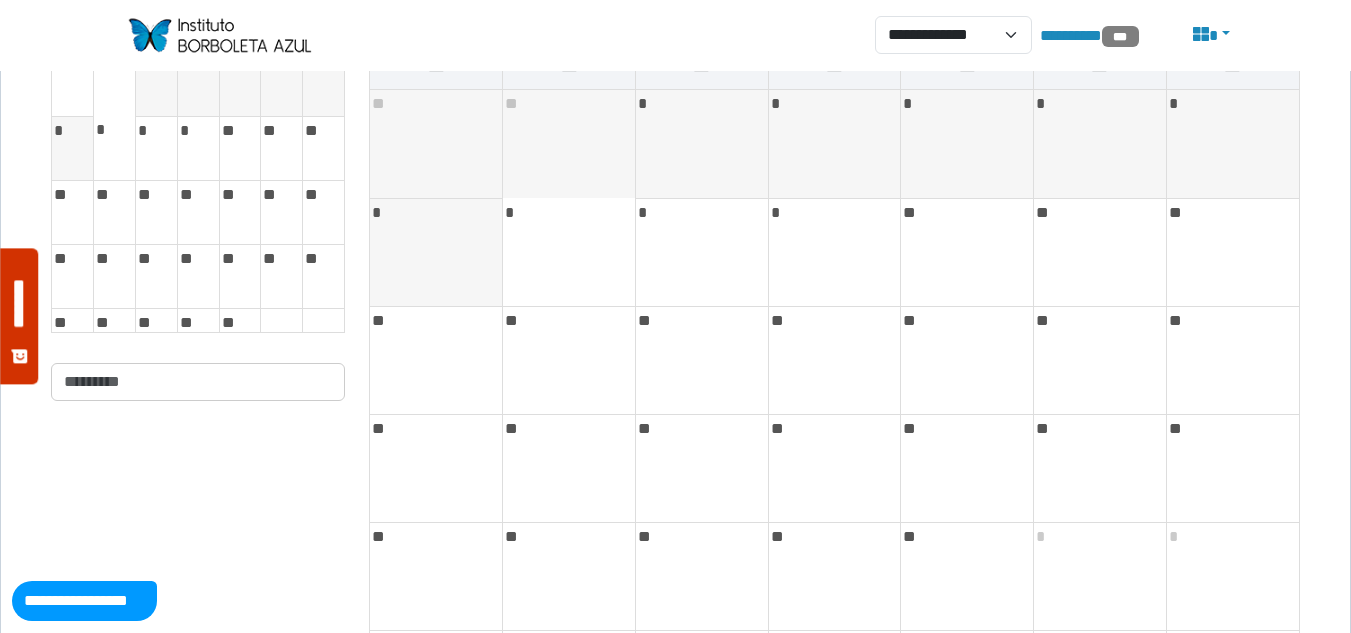 scroll, scrollTop: 200, scrollLeft: 0, axis: vertical 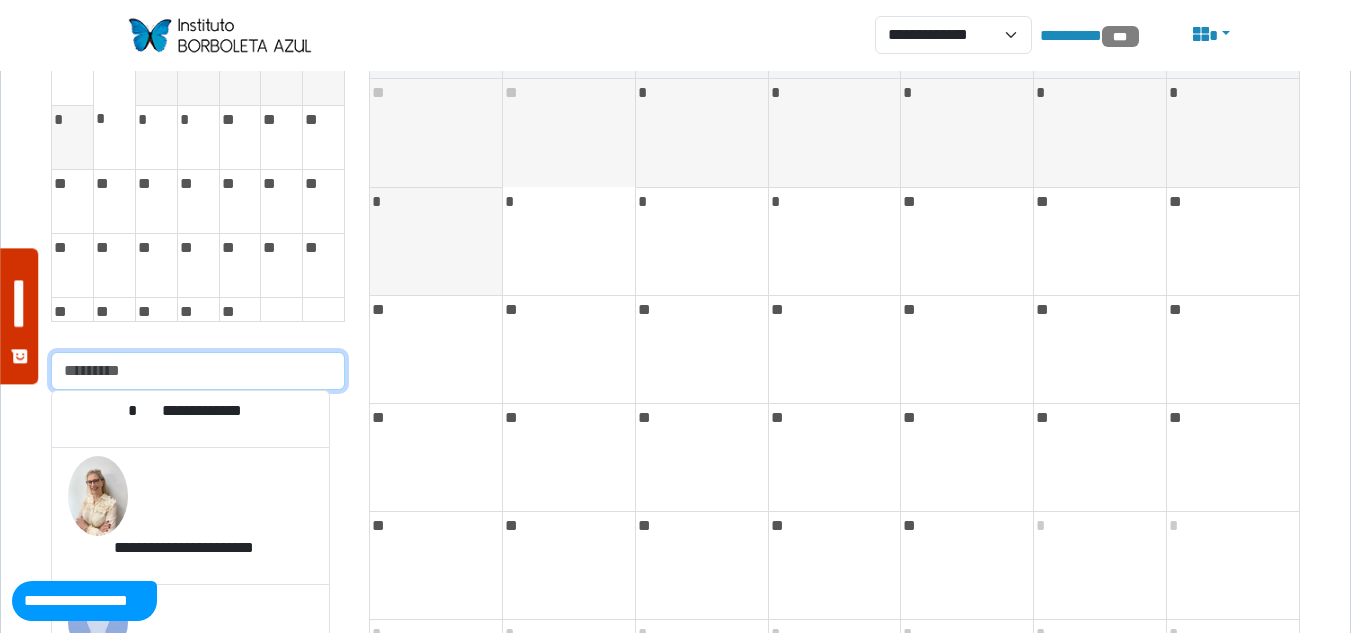 click at bounding box center (198, 371) 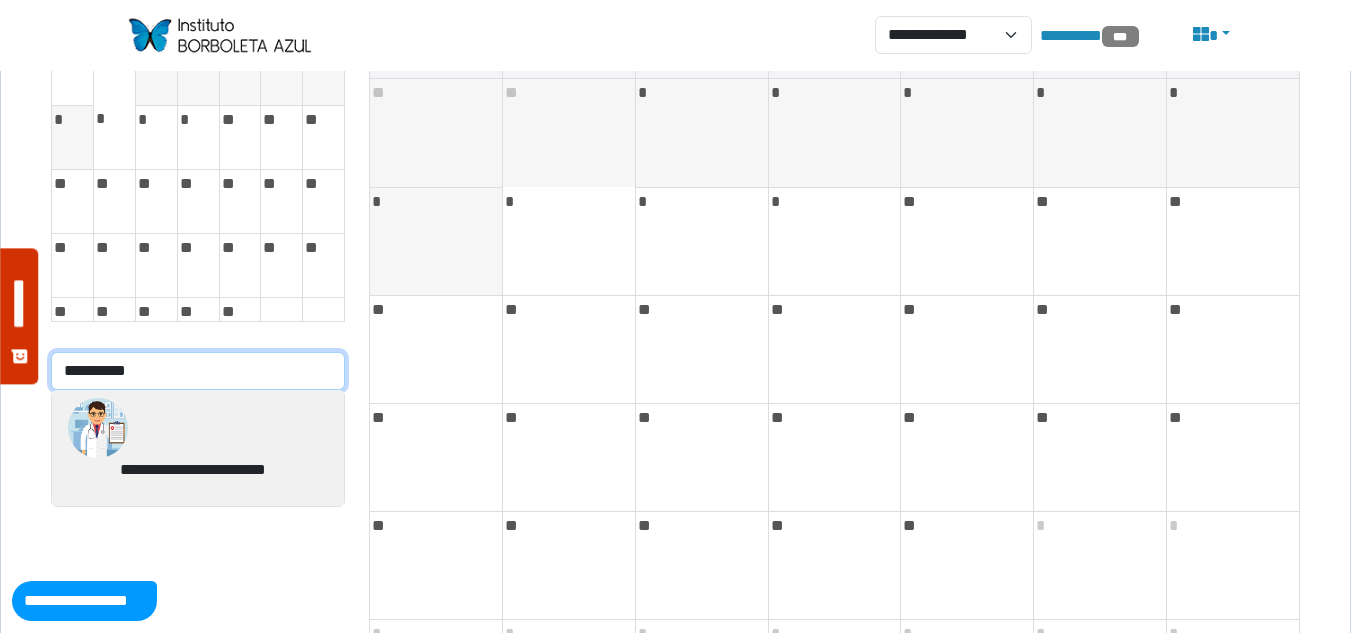 type on "**********" 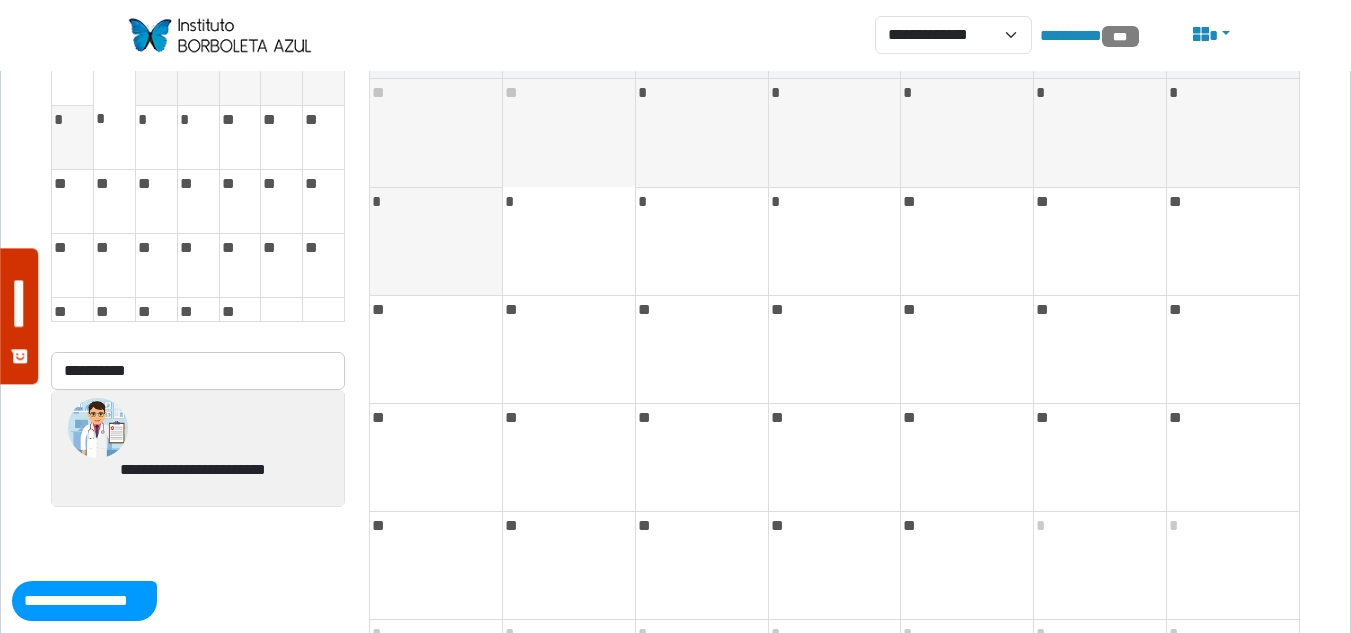 click on "**********" at bounding box center [0, 0] 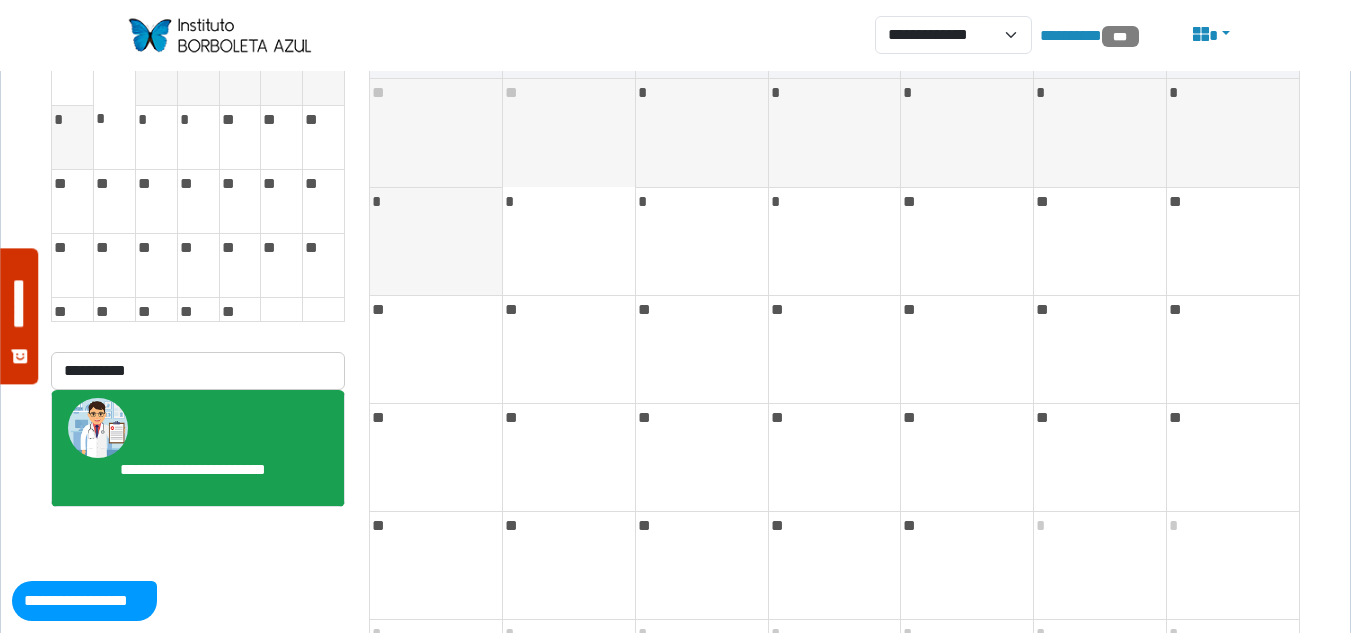 click on "**********" at bounding box center [193, 470] 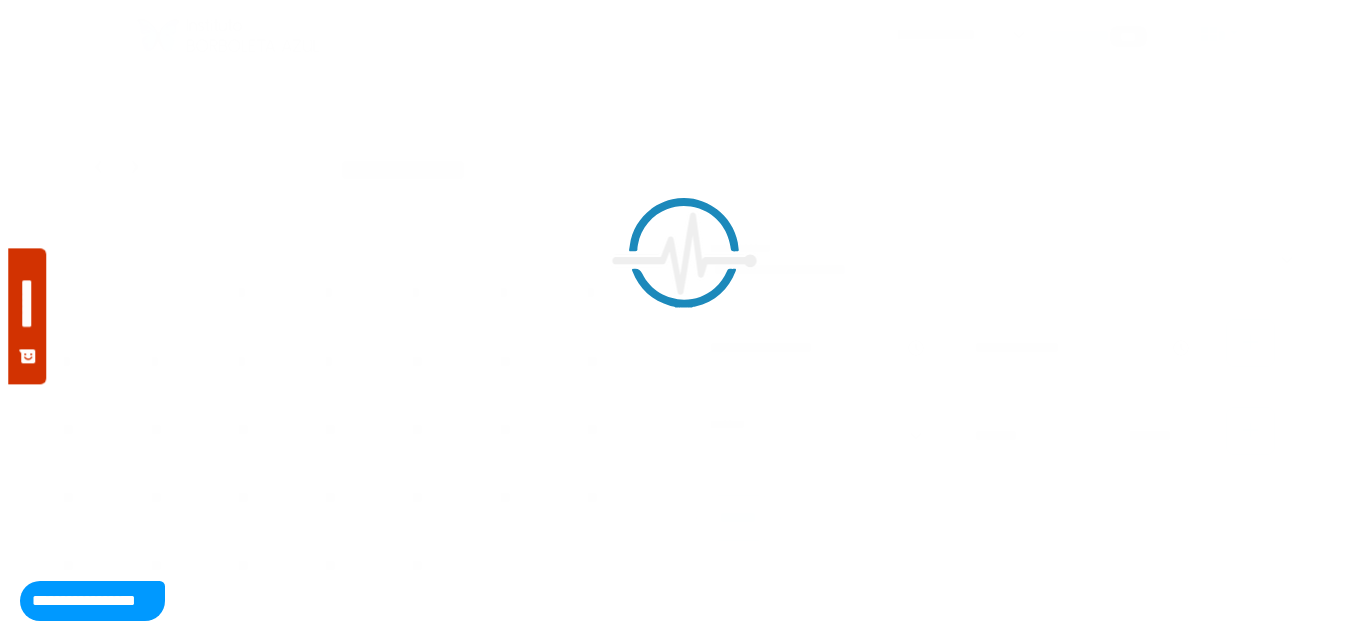 scroll, scrollTop: 0, scrollLeft: 0, axis: both 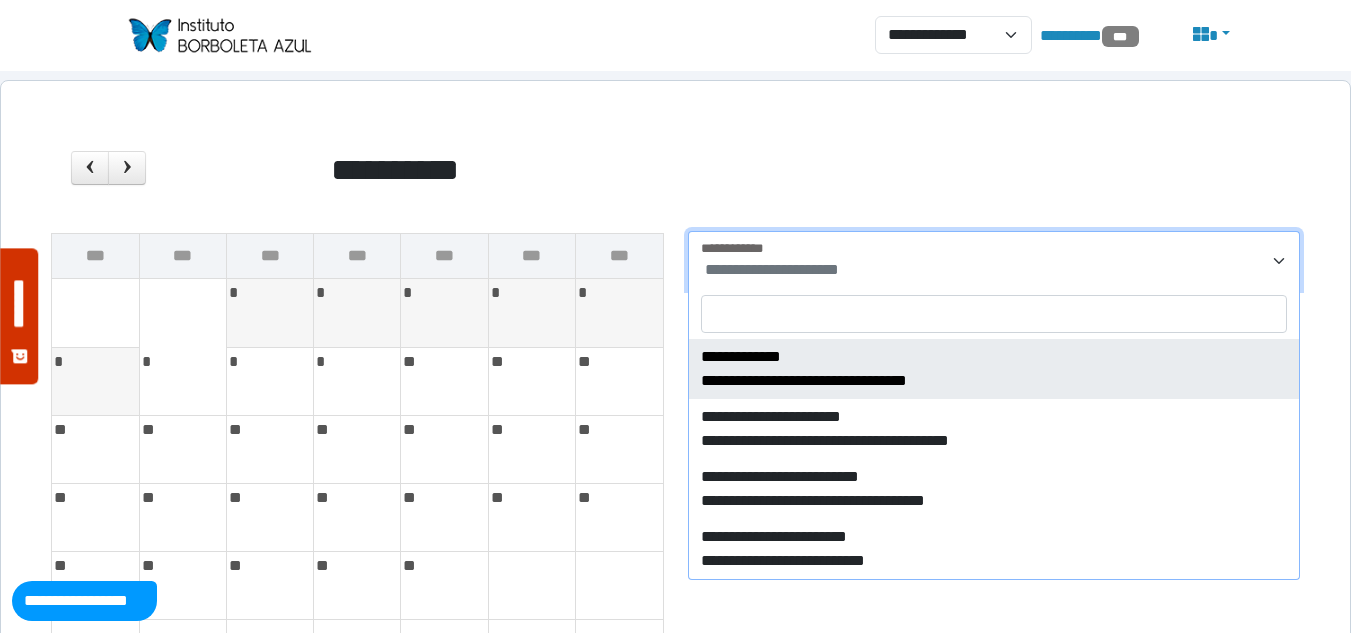 click on "**********" at bounding box center [994, 260] 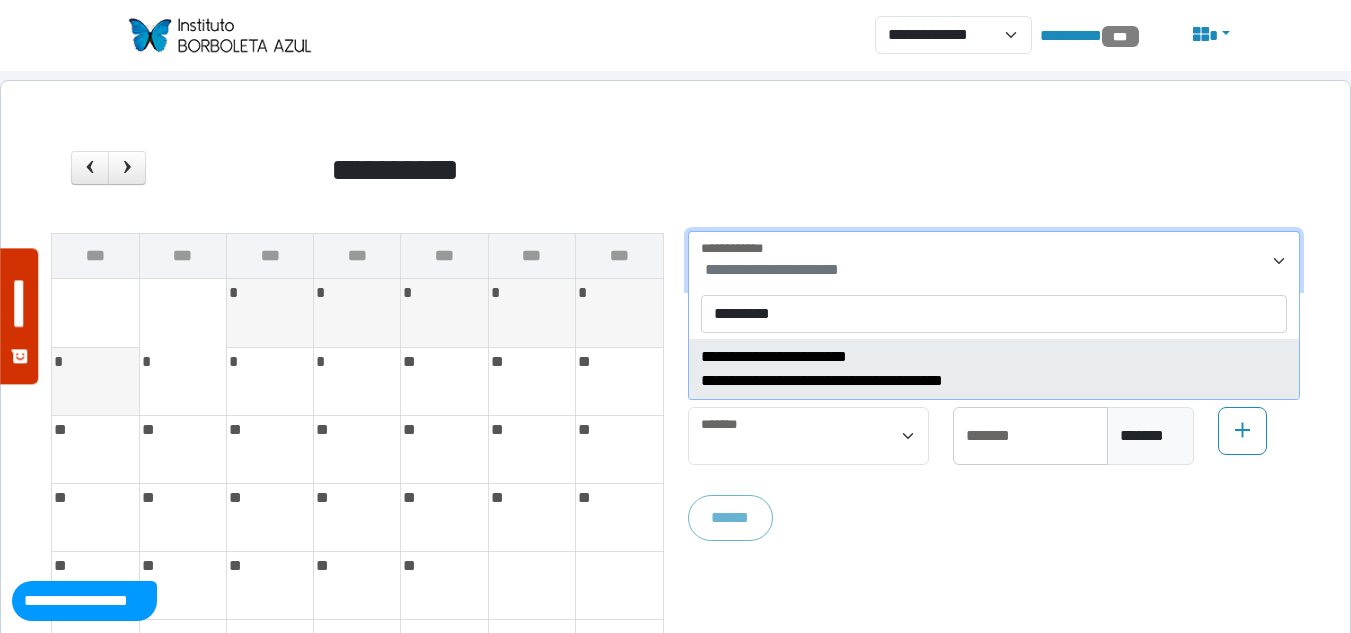 type on "*********" 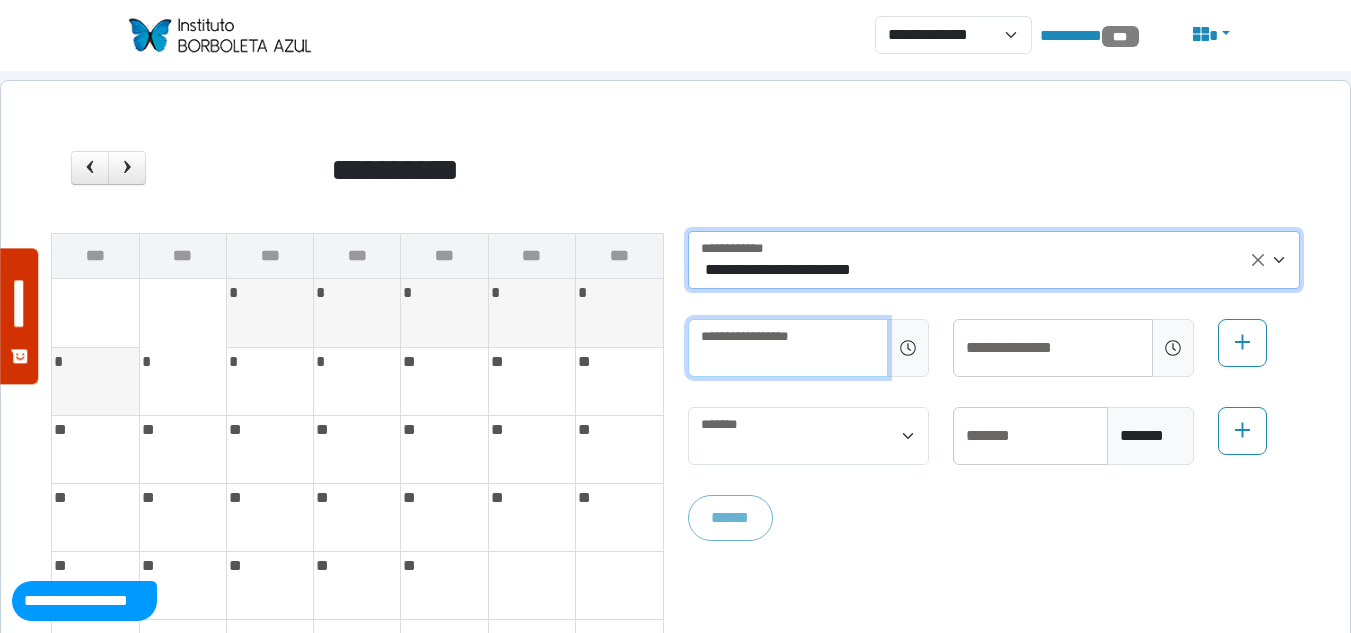 click at bounding box center (788, 348) 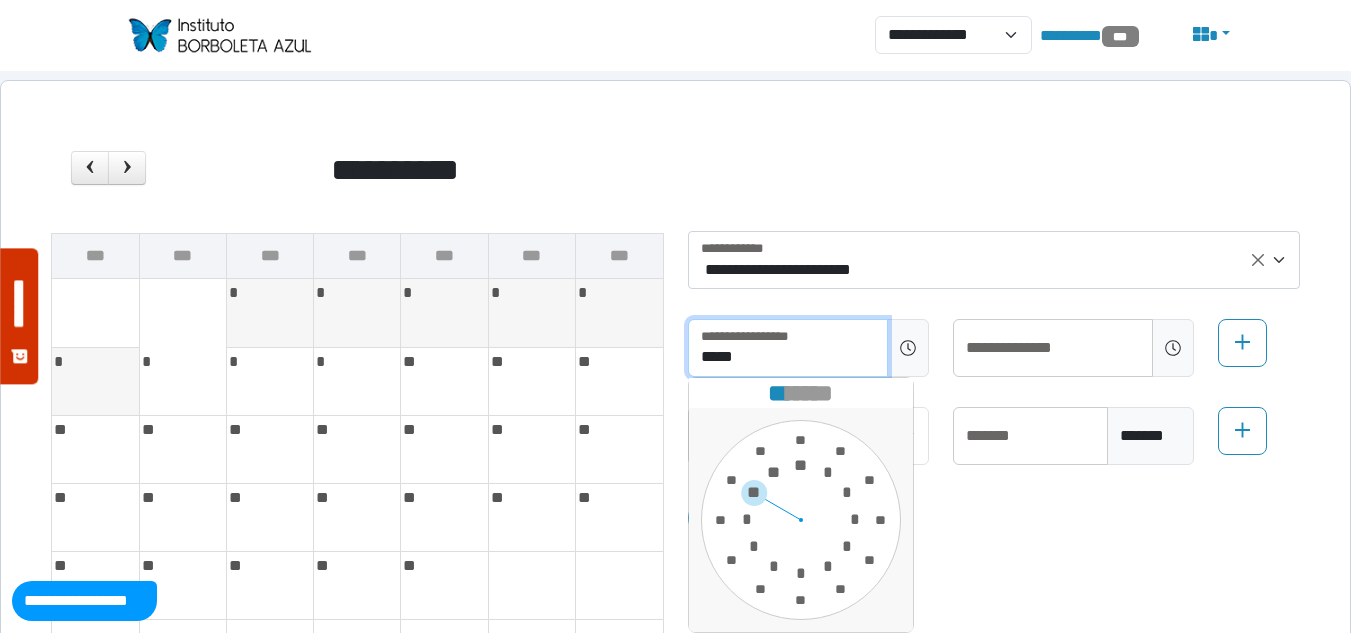 drag, startPoint x: 798, startPoint y: 368, endPoint x: 655, endPoint y: 366, distance: 143.01399 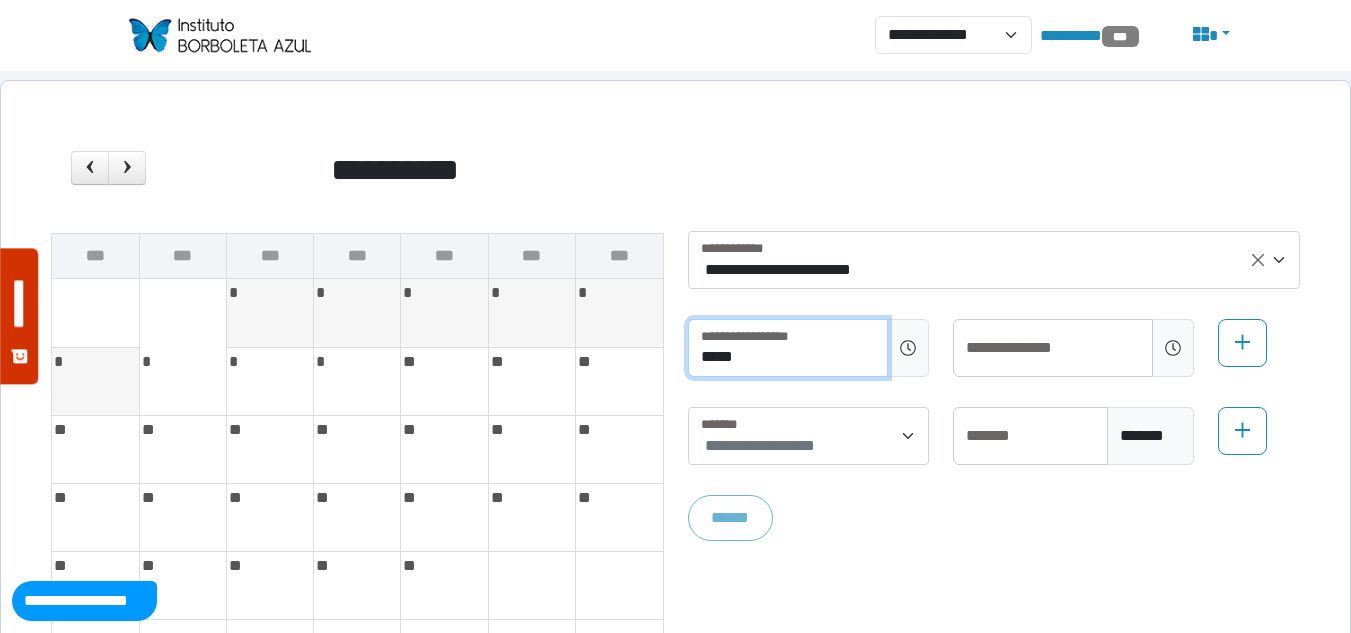 type on "*****" 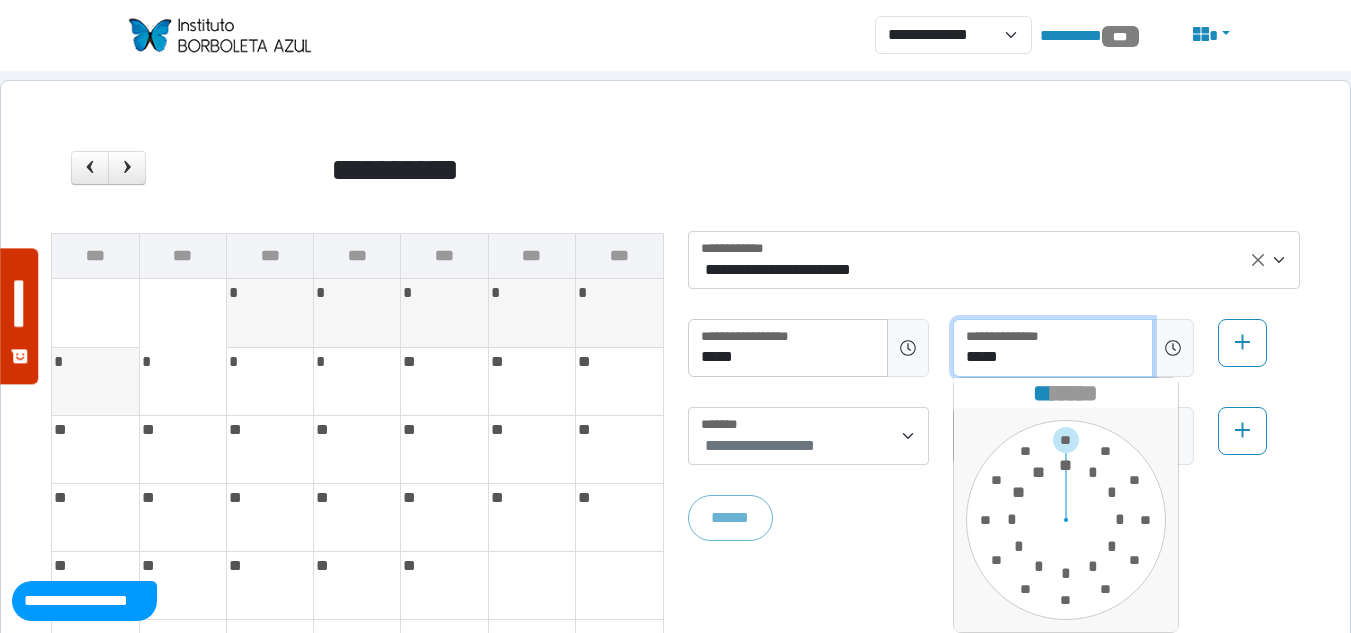 type on "*****" 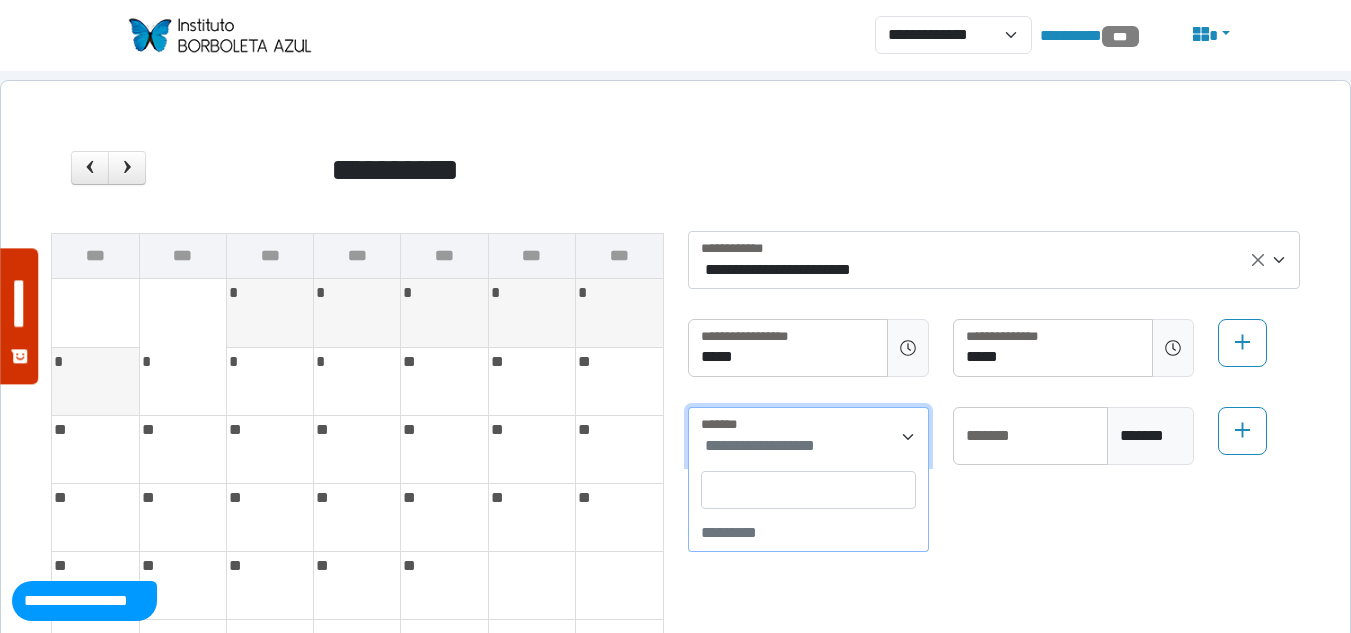 drag, startPoint x: 749, startPoint y: 456, endPoint x: 740, endPoint y: 462, distance: 10.816654 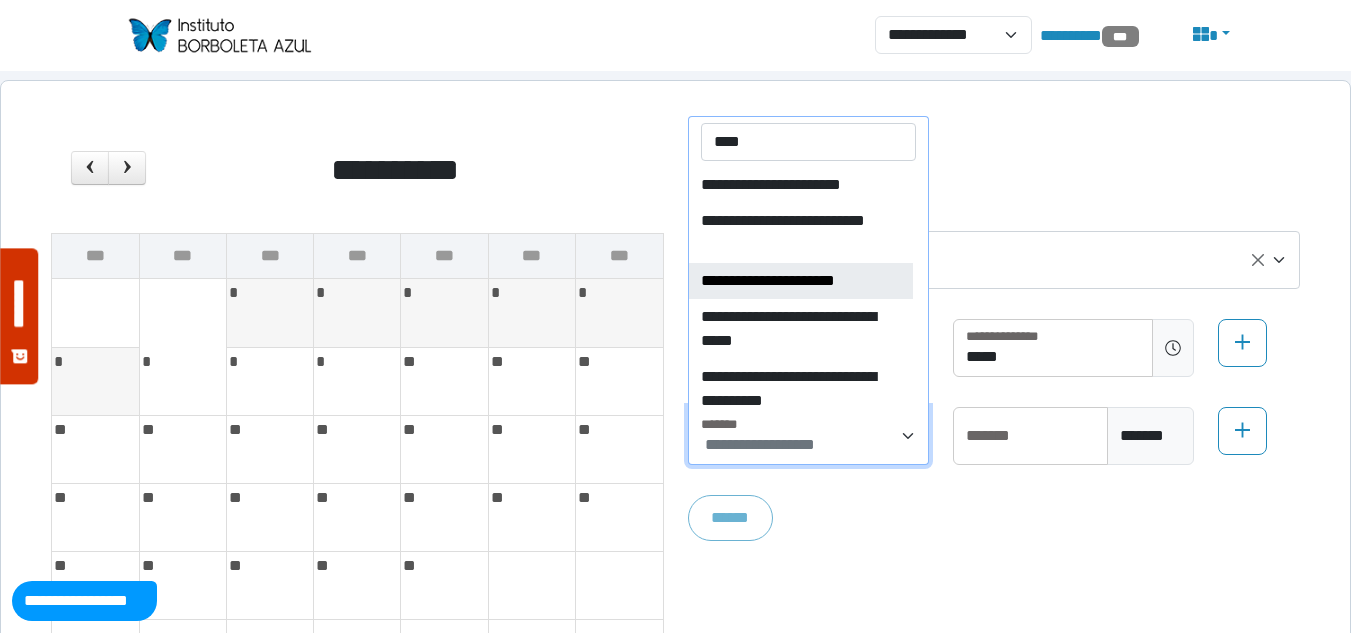 type on "****" 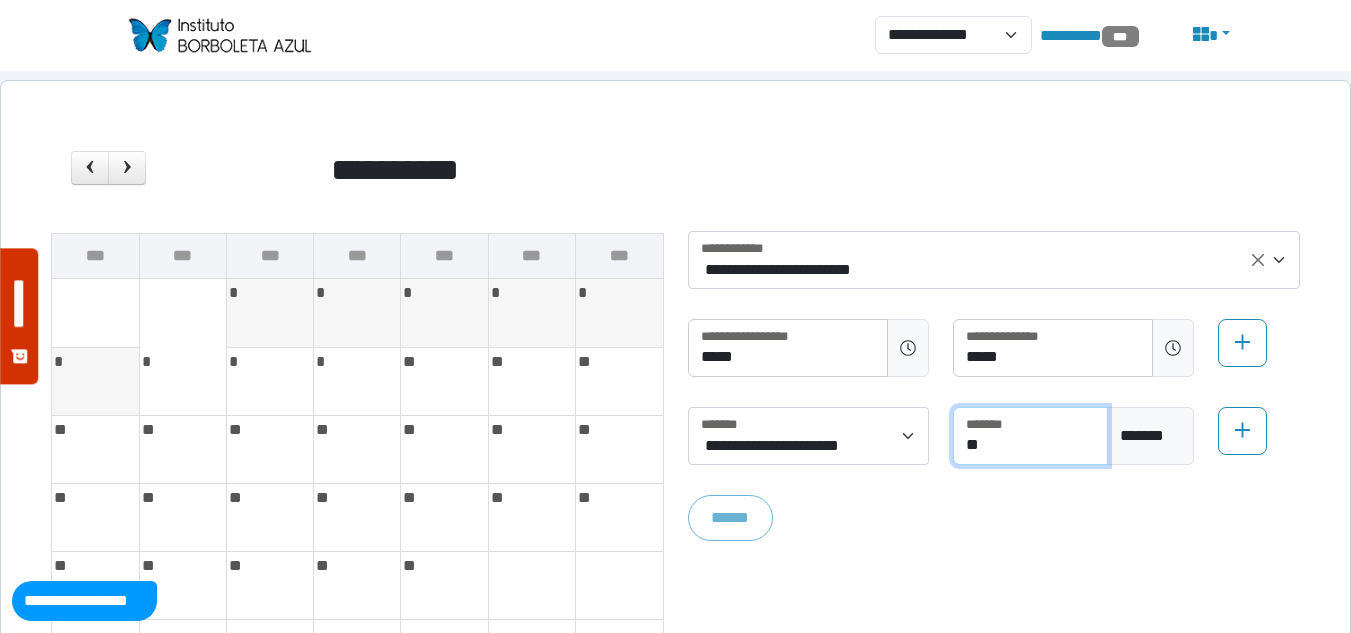 drag, startPoint x: 1004, startPoint y: 446, endPoint x: 936, endPoint y: 445, distance: 68.007355 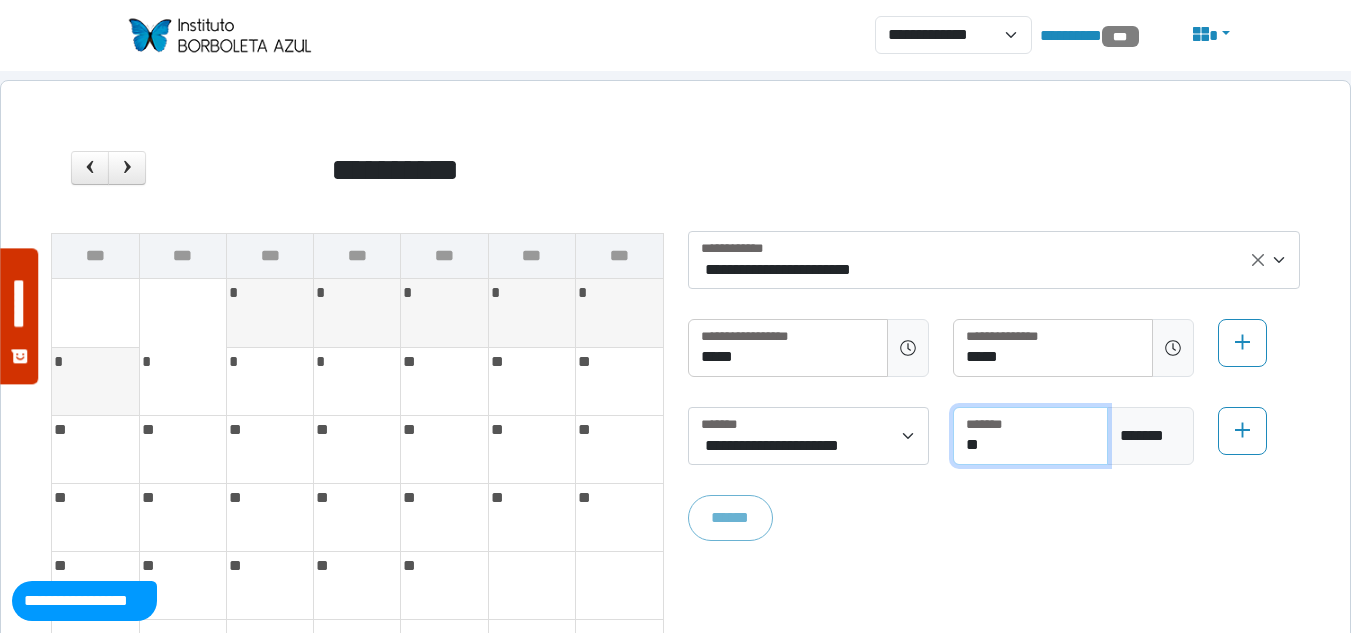 type on "**" 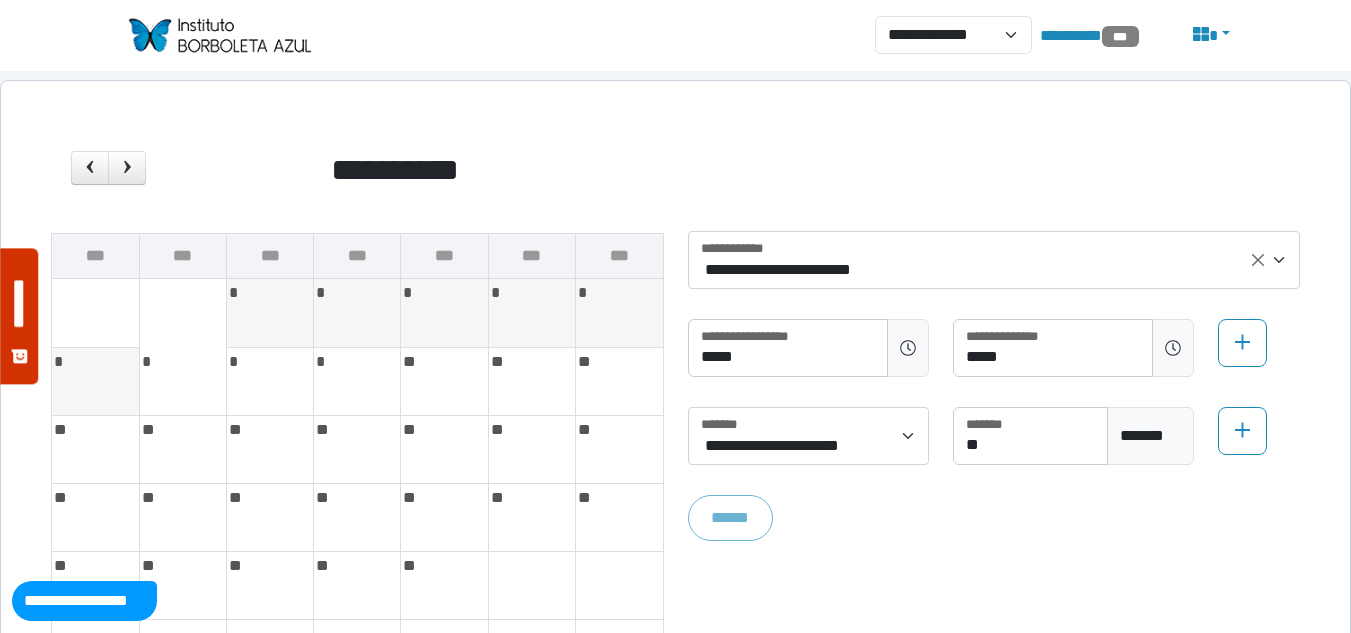 click on "******" at bounding box center [994, 518] 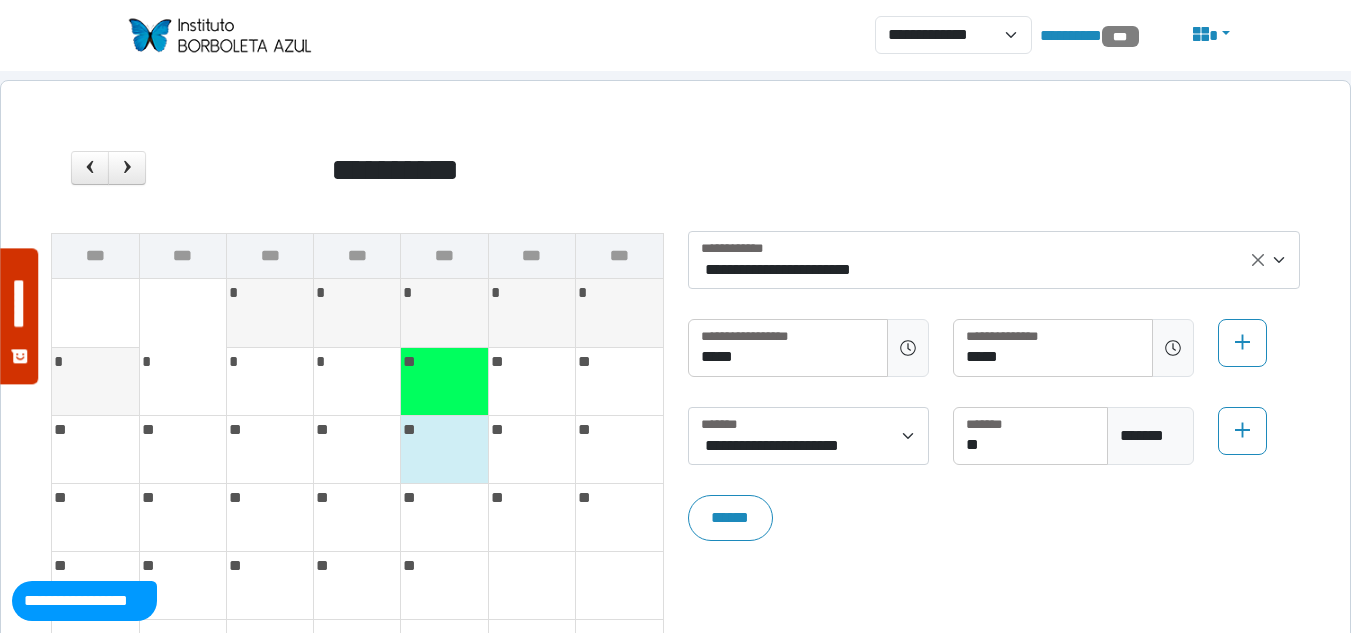 click on "**" at bounding box center (444, 362) 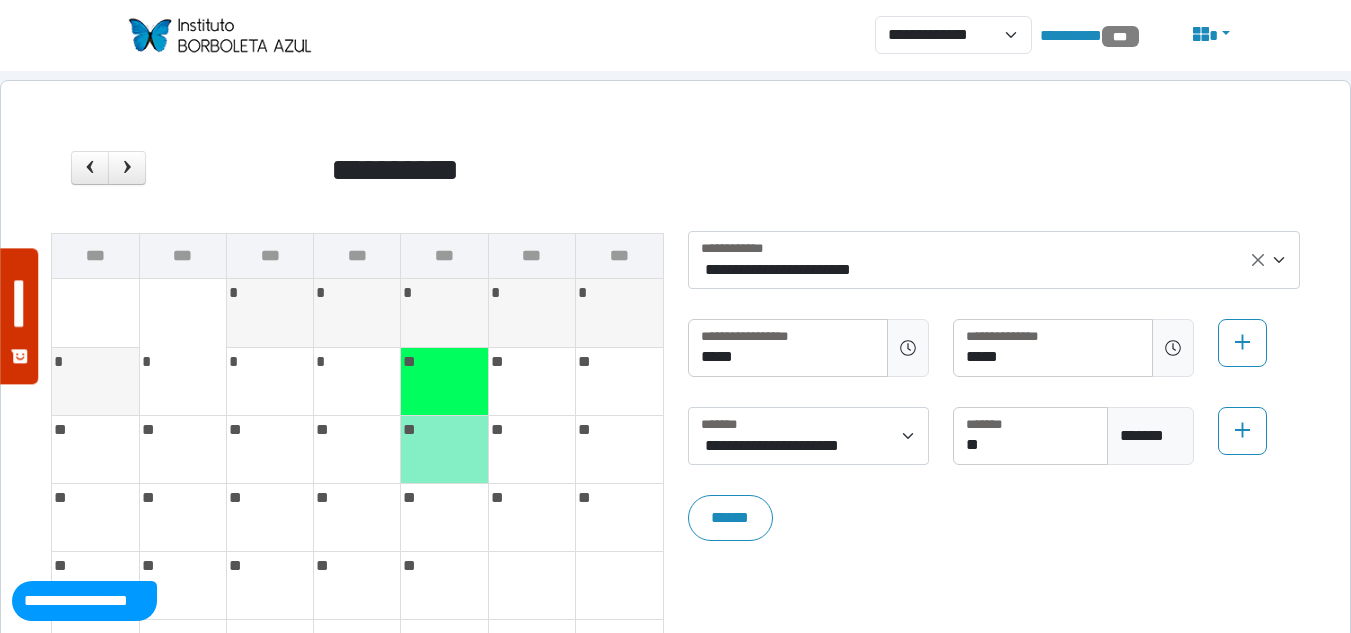 click on "**" at bounding box center [444, 362] 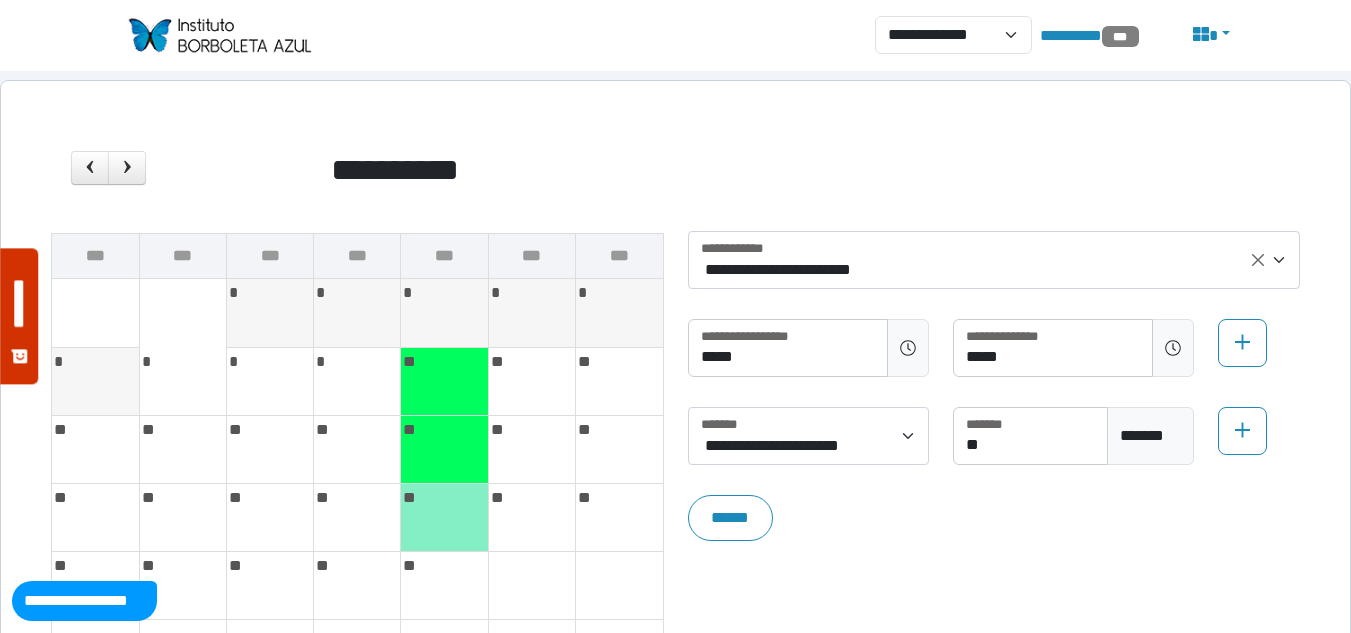 click on "** ** ** ** **" at bounding box center (357, 585) 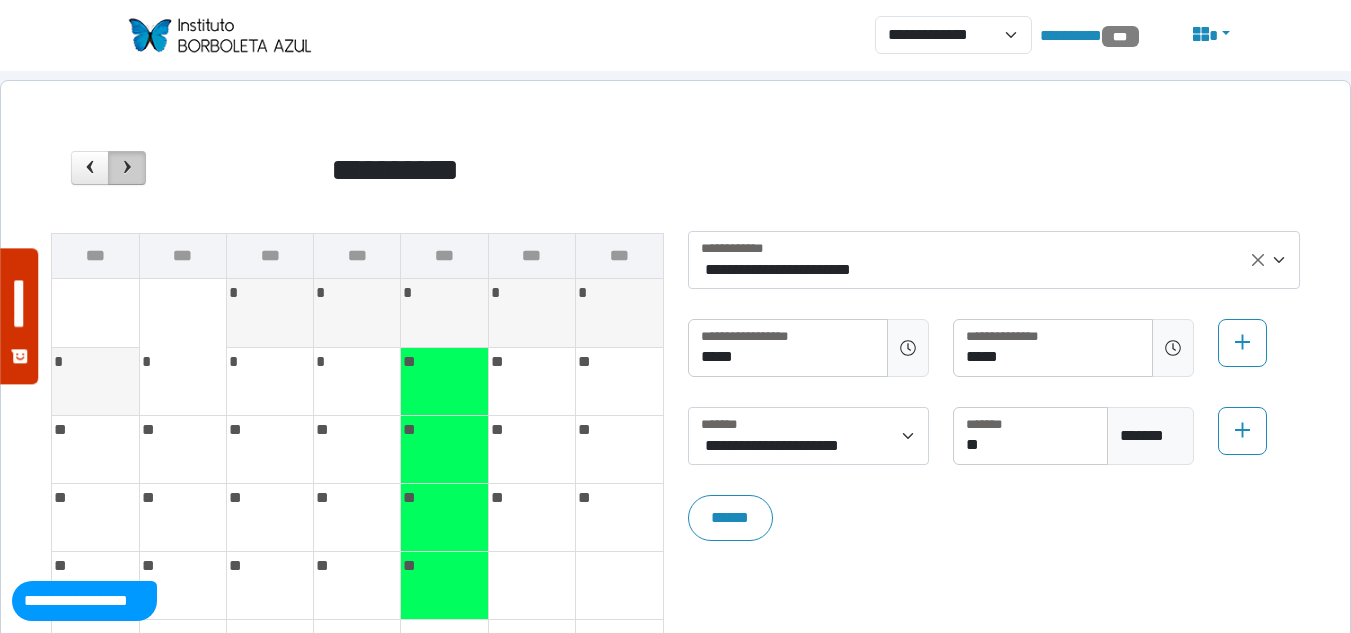 drag, startPoint x: 143, startPoint y: 170, endPoint x: 211, endPoint y: 215, distance: 81.5414 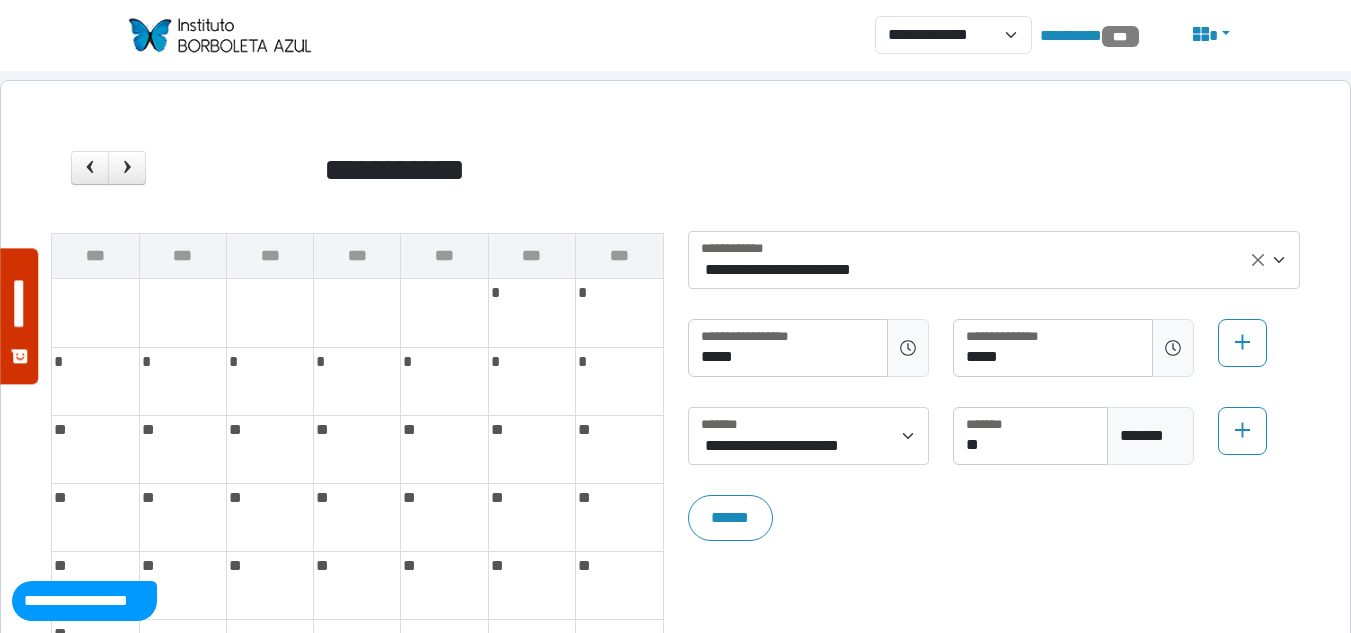 drag, startPoint x: 451, startPoint y: 356, endPoint x: 452, endPoint y: 371, distance: 15.033297 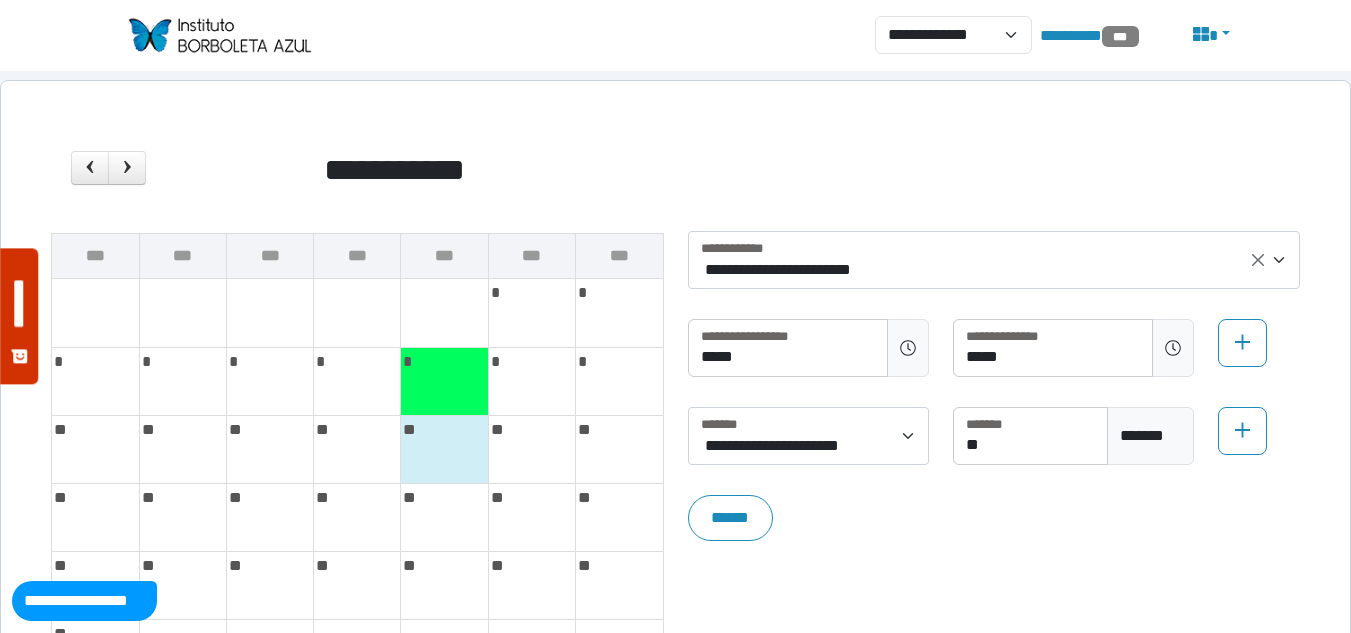 click on "** ** ** ** ** ** **" at bounding box center (357, 449) 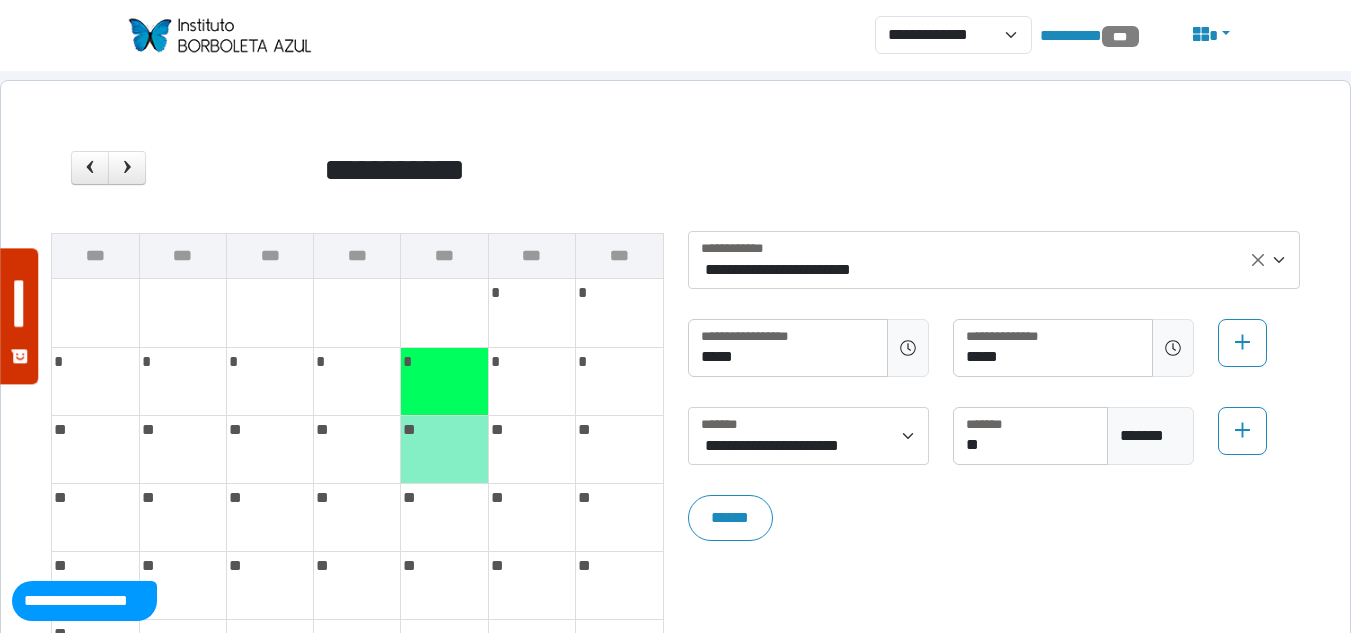 click on "**" at bounding box center [444, 362] 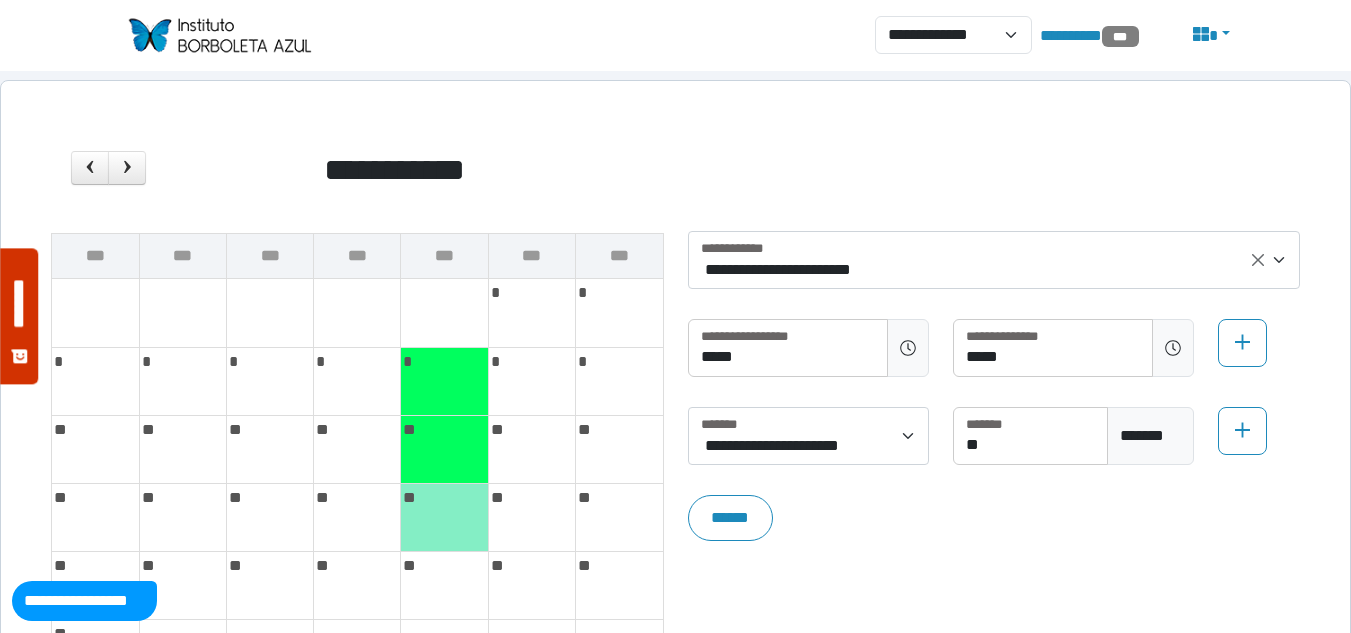 click on "**" at bounding box center [444, 362] 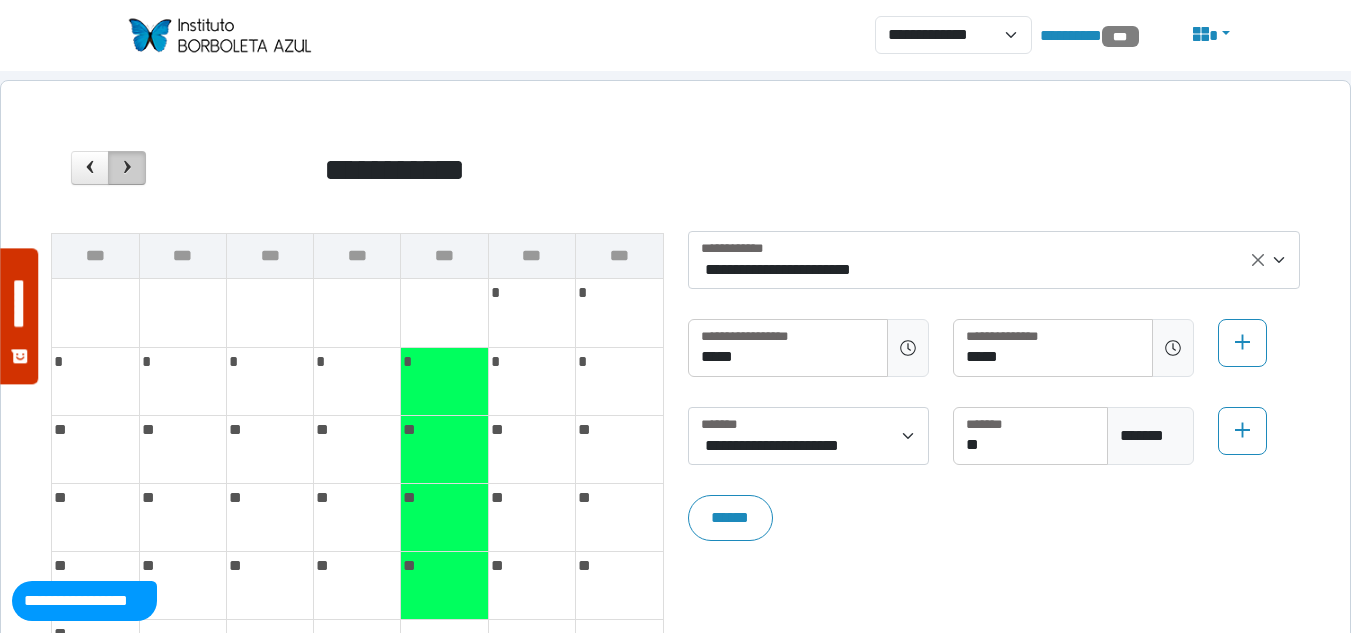 click at bounding box center [127, 168] 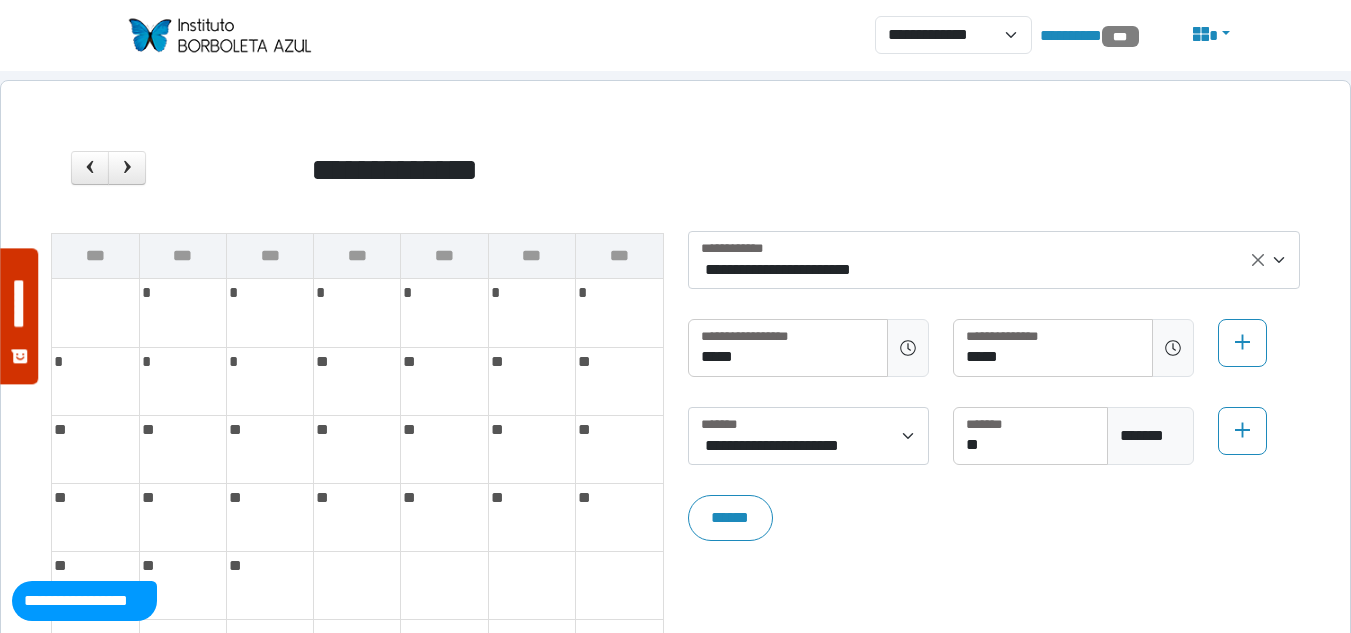 click on "*" at bounding box center [444, 293] 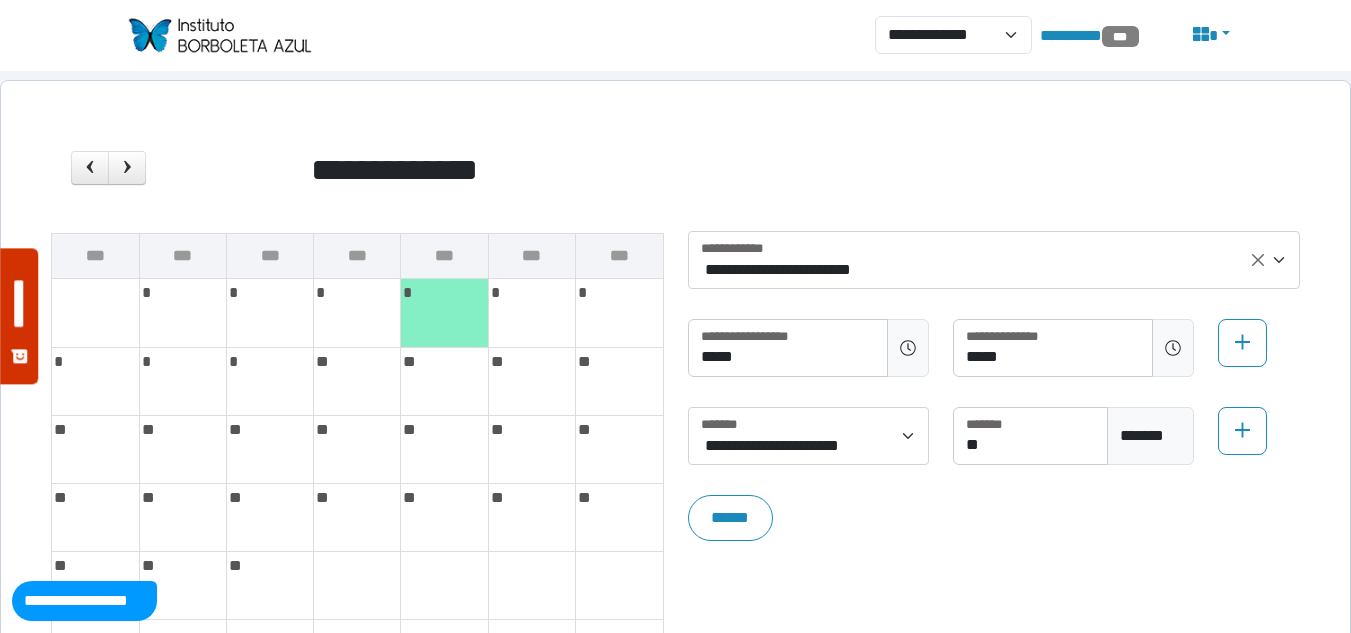click on "* * * ** ** ** **" at bounding box center [357, 294] 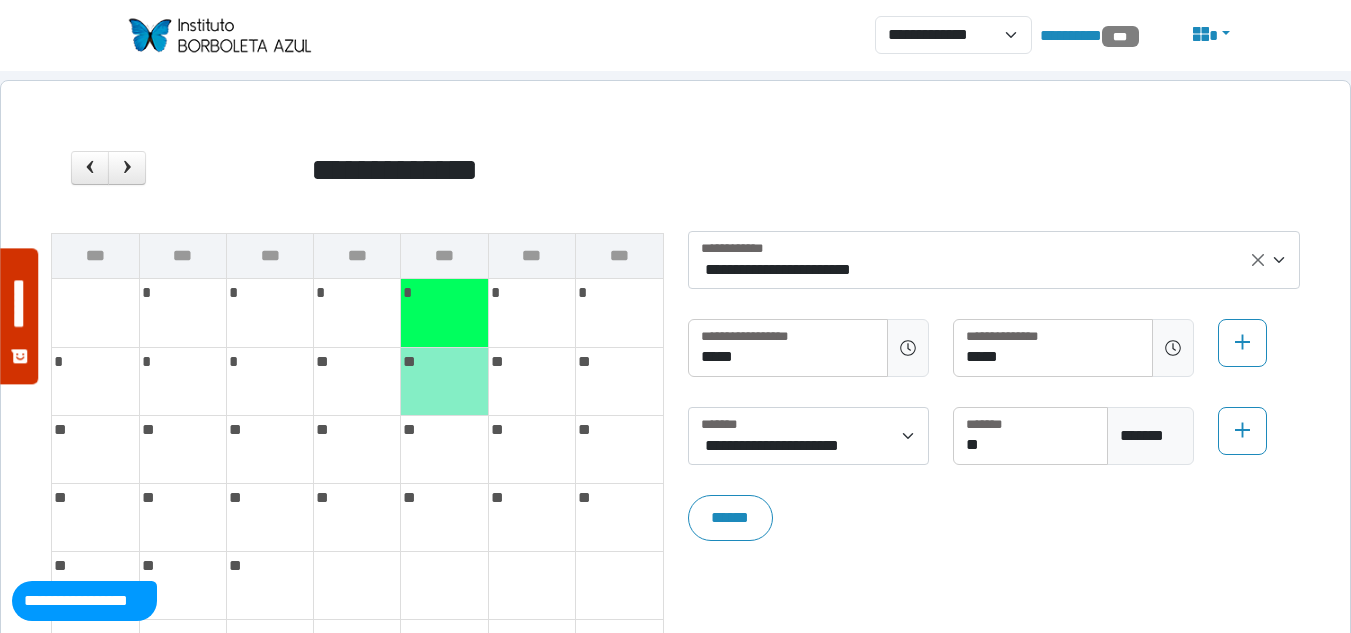 click on "**" at bounding box center [444, 293] 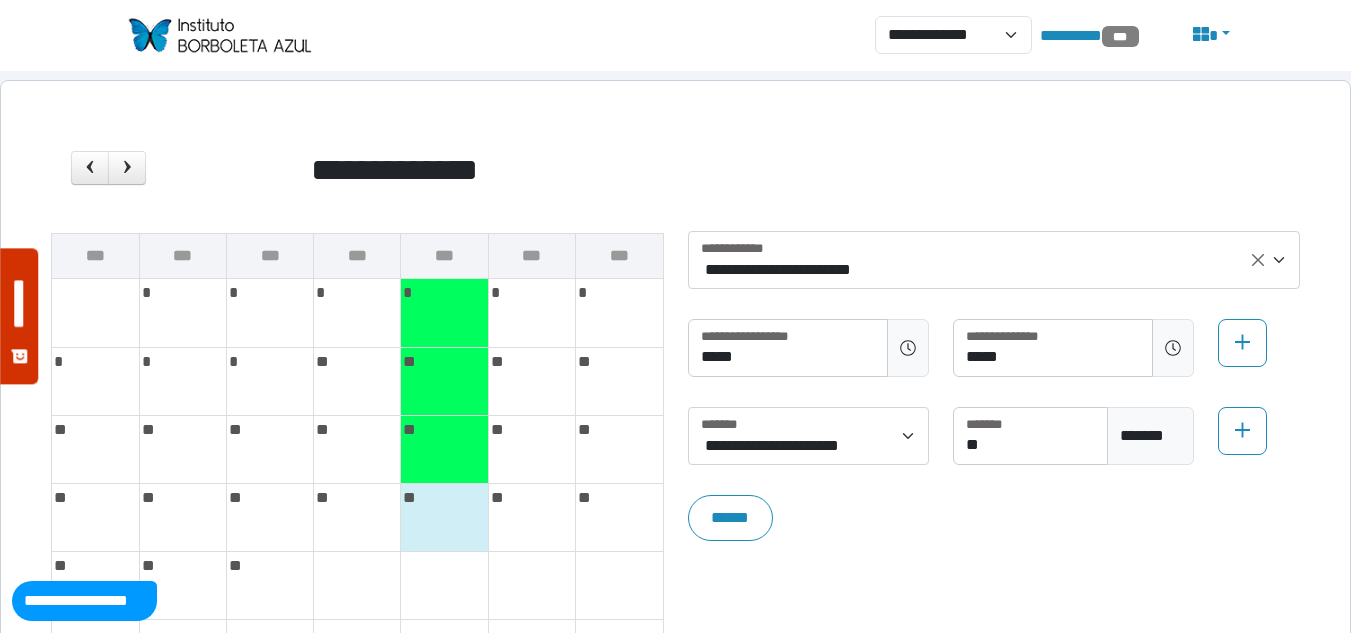 click on "**" at bounding box center (444, 293) 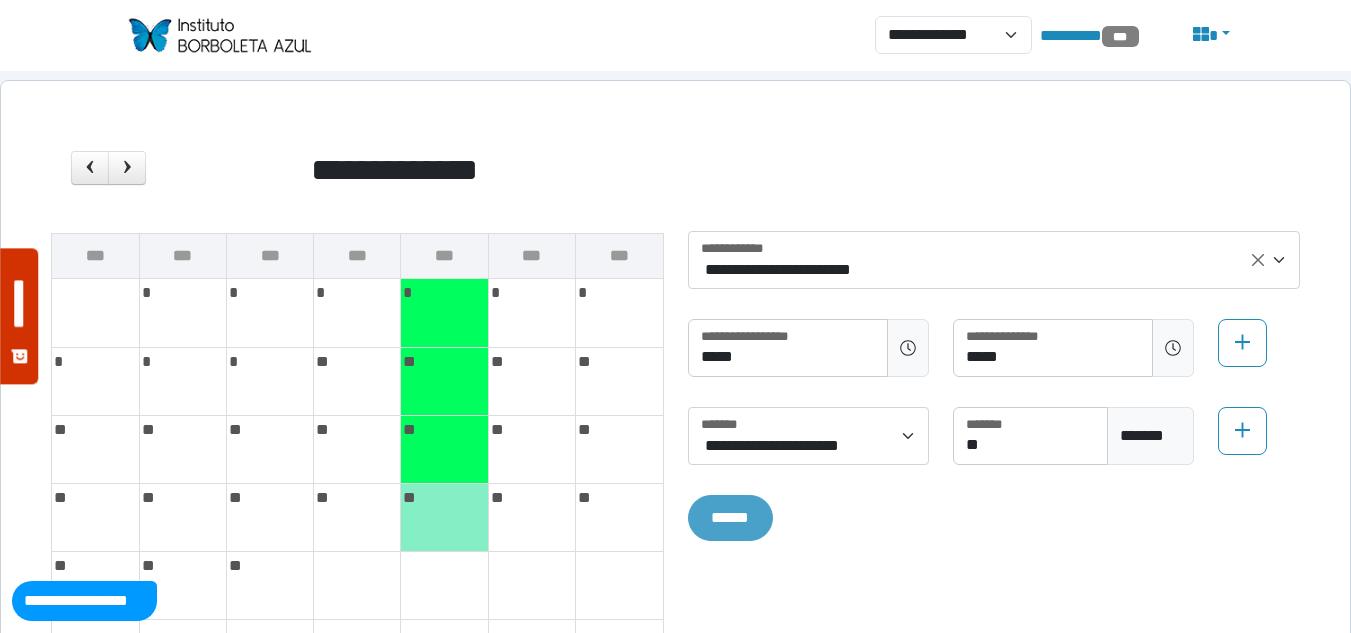 click on "******" at bounding box center [731, 518] 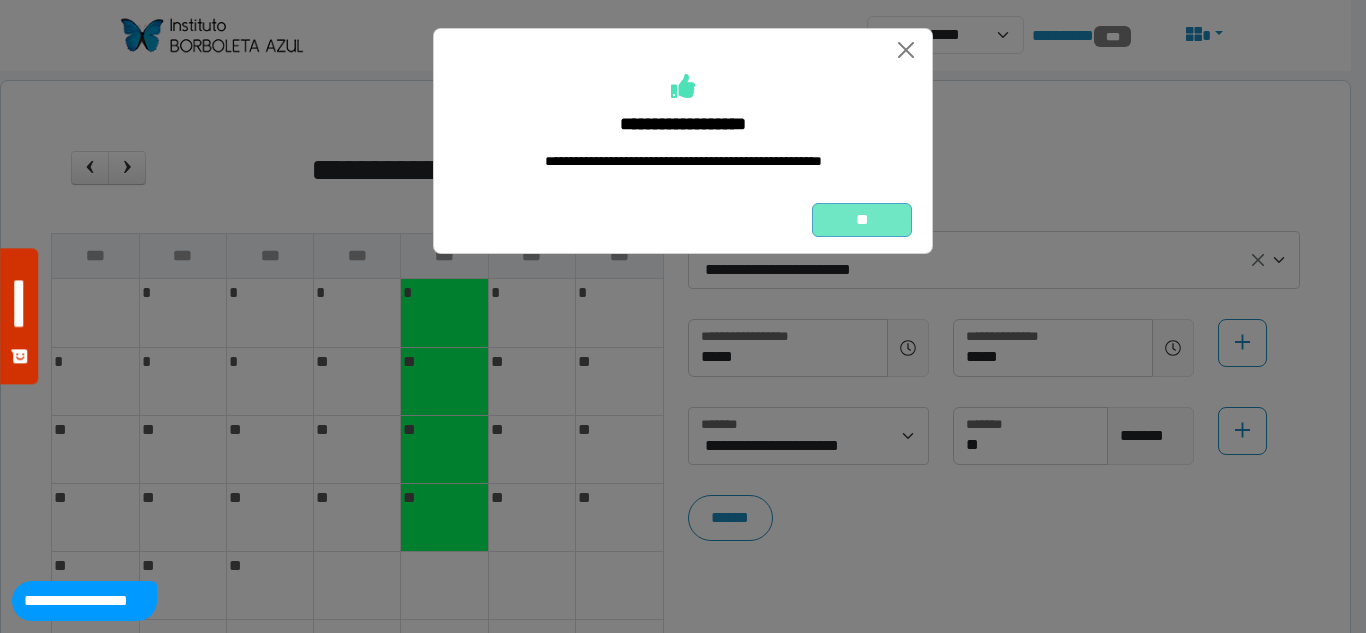 click on "**" at bounding box center (862, 220) 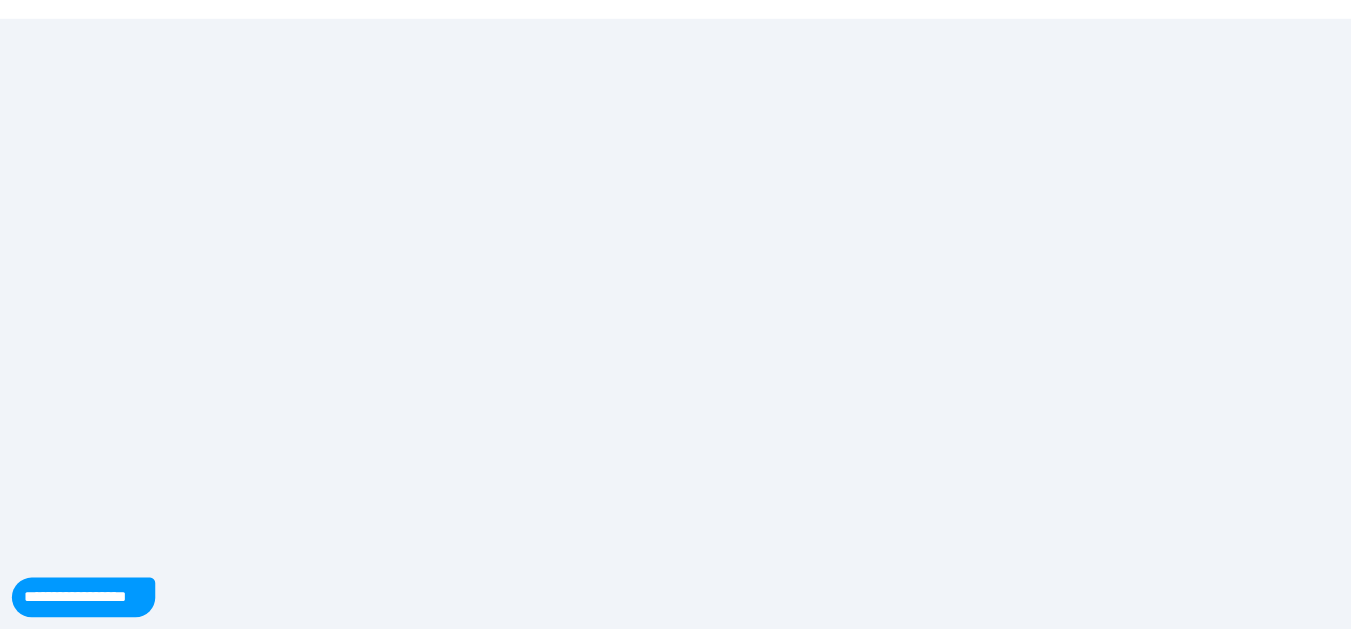 scroll, scrollTop: 0, scrollLeft: 0, axis: both 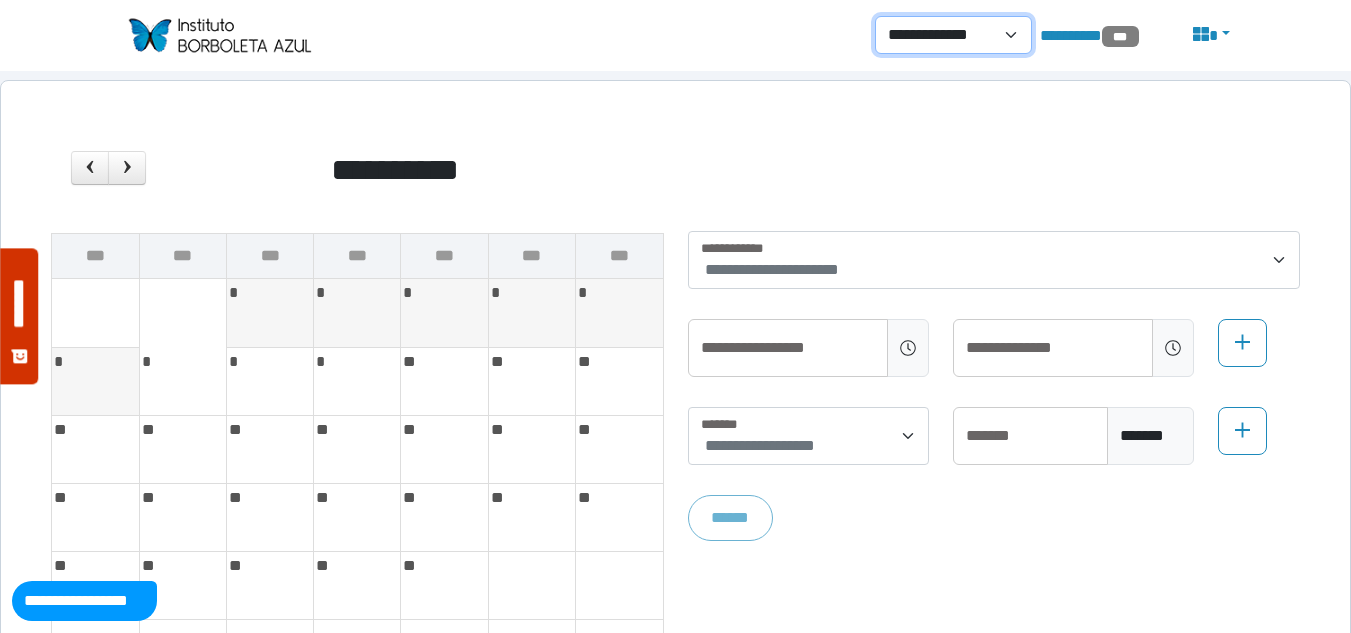 click on "**********" at bounding box center [953, 35] 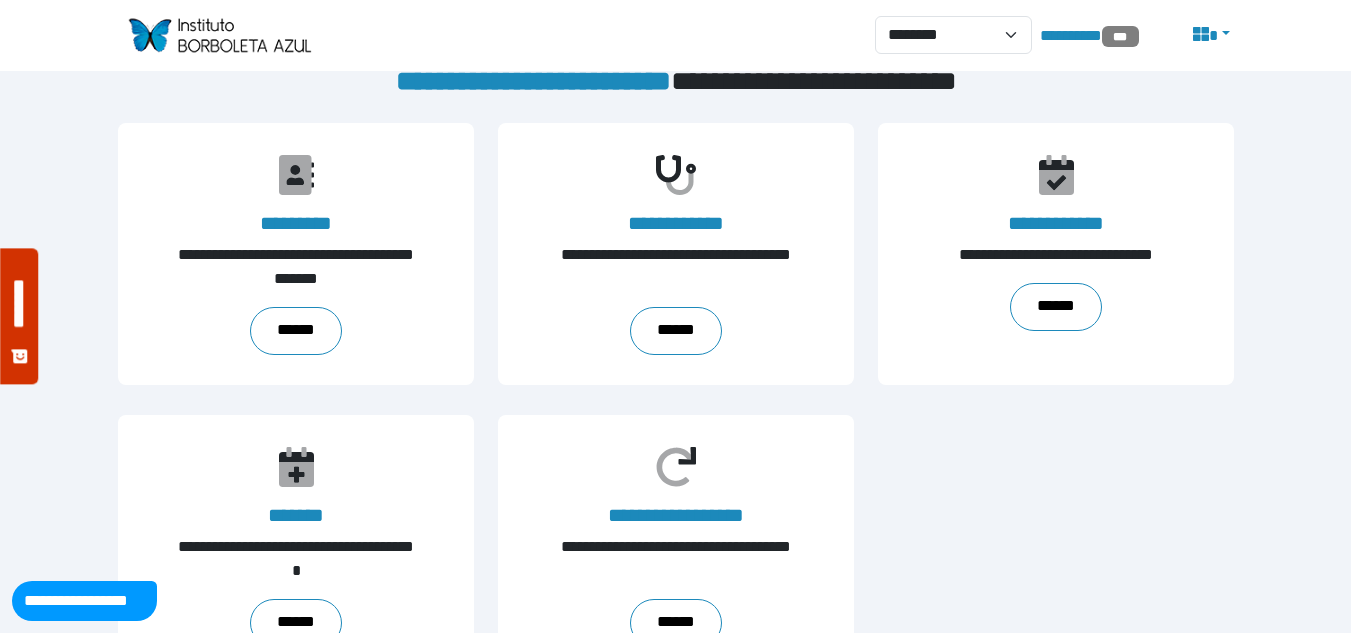 scroll, scrollTop: 0, scrollLeft: 0, axis: both 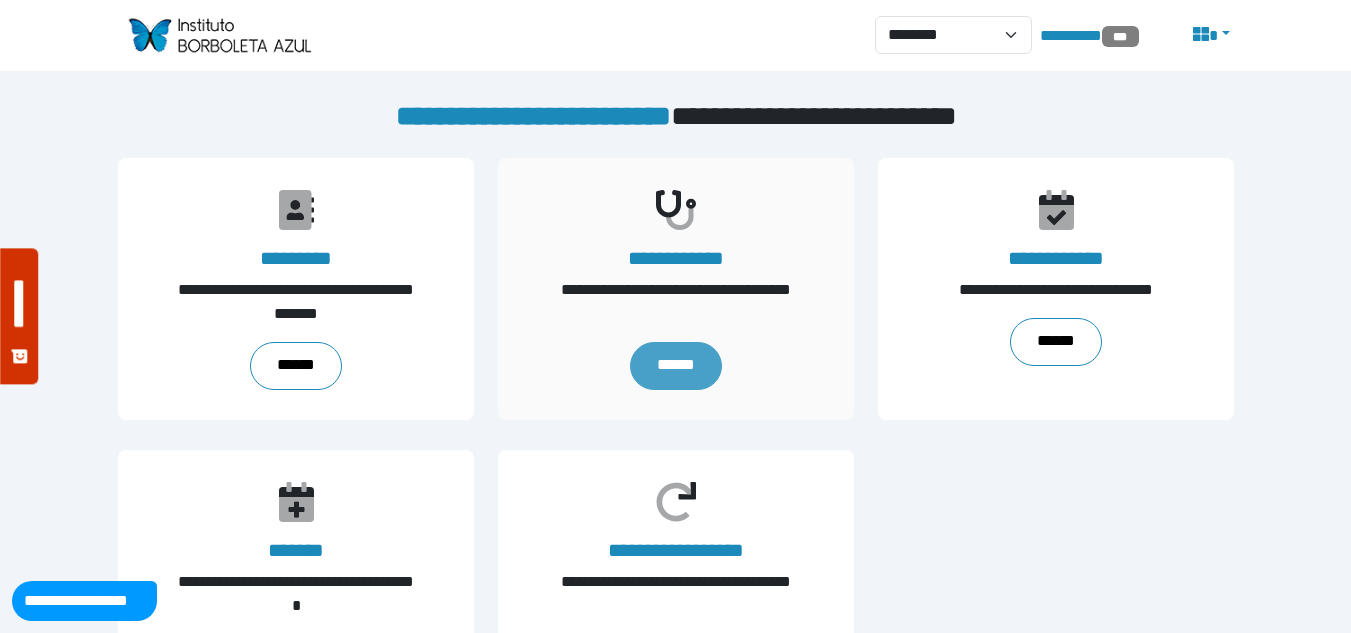 click on "******" at bounding box center (675, 366) 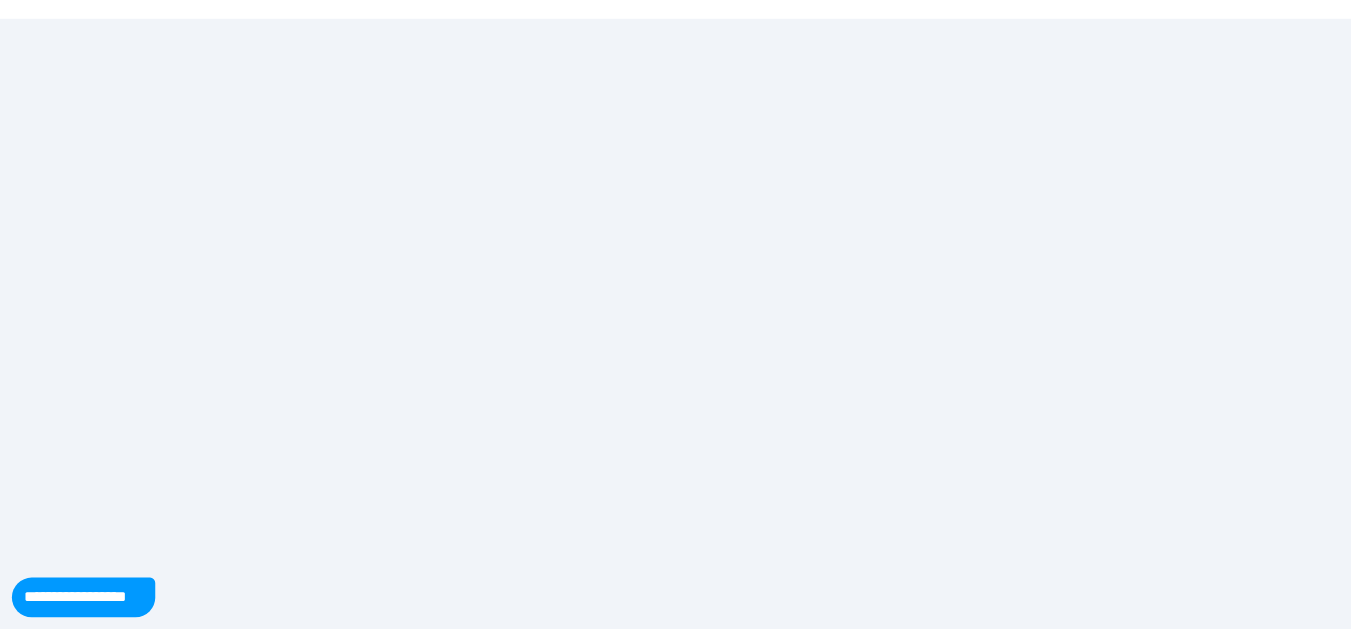 scroll, scrollTop: 0, scrollLeft: 0, axis: both 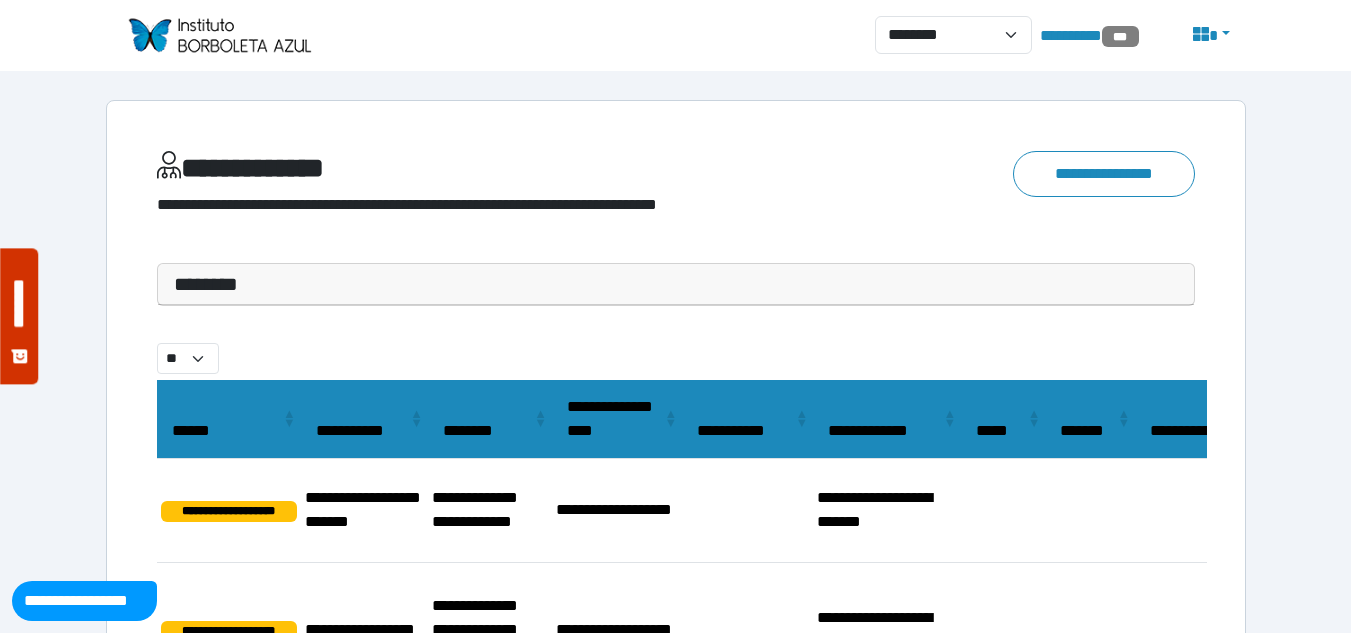click on "********" at bounding box center [676, 284] 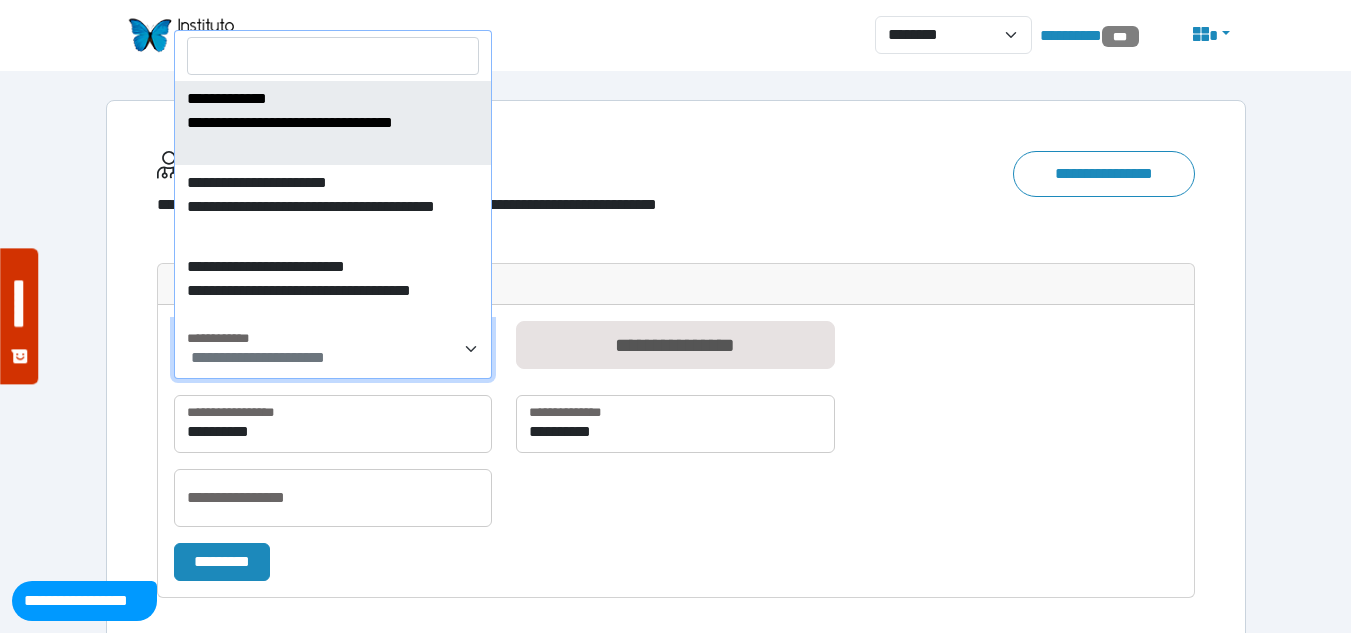 click on "**********" at bounding box center [333, 350] 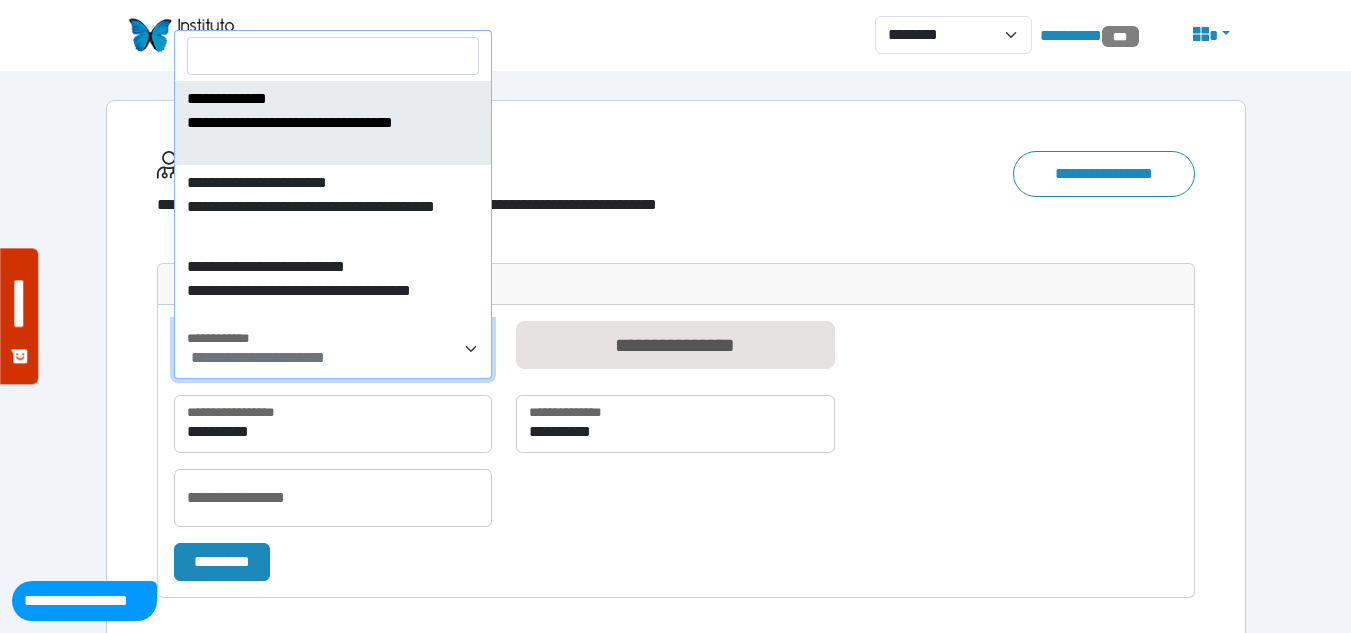 click on "**********" at bounding box center (333, 350) 